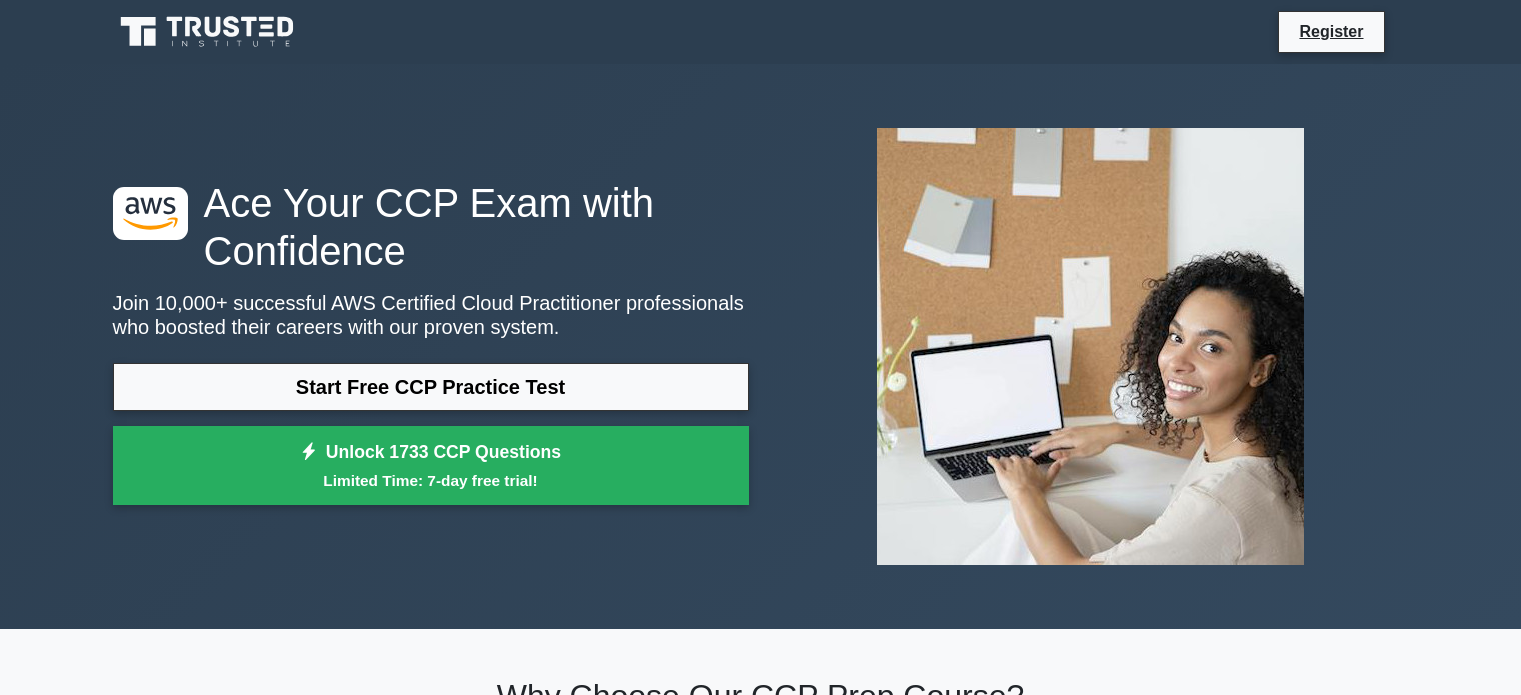 scroll, scrollTop: 0, scrollLeft: 0, axis: both 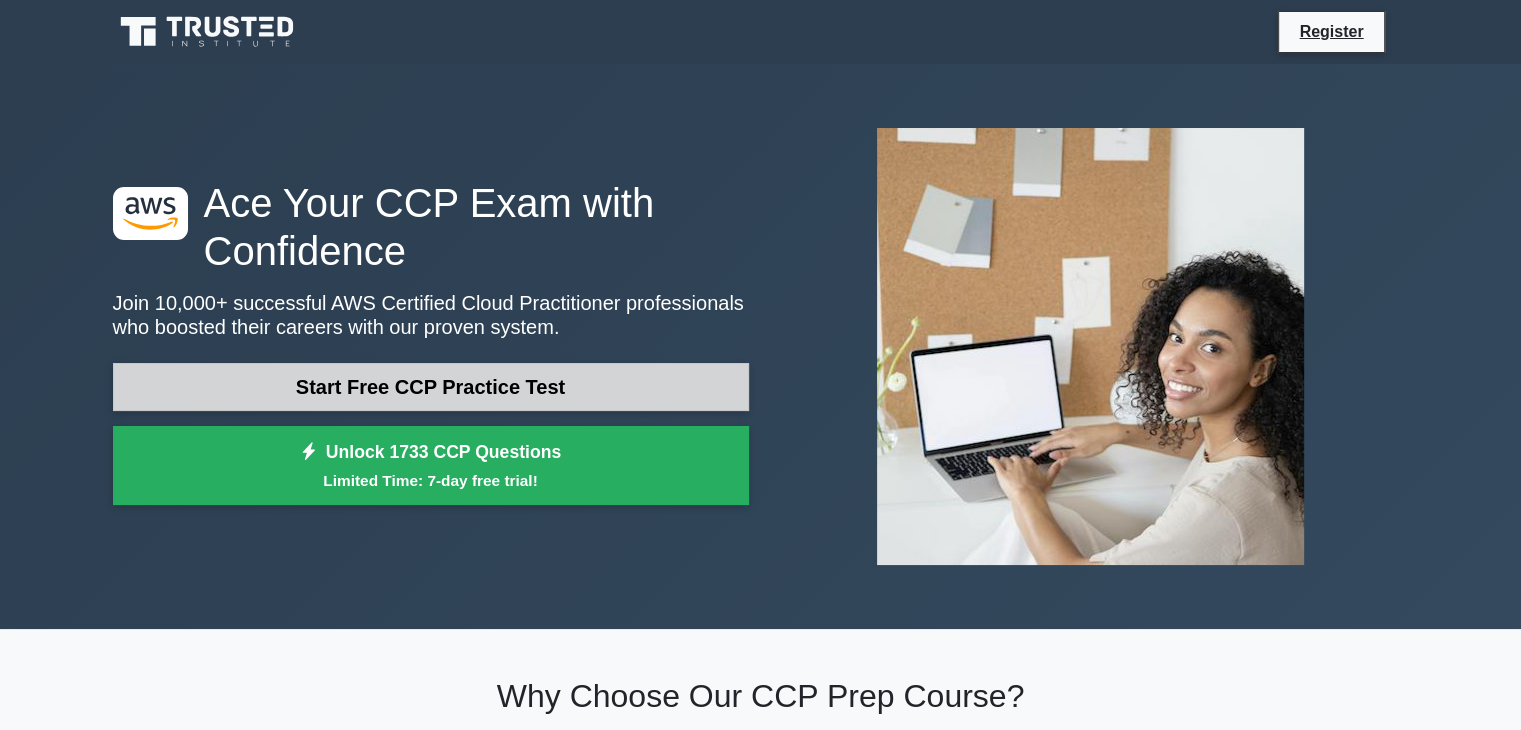 click on "Start Free CCP Practice Test" at bounding box center [431, 387] 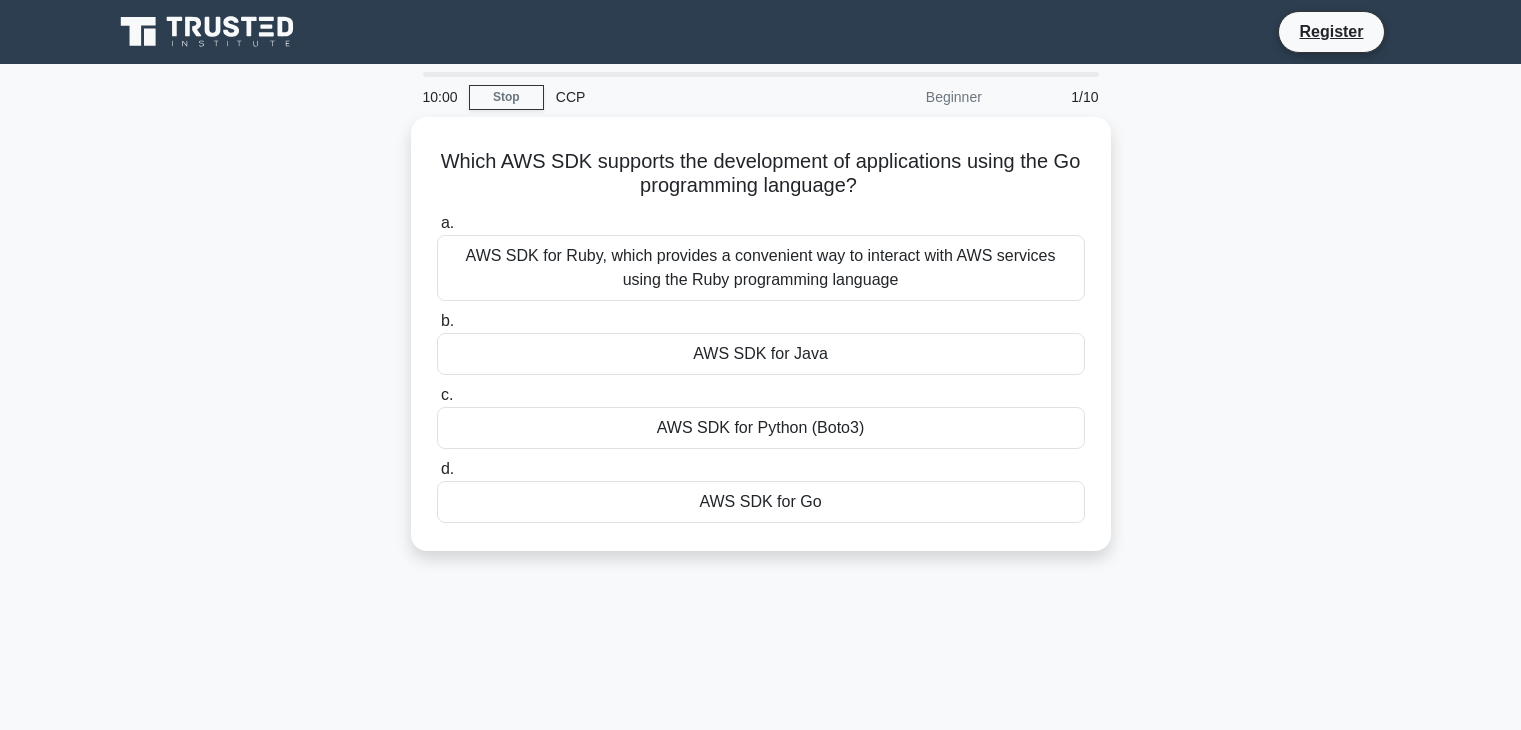 scroll, scrollTop: 0, scrollLeft: 0, axis: both 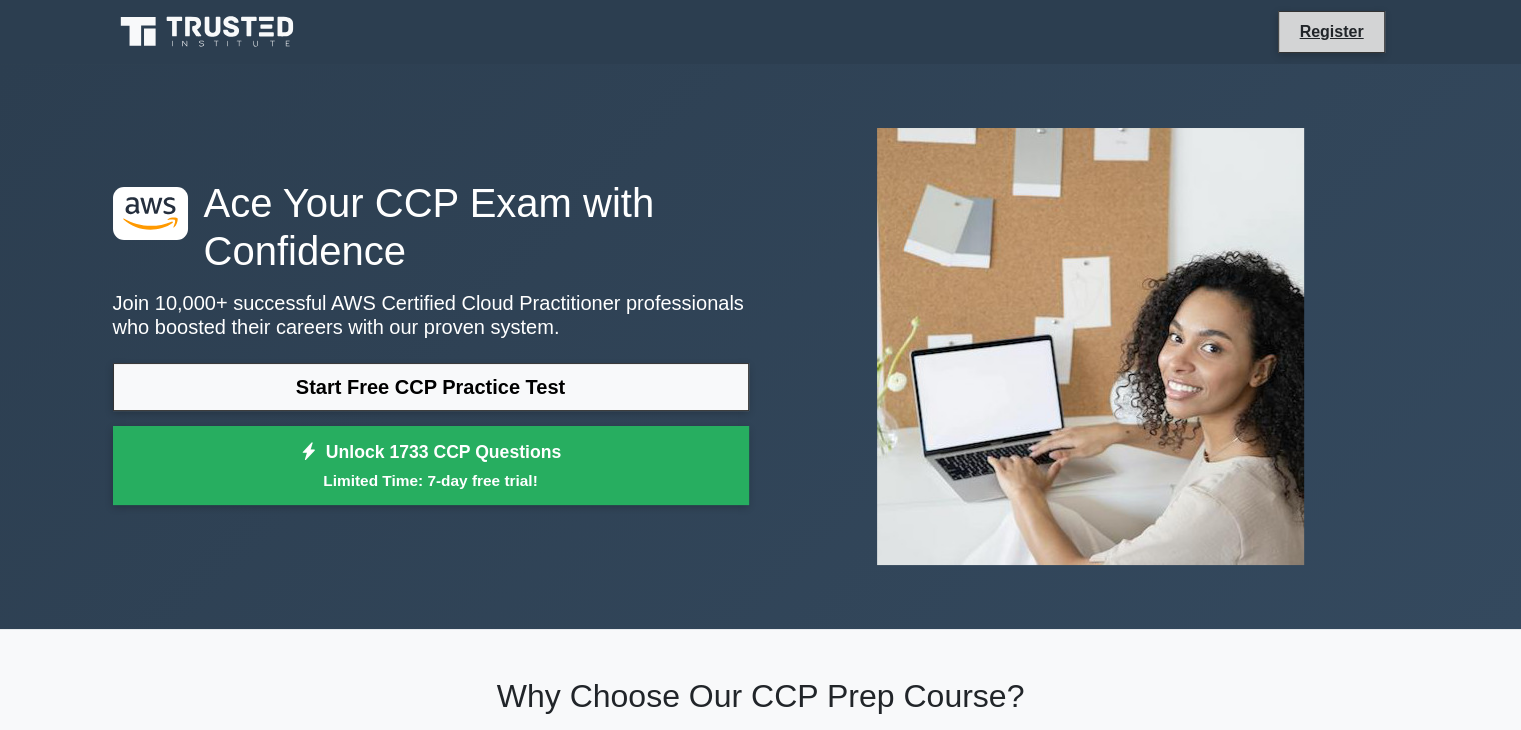 click on "Register" at bounding box center (1331, 32) 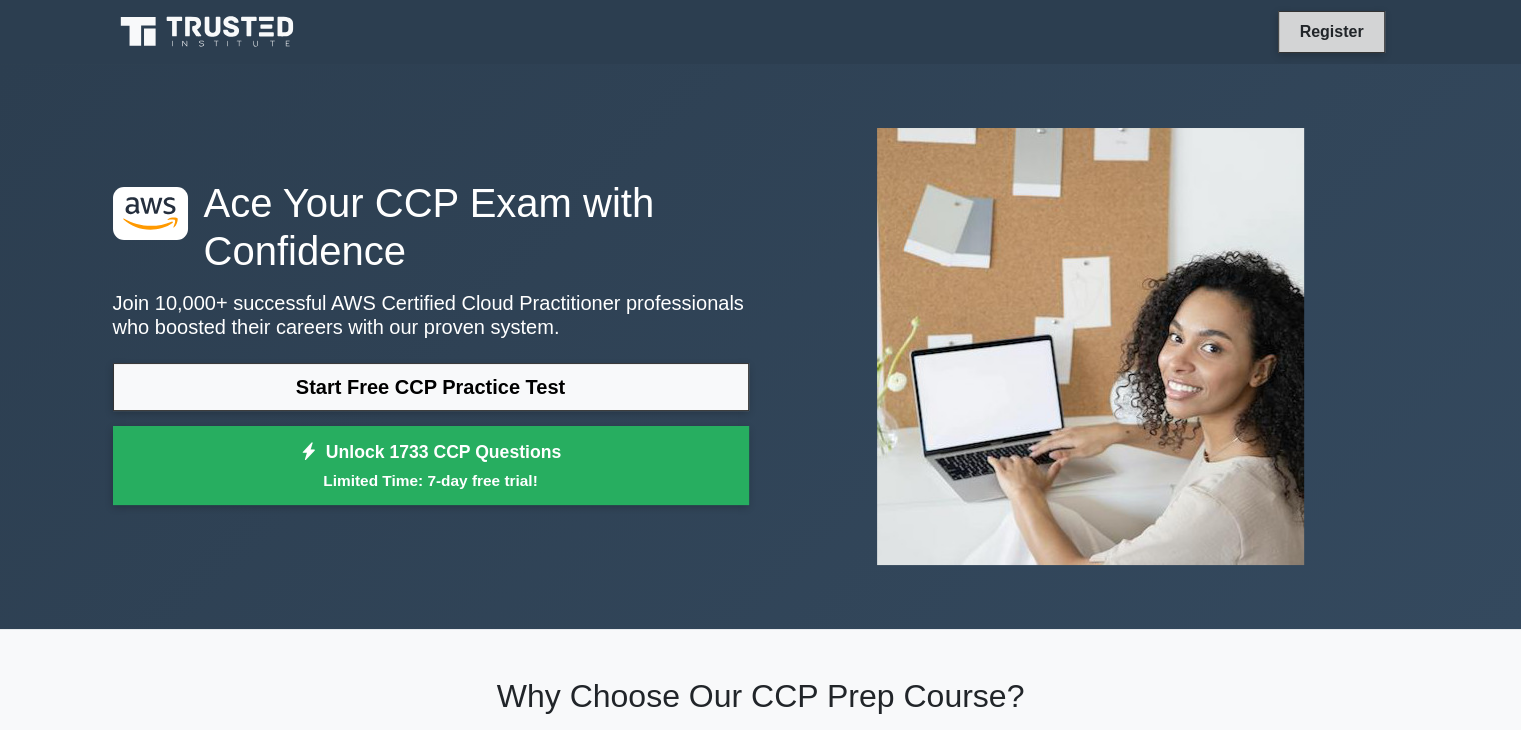 click on "Register" at bounding box center (1331, 31) 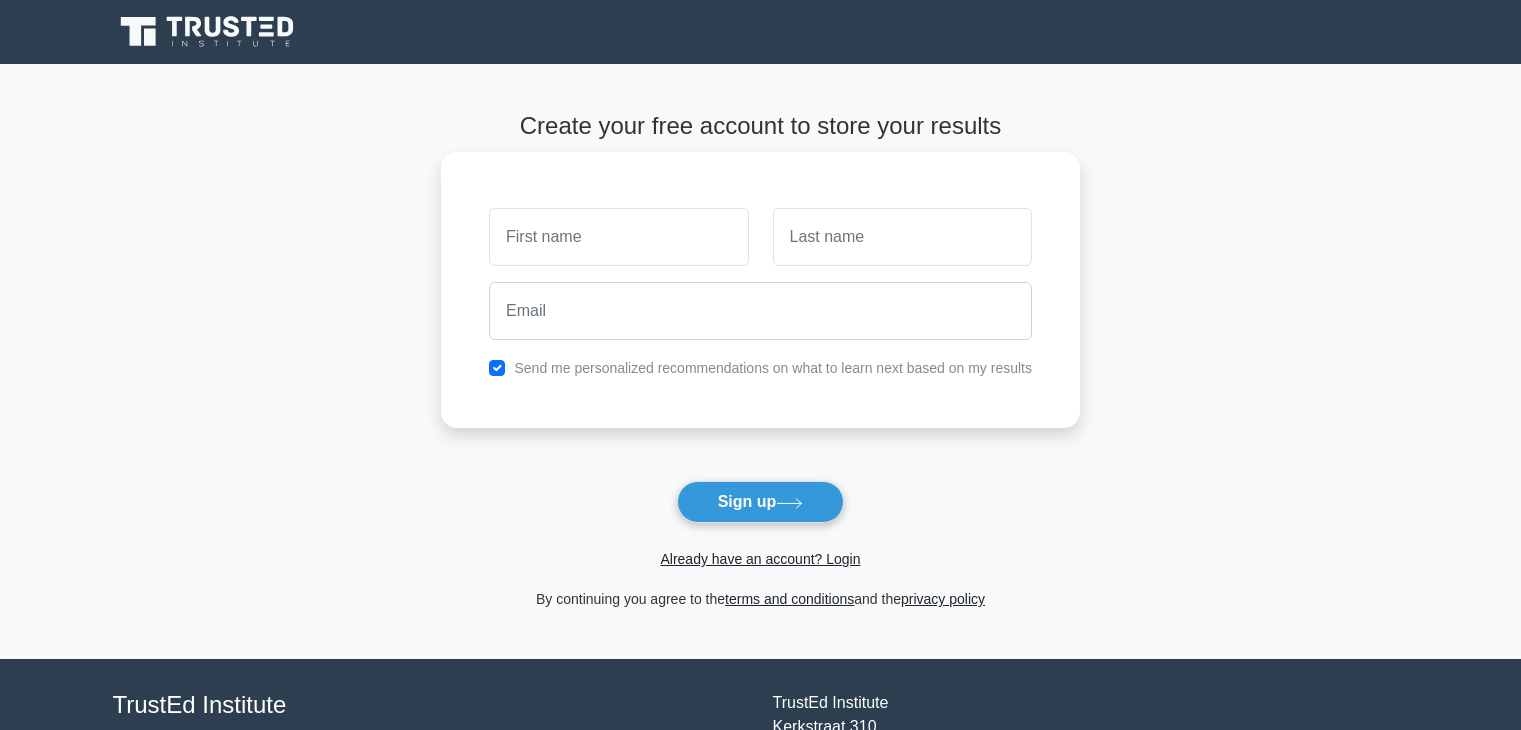 scroll, scrollTop: 0, scrollLeft: 0, axis: both 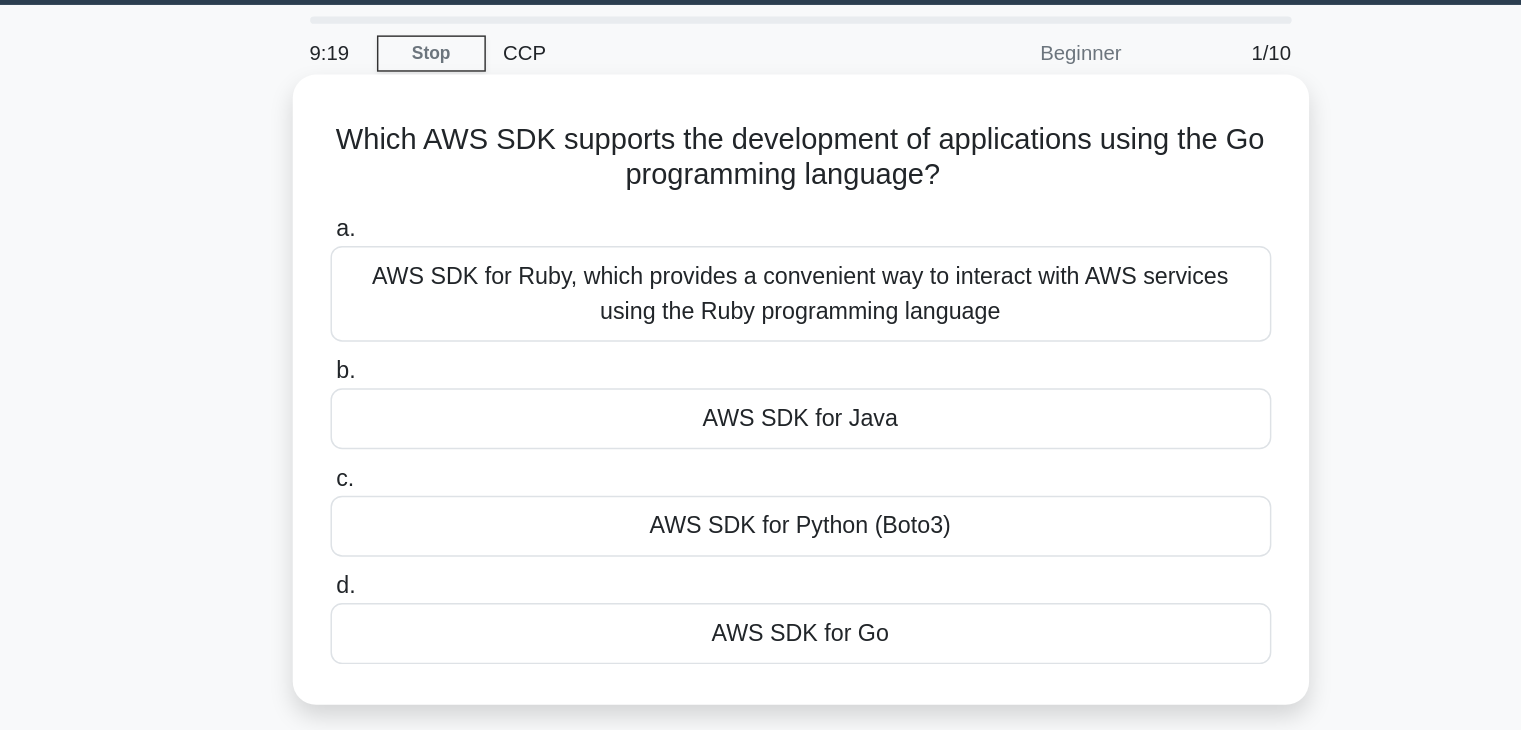 click on "AWS SDK for Go" at bounding box center [761, 497] 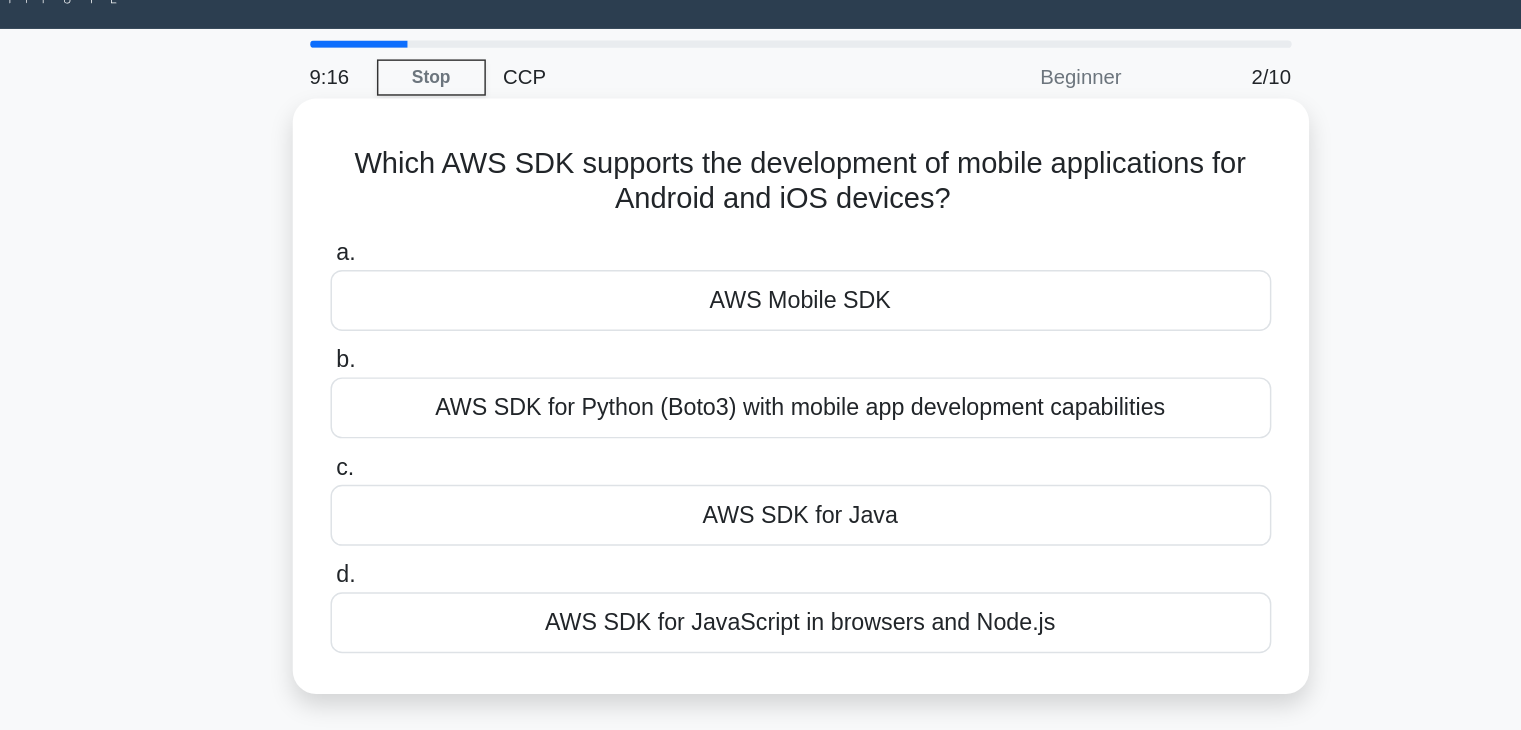 scroll, scrollTop: 38, scrollLeft: 0, axis: vertical 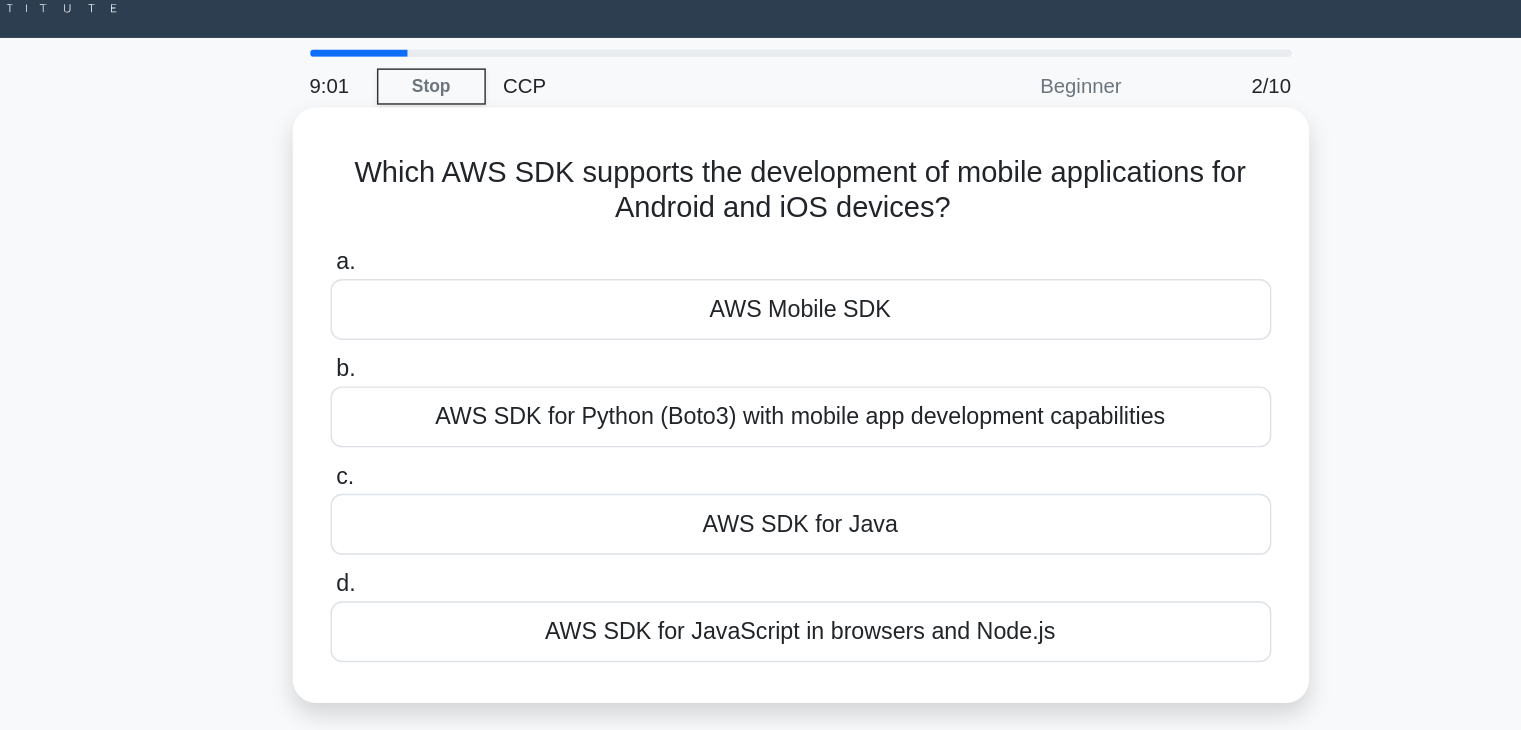 click on "AWS Mobile SDK" at bounding box center (761, 213) 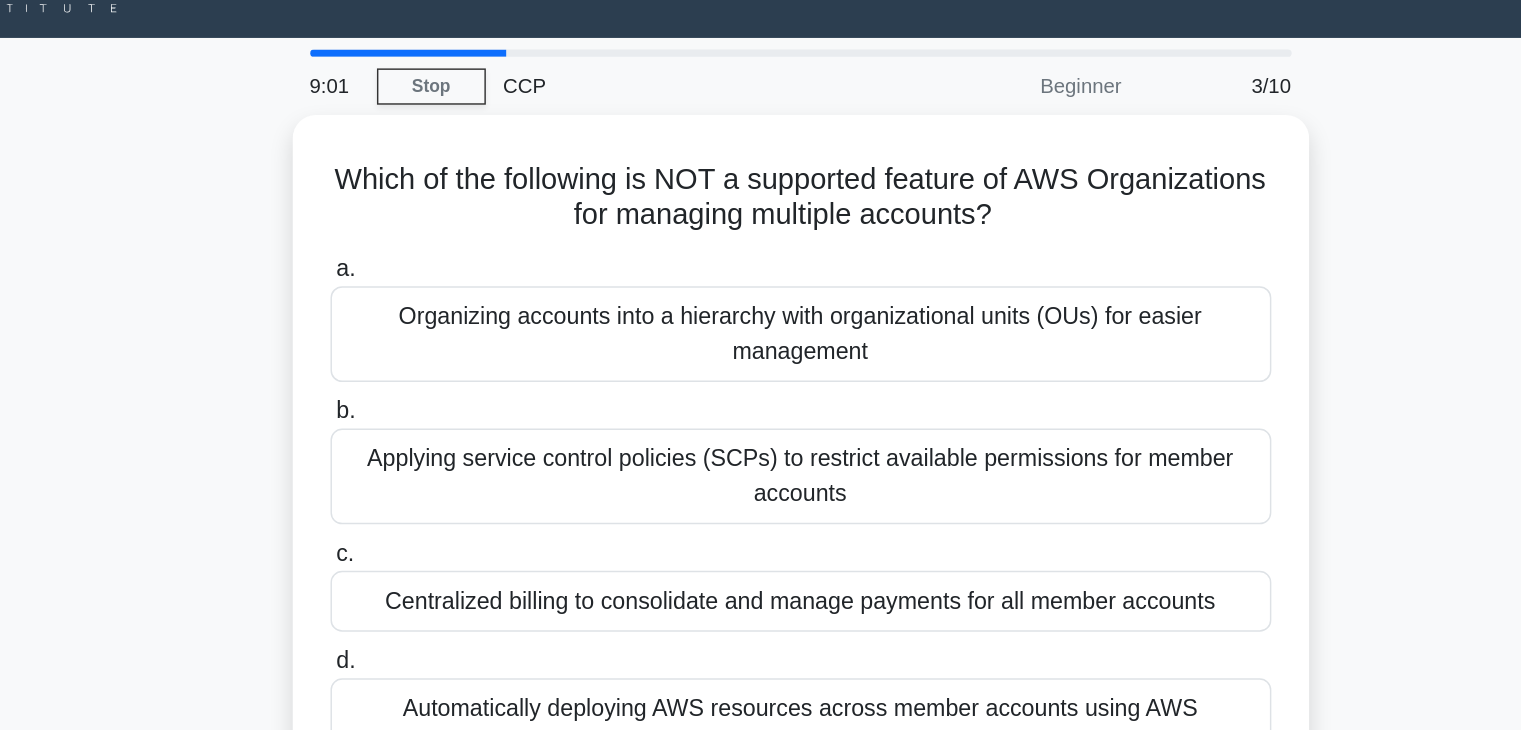 scroll, scrollTop: 0, scrollLeft: 0, axis: both 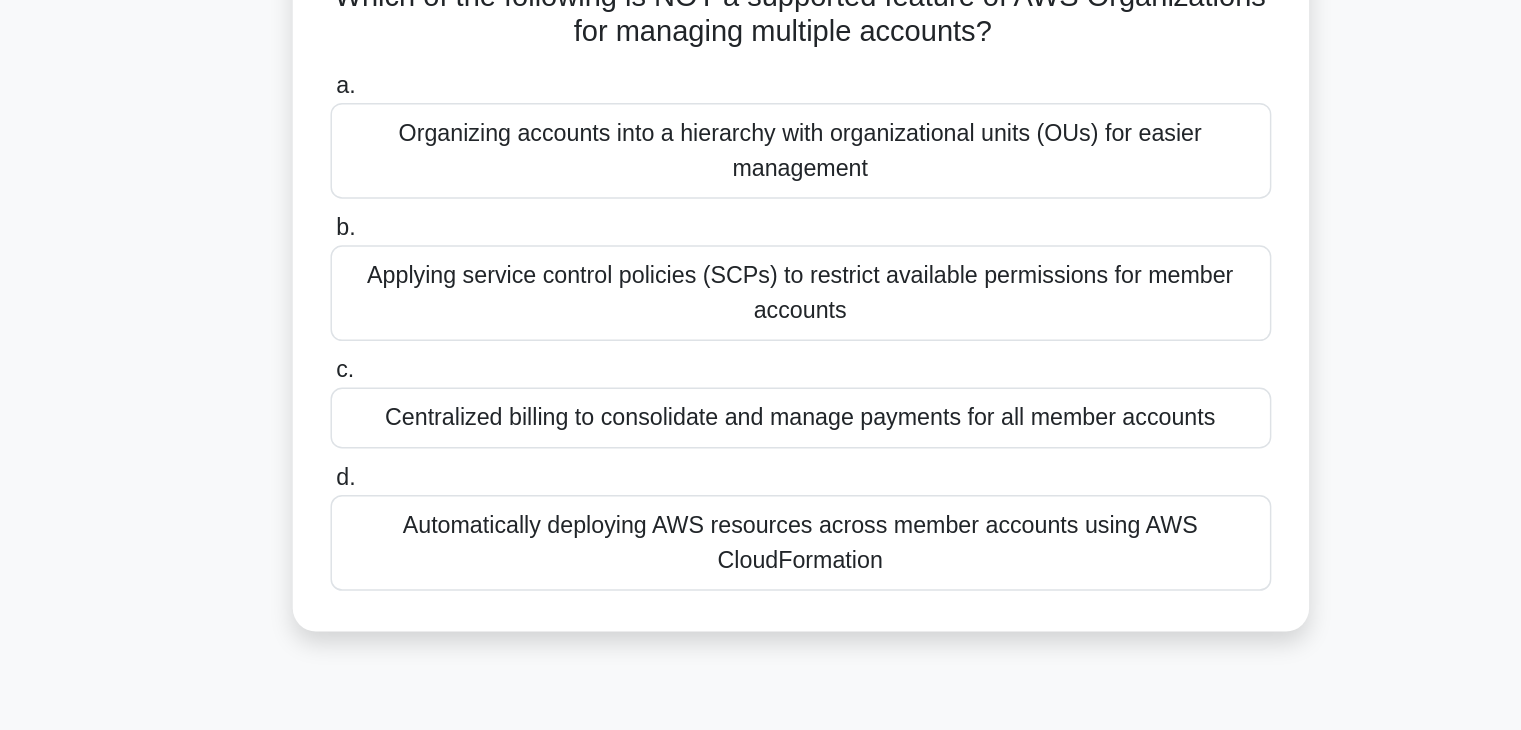 click on "Automatically deploying AWS resources across member accounts using AWS CloudFormation" at bounding box center (761, 533) 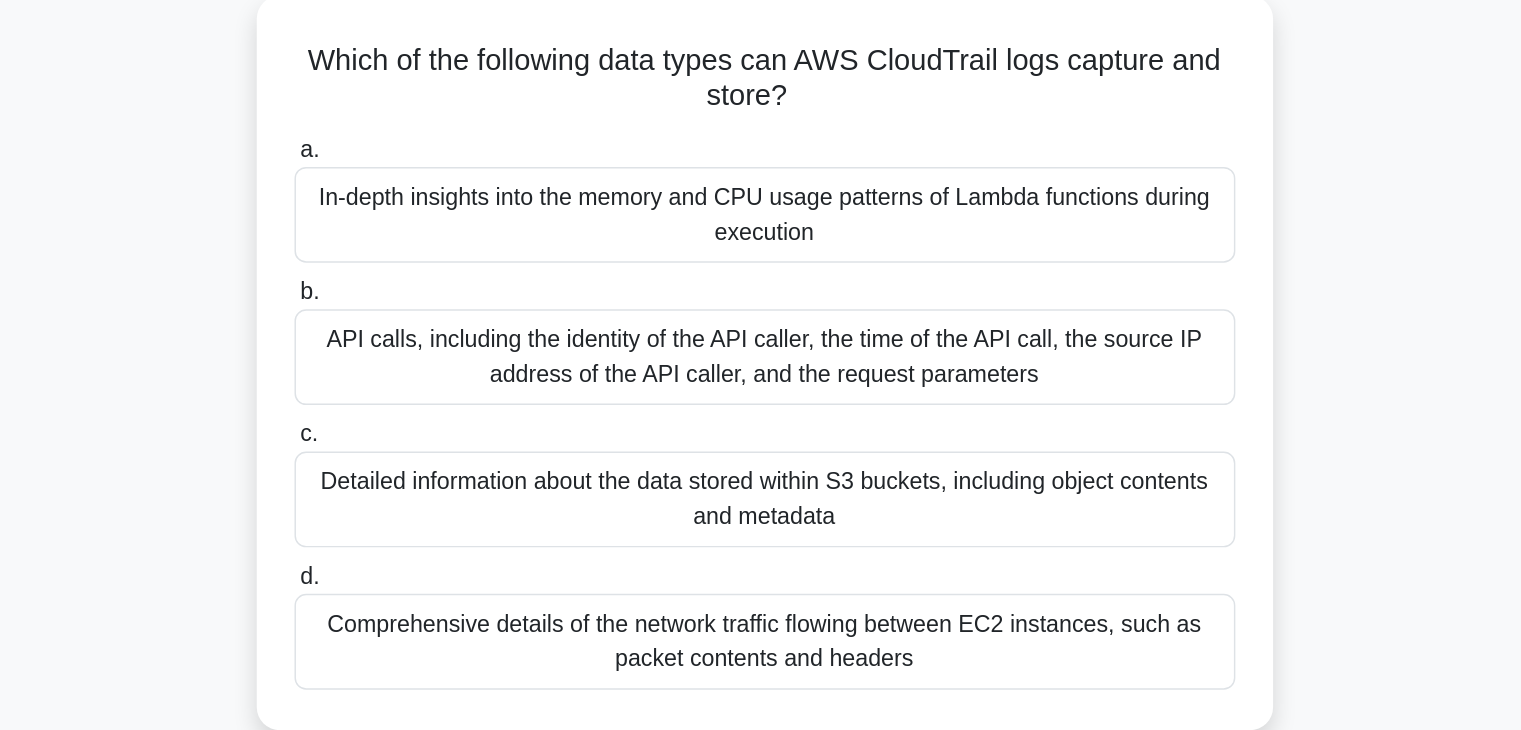 click on "In-depth insights into the memory and CPU usage patterns of Lambda functions during execution" at bounding box center (761, 263) 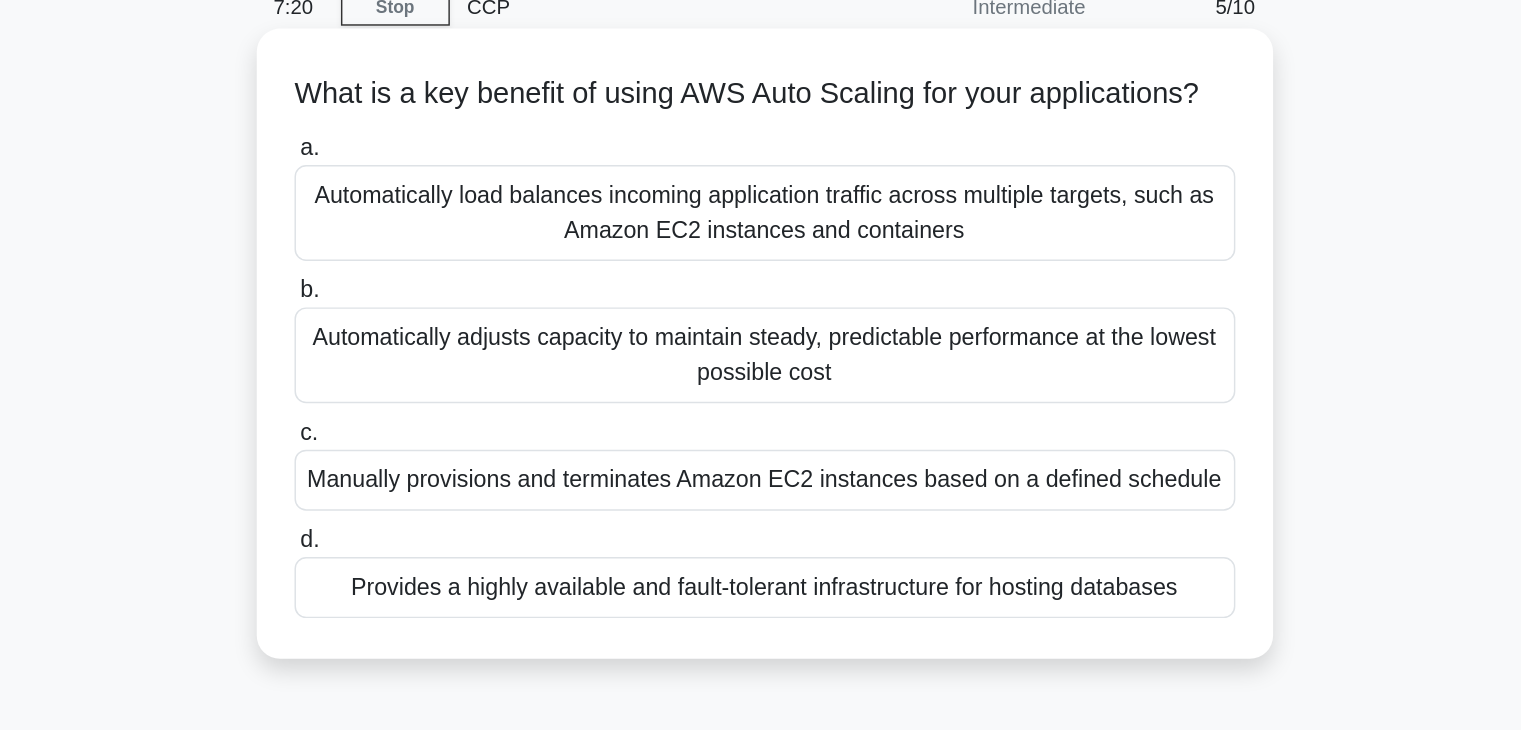 click on "Automatically adjusts capacity to maintain steady, predictable performance at the lowest possible cost" at bounding box center [761, 337] 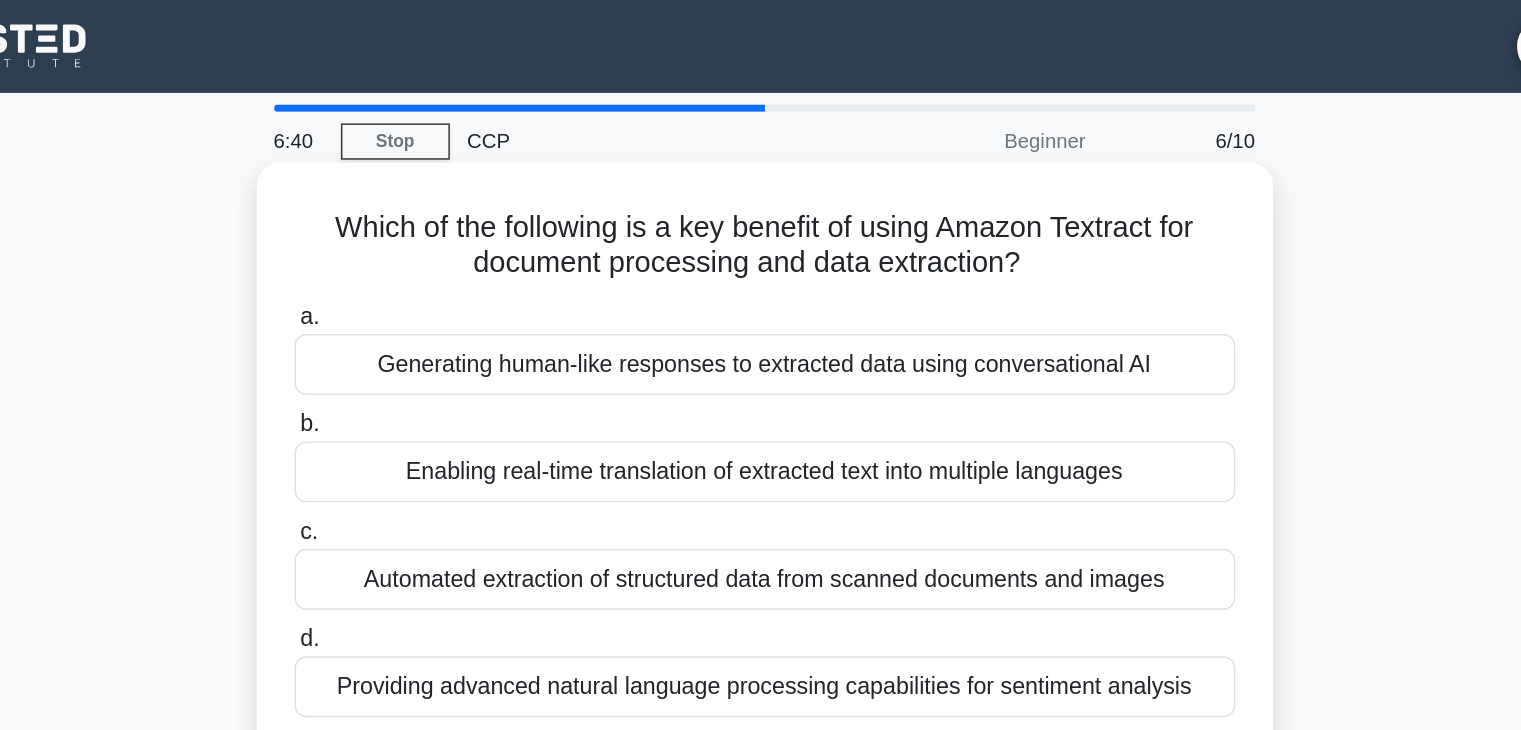 click on "Enabling real-time translation of extracted text into multiple languages" at bounding box center (761, 325) 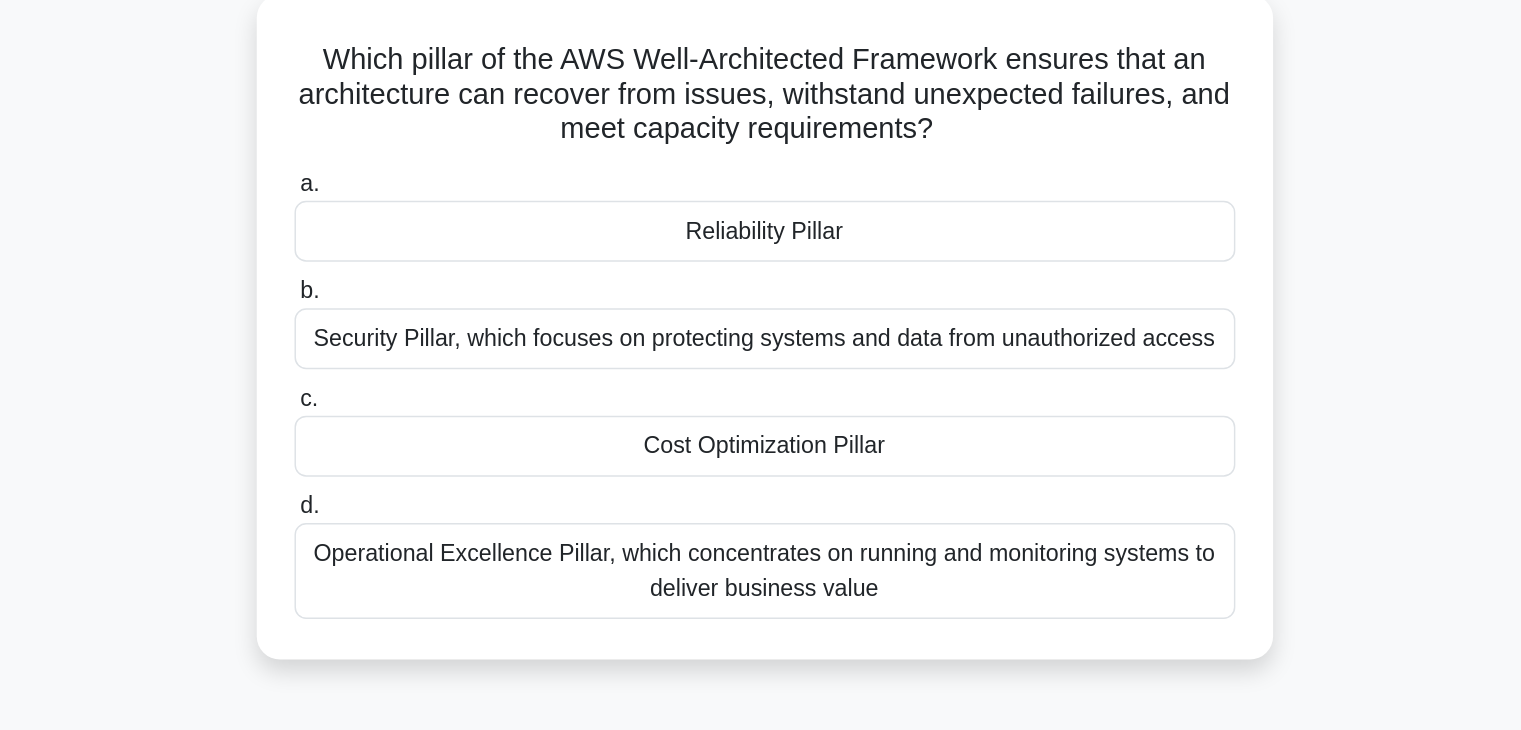 click on "Reliability Pillar" at bounding box center [761, 275] 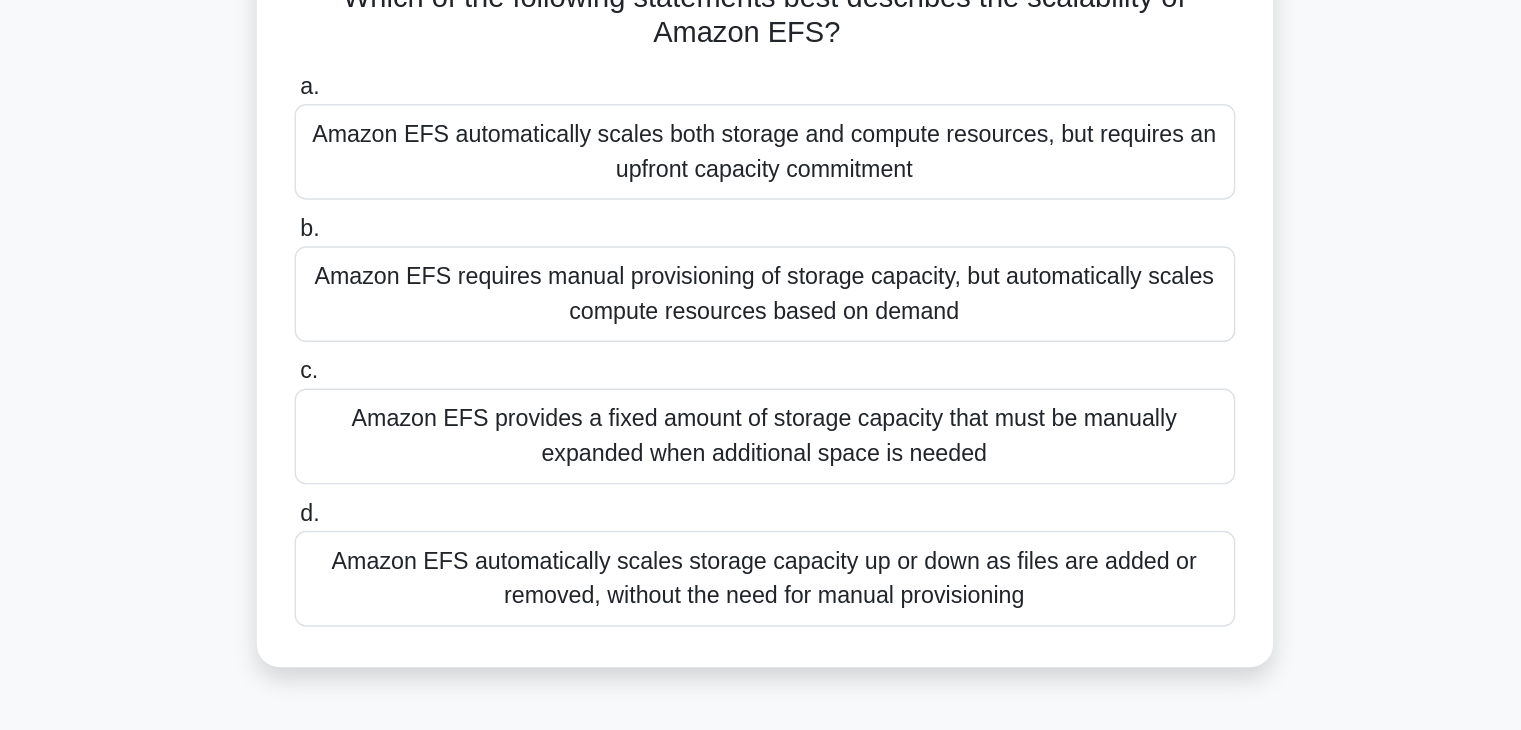 click on "Amazon EFS automatically scales storage capacity up or down as files are added or removed, without the need for manual provisioning" at bounding box center [761, 557] 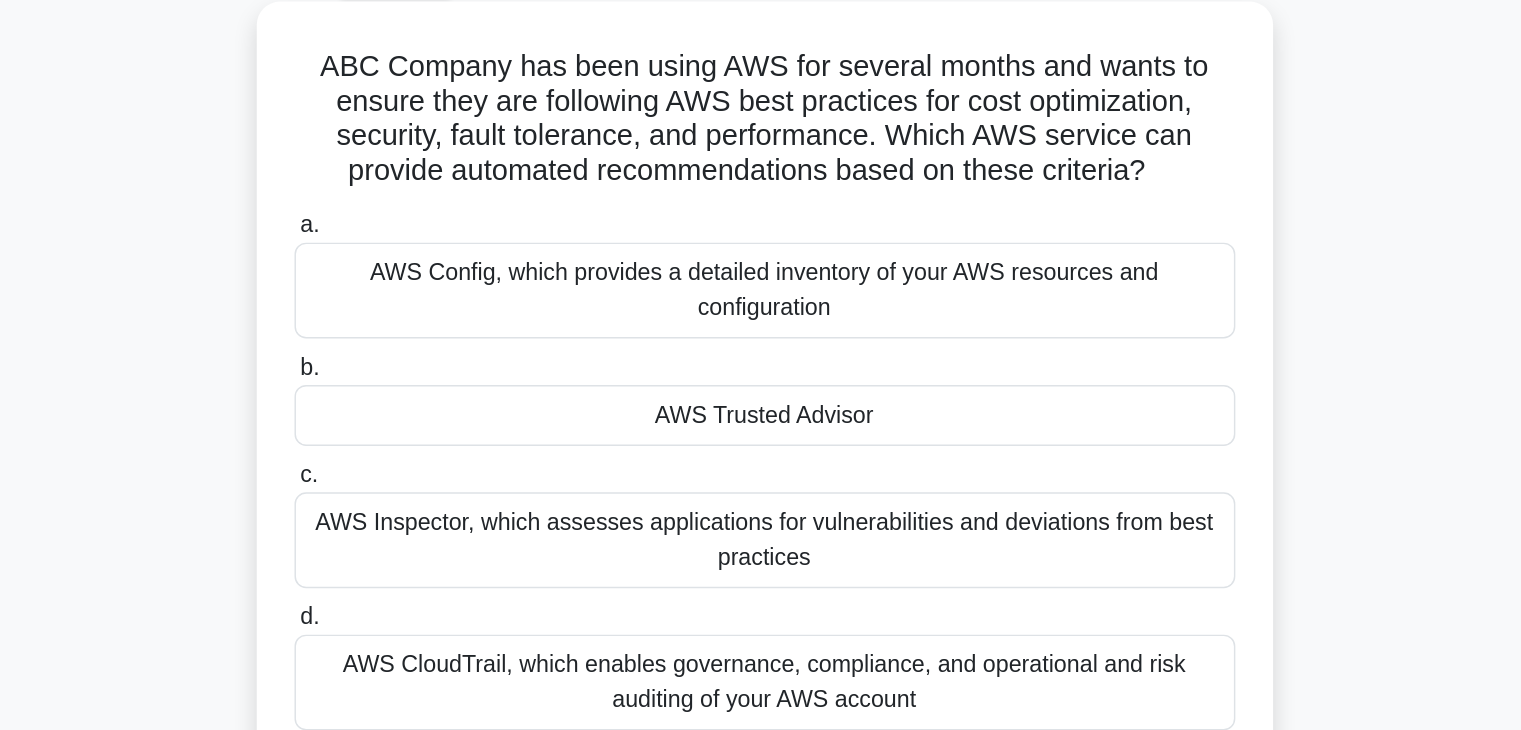 click on "AWS Trusted Advisor" at bounding box center [761, 397] 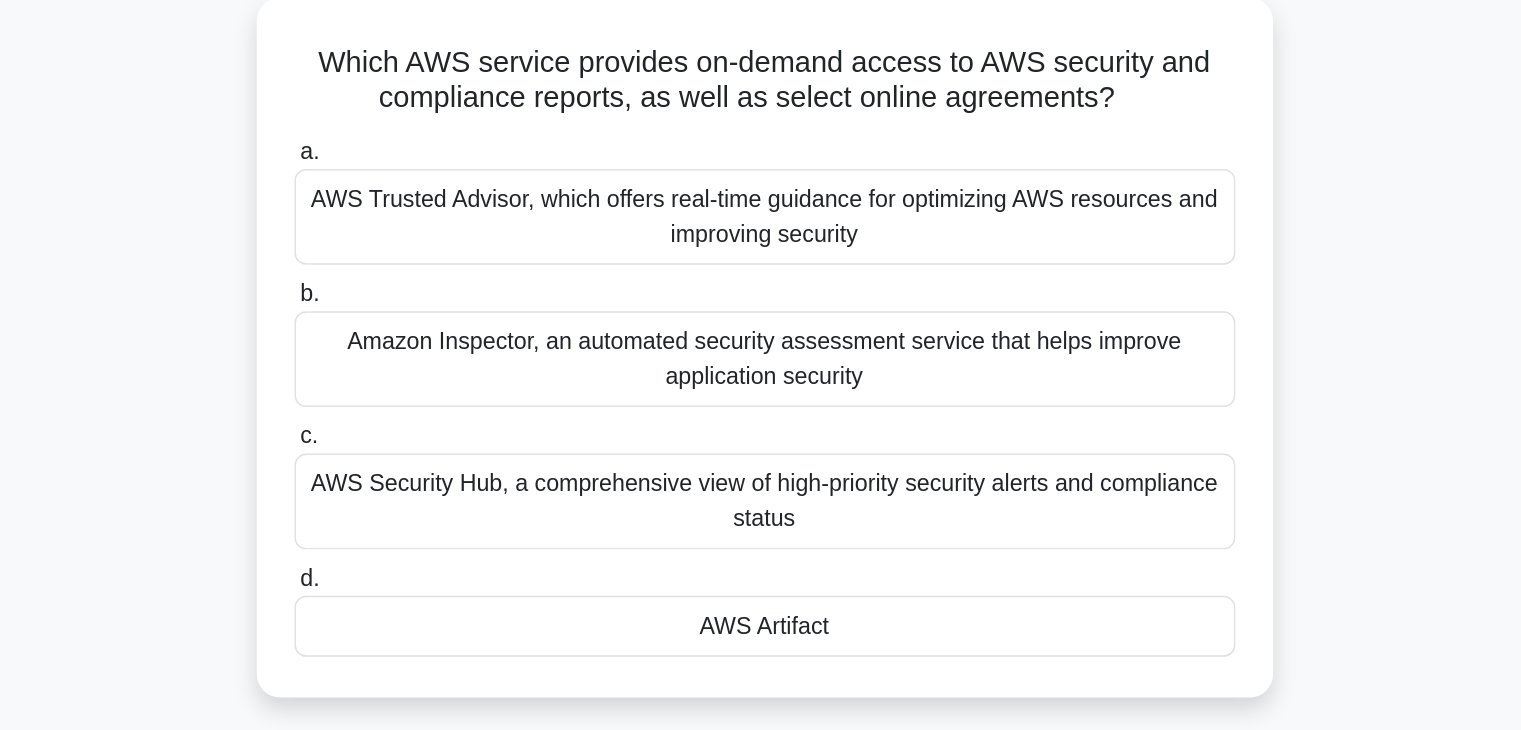 click on "AWS Artifact" at bounding box center (761, 545) 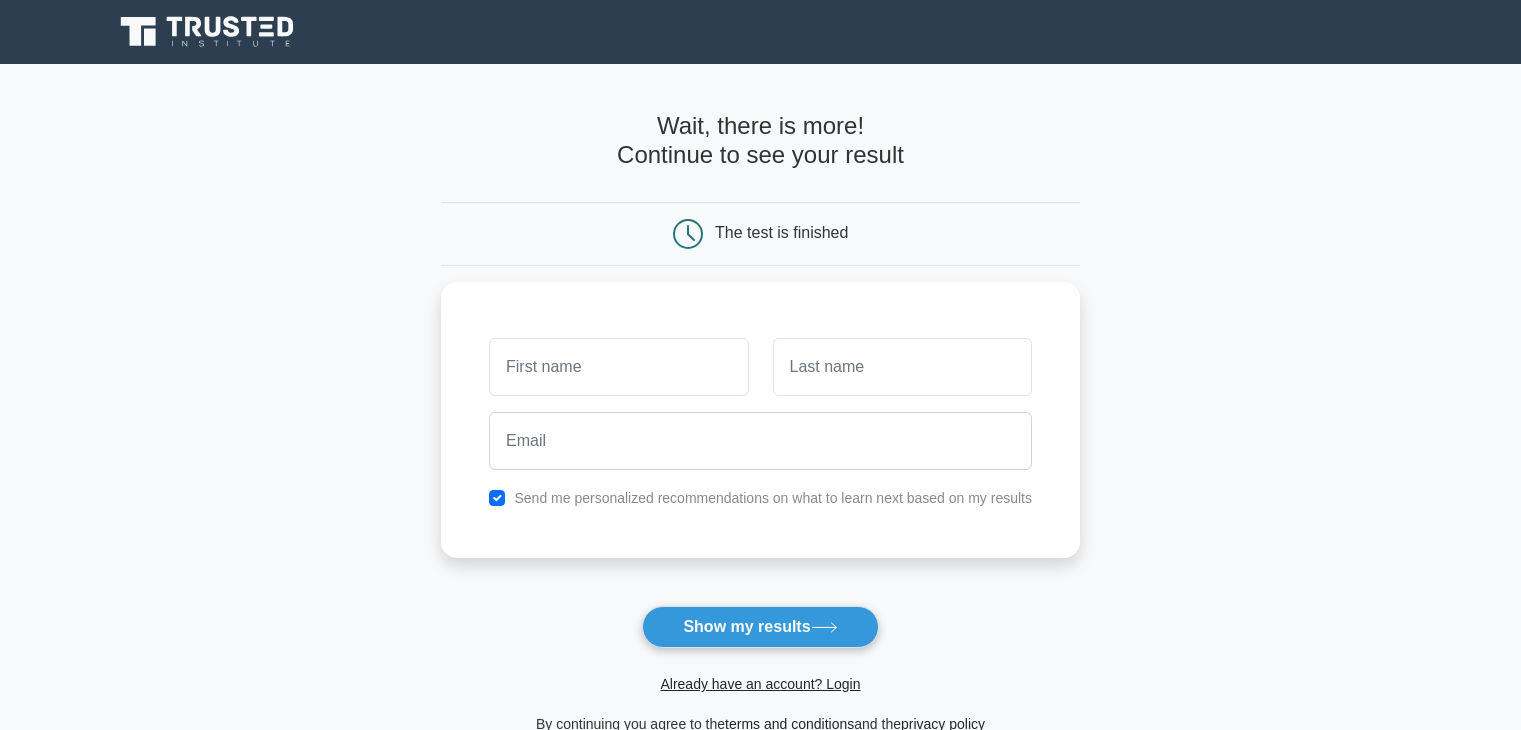 scroll, scrollTop: 0, scrollLeft: 0, axis: both 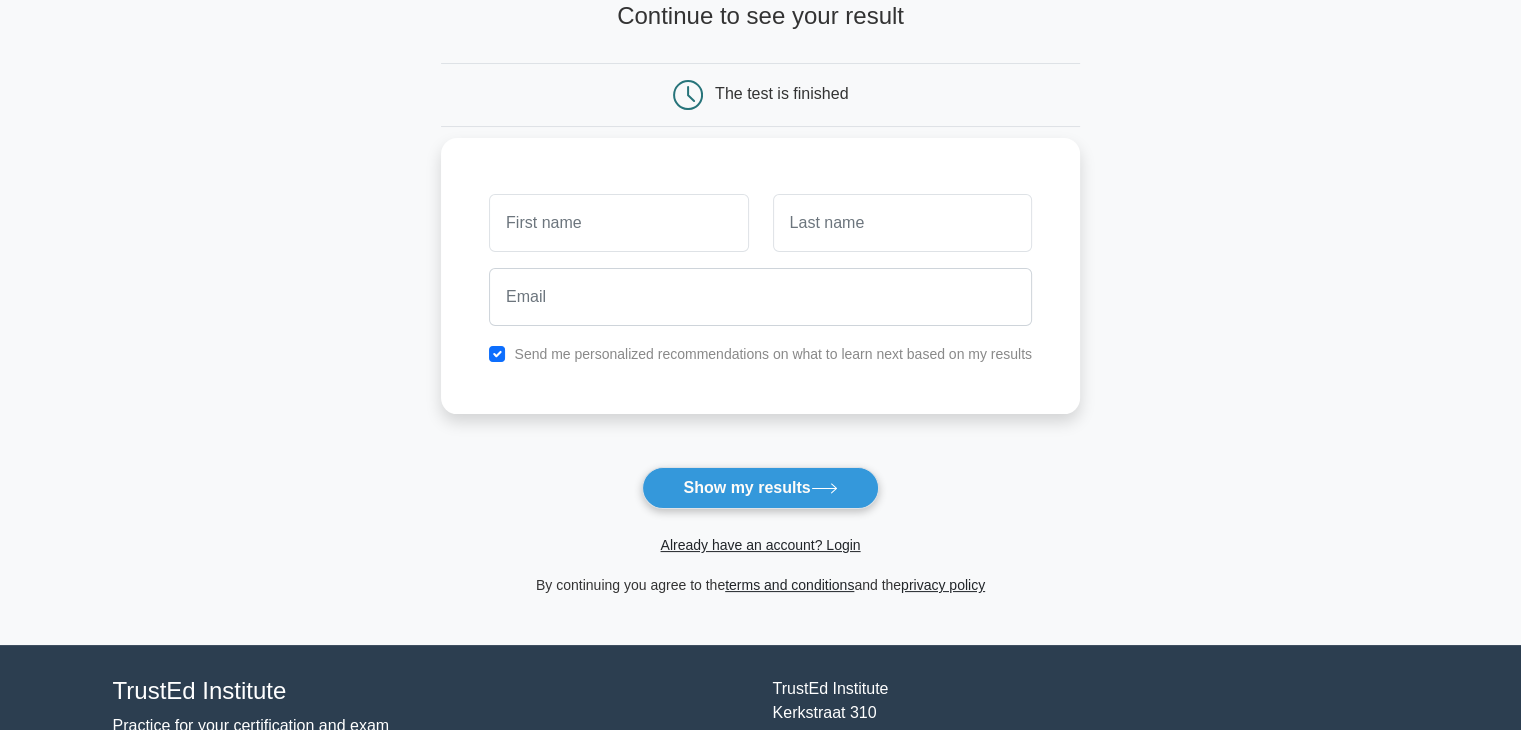 click at bounding box center (618, 223) 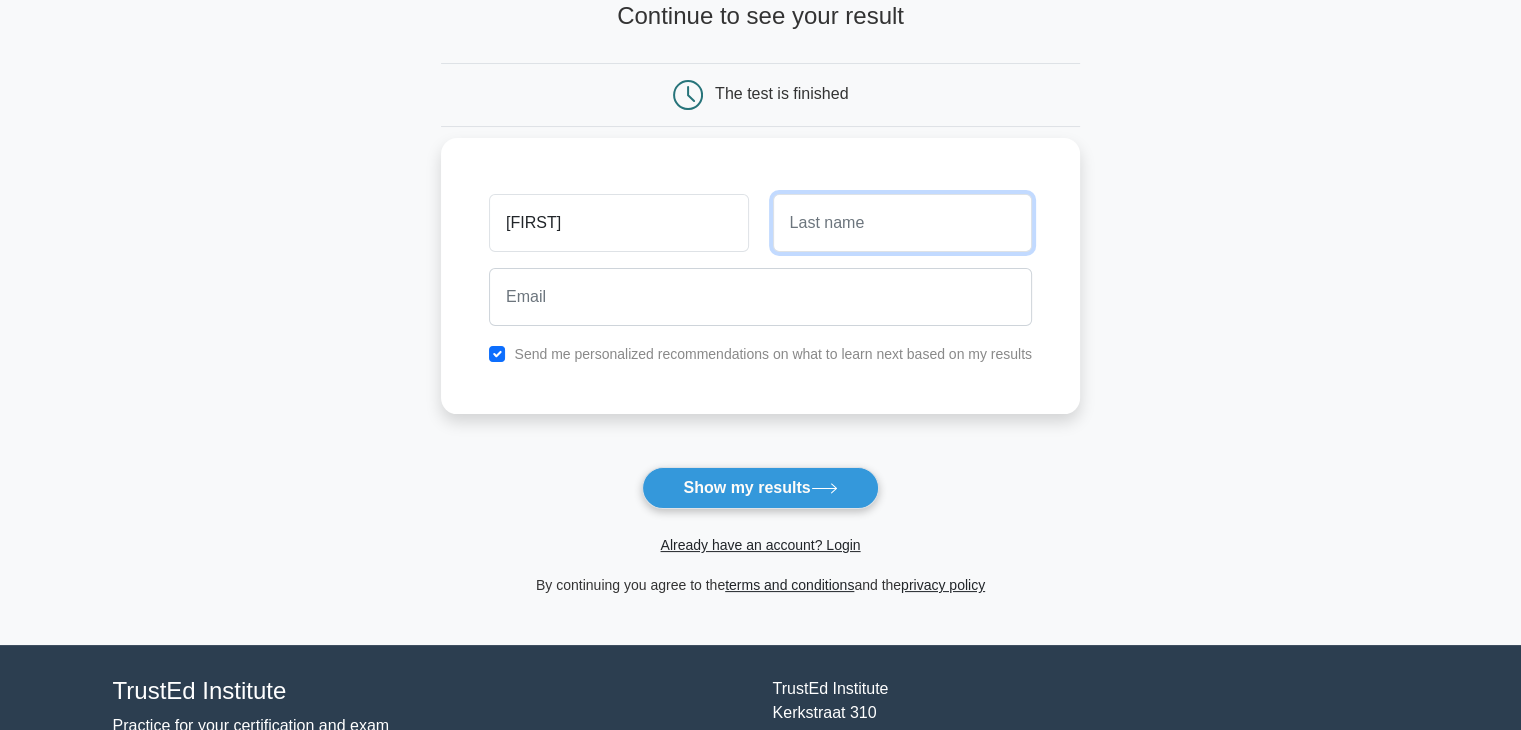 click at bounding box center [902, 223] 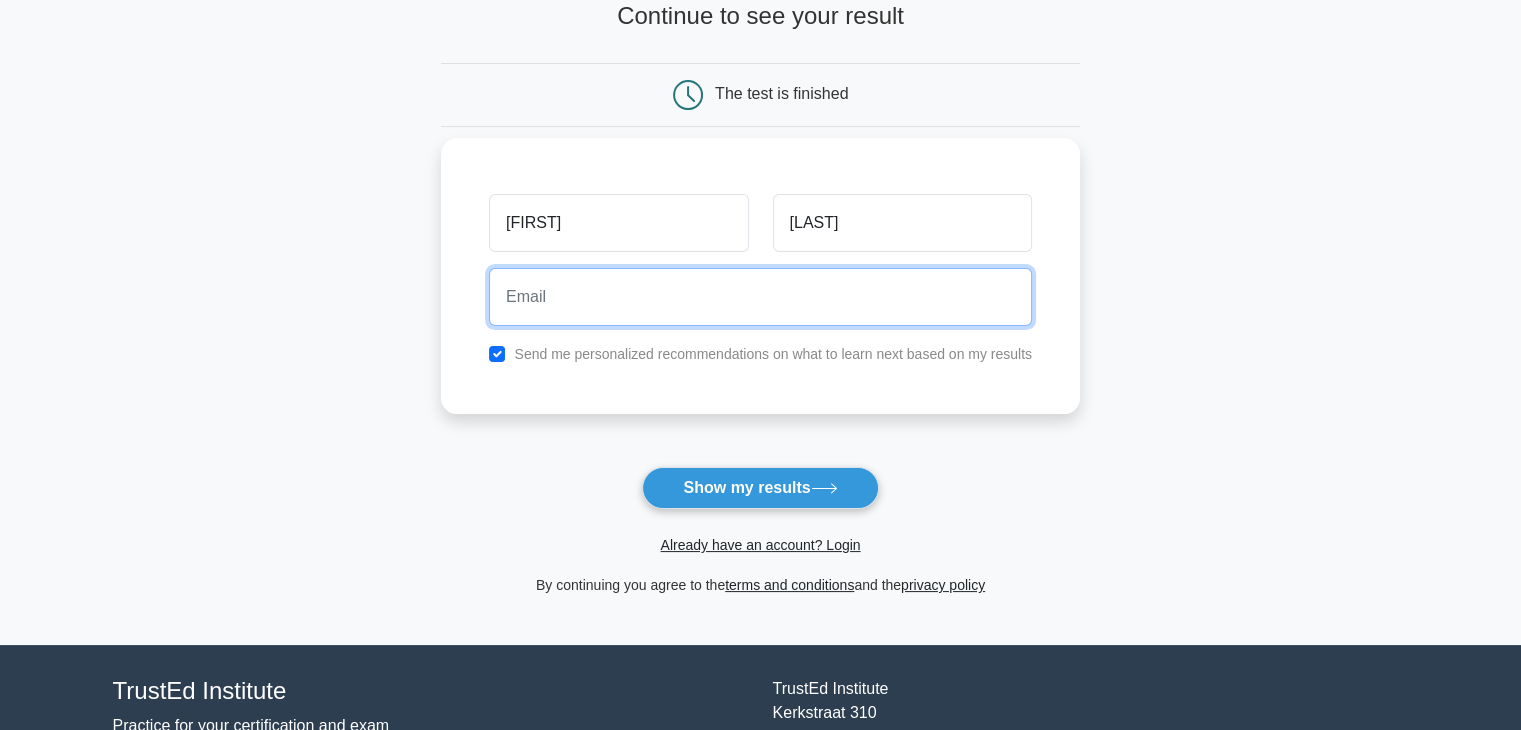 click at bounding box center [760, 297] 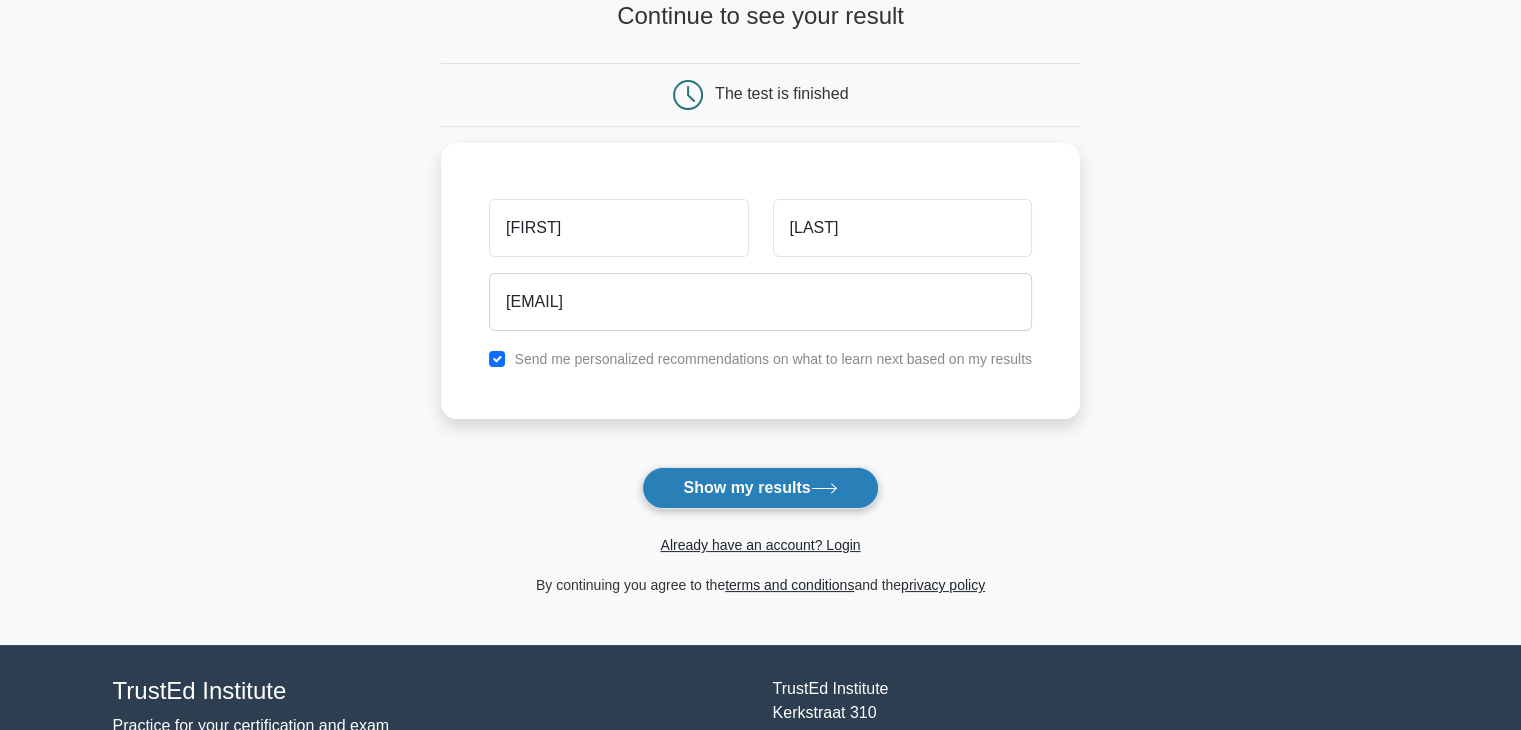 click on "Show my results" at bounding box center [760, 488] 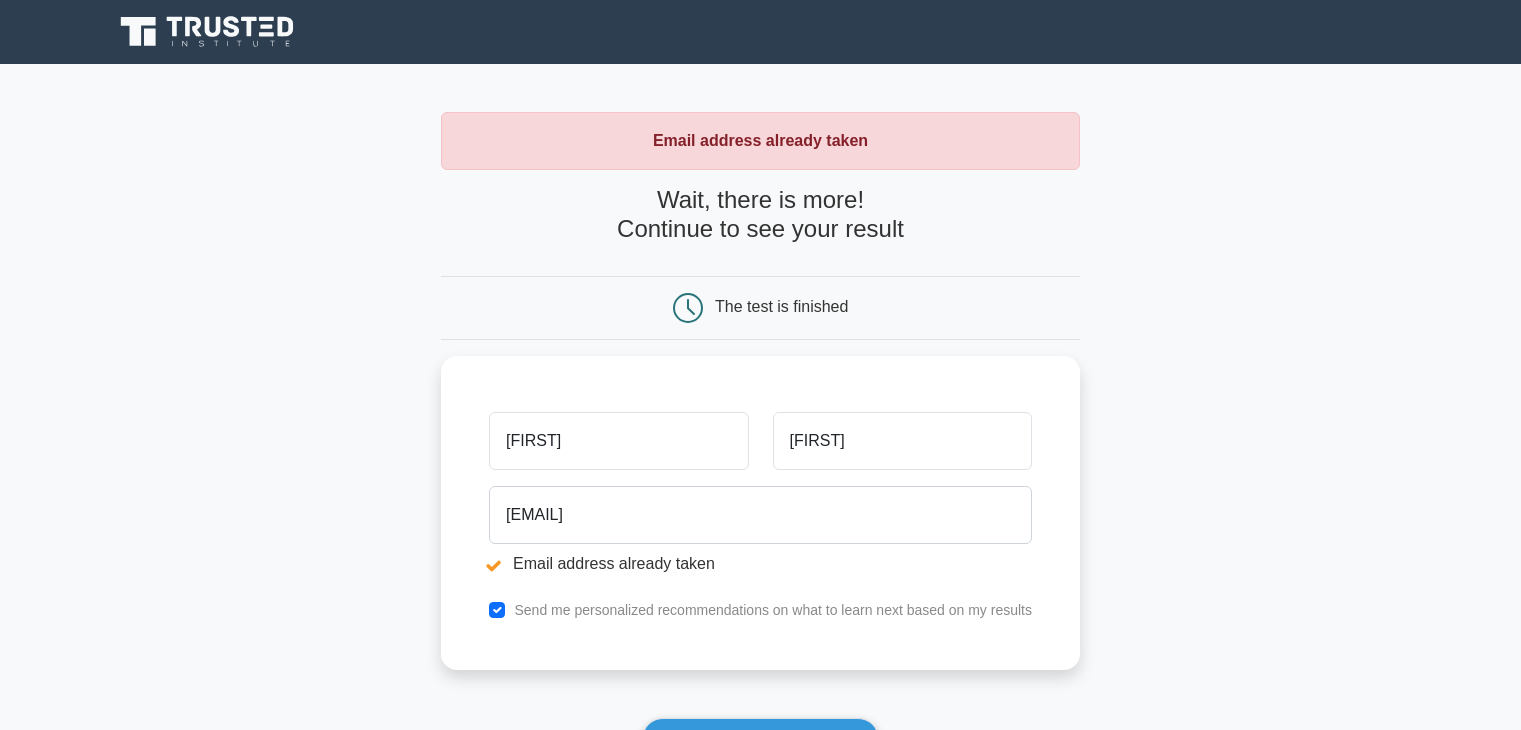 scroll, scrollTop: 0, scrollLeft: 0, axis: both 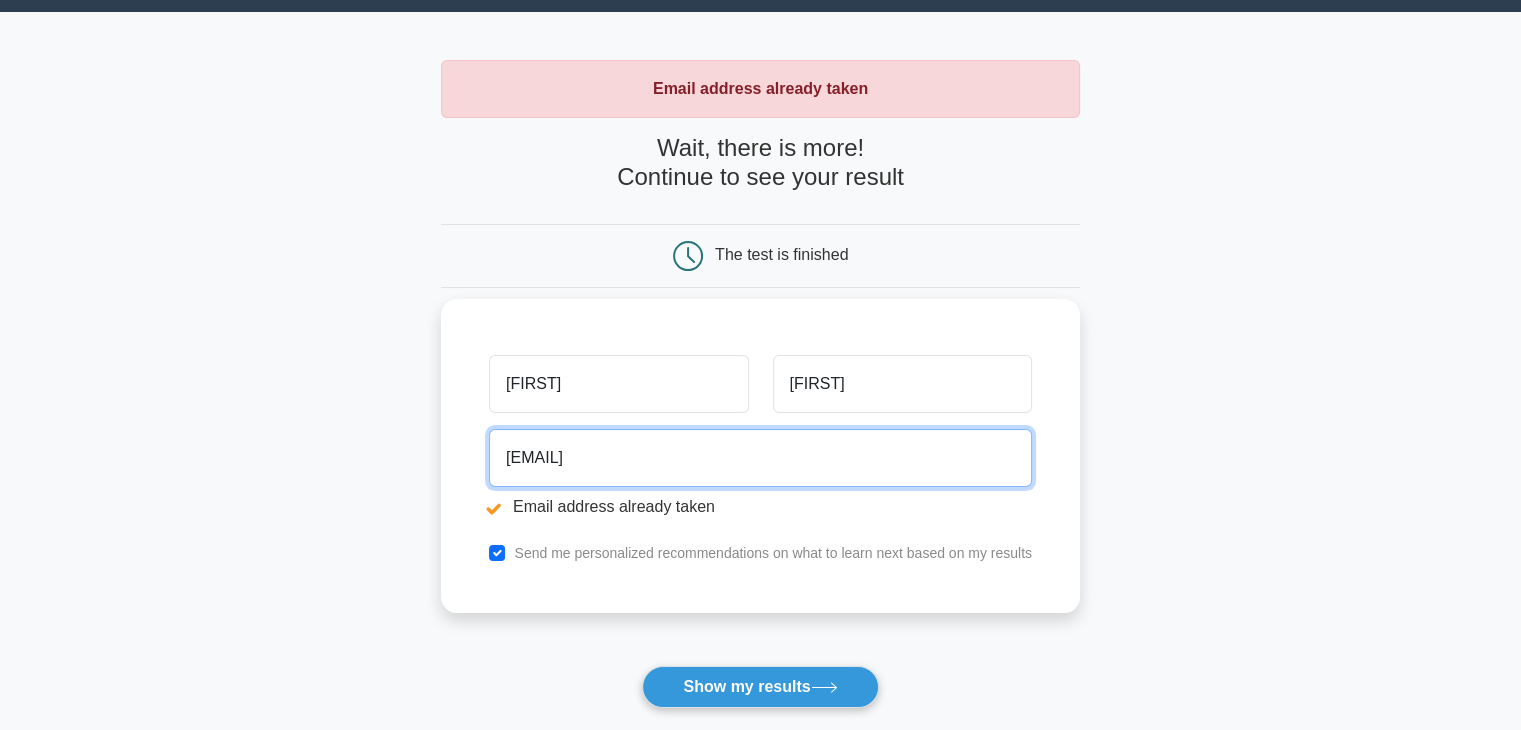 click on "gaganmangal350@gmail.com" at bounding box center [760, 458] 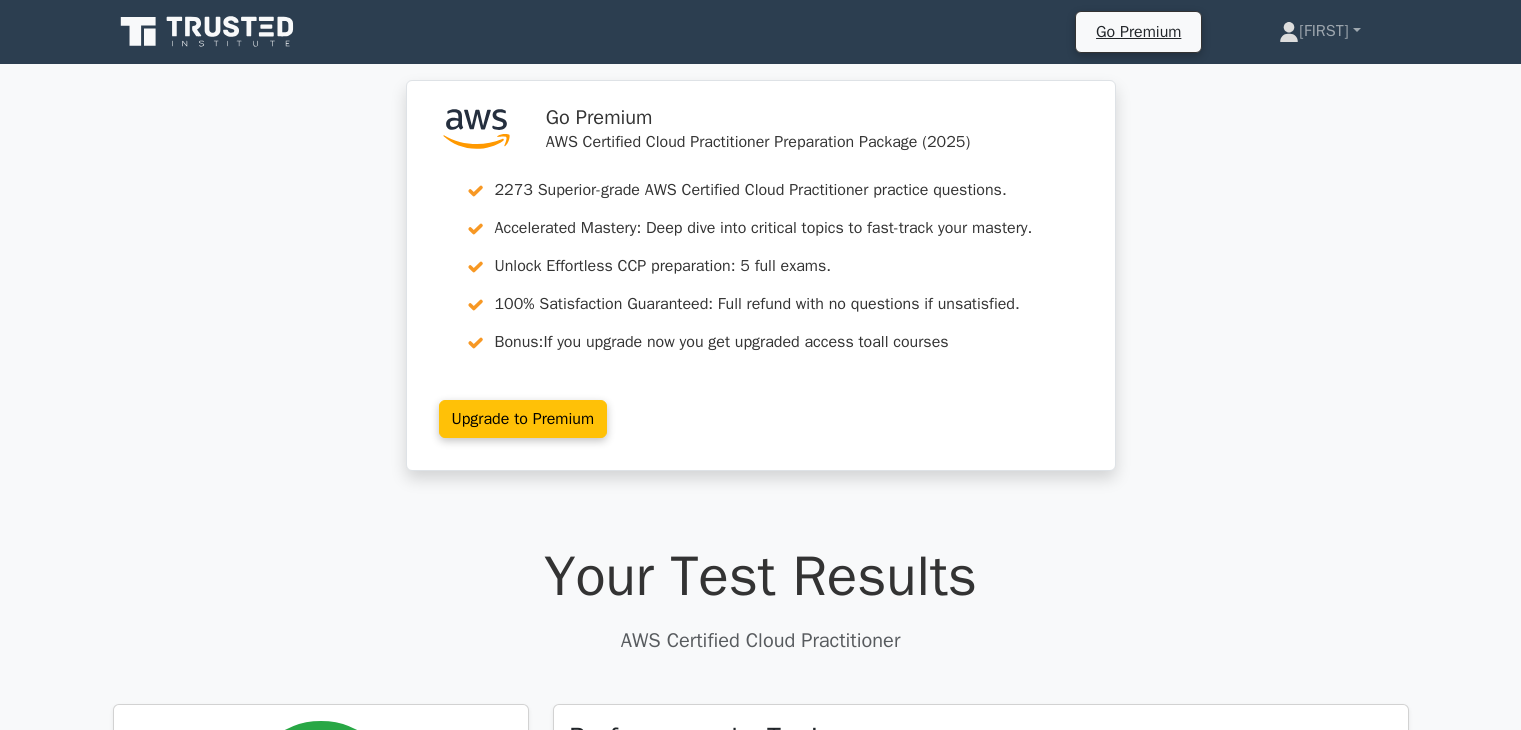 scroll, scrollTop: 0, scrollLeft: 0, axis: both 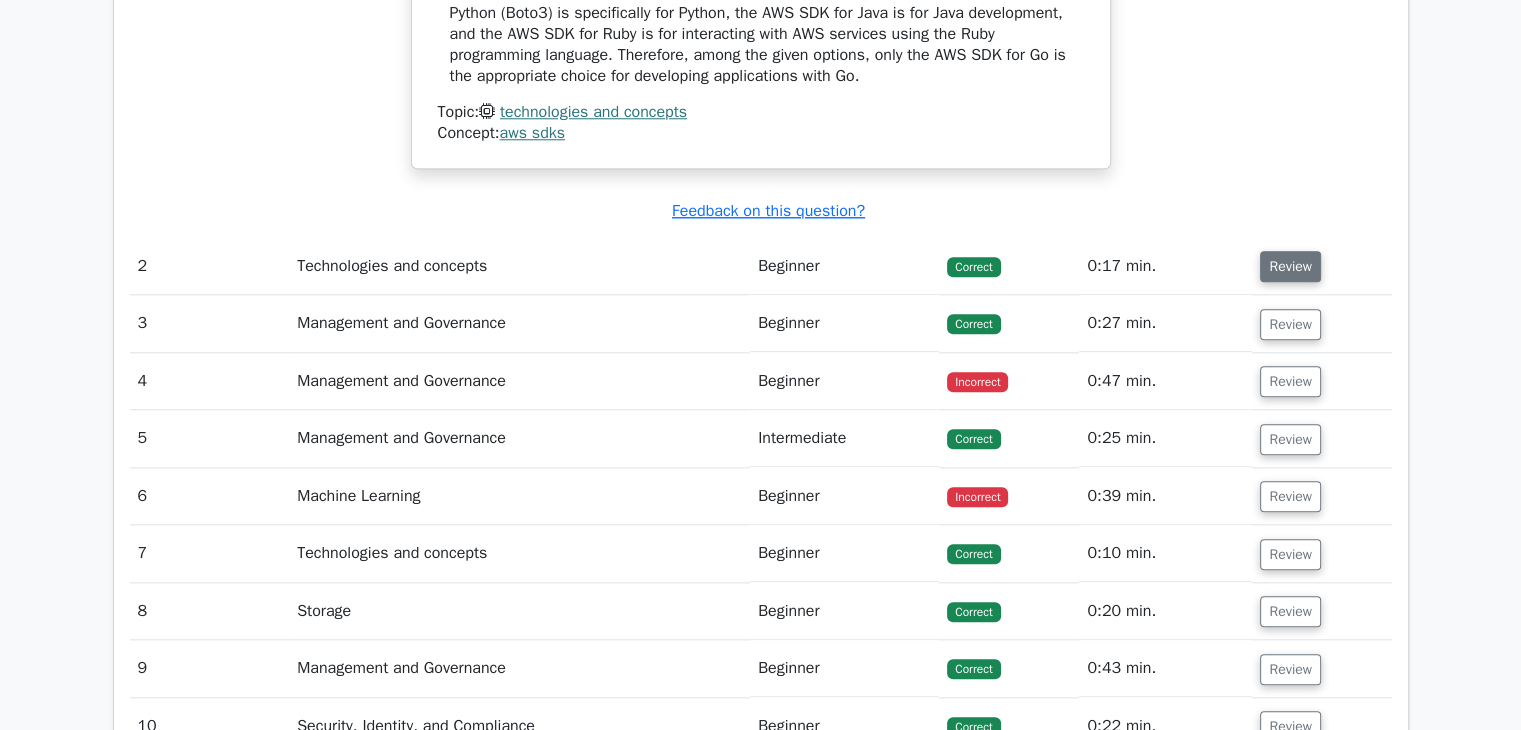click on "Review" at bounding box center [1290, 266] 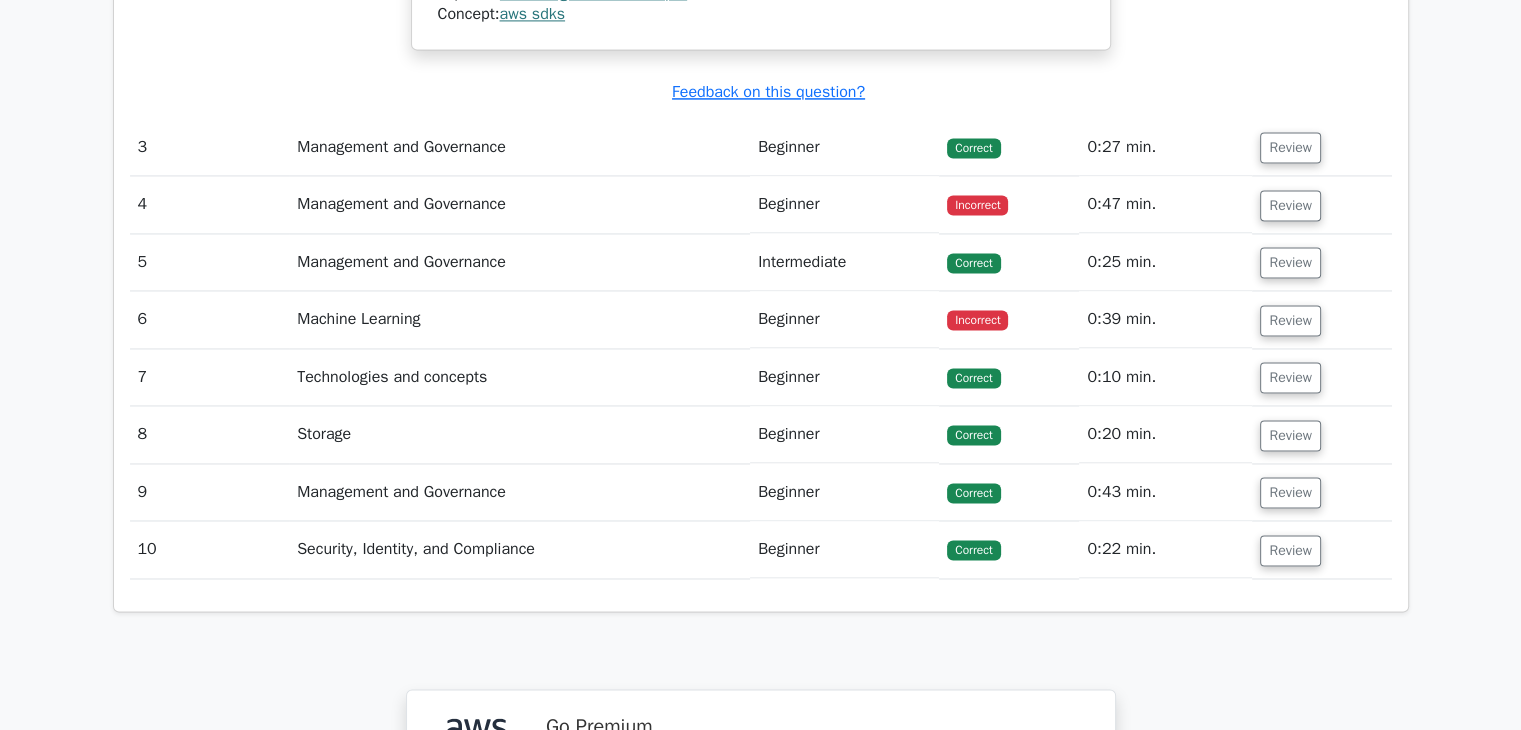 scroll, scrollTop: 3088, scrollLeft: 0, axis: vertical 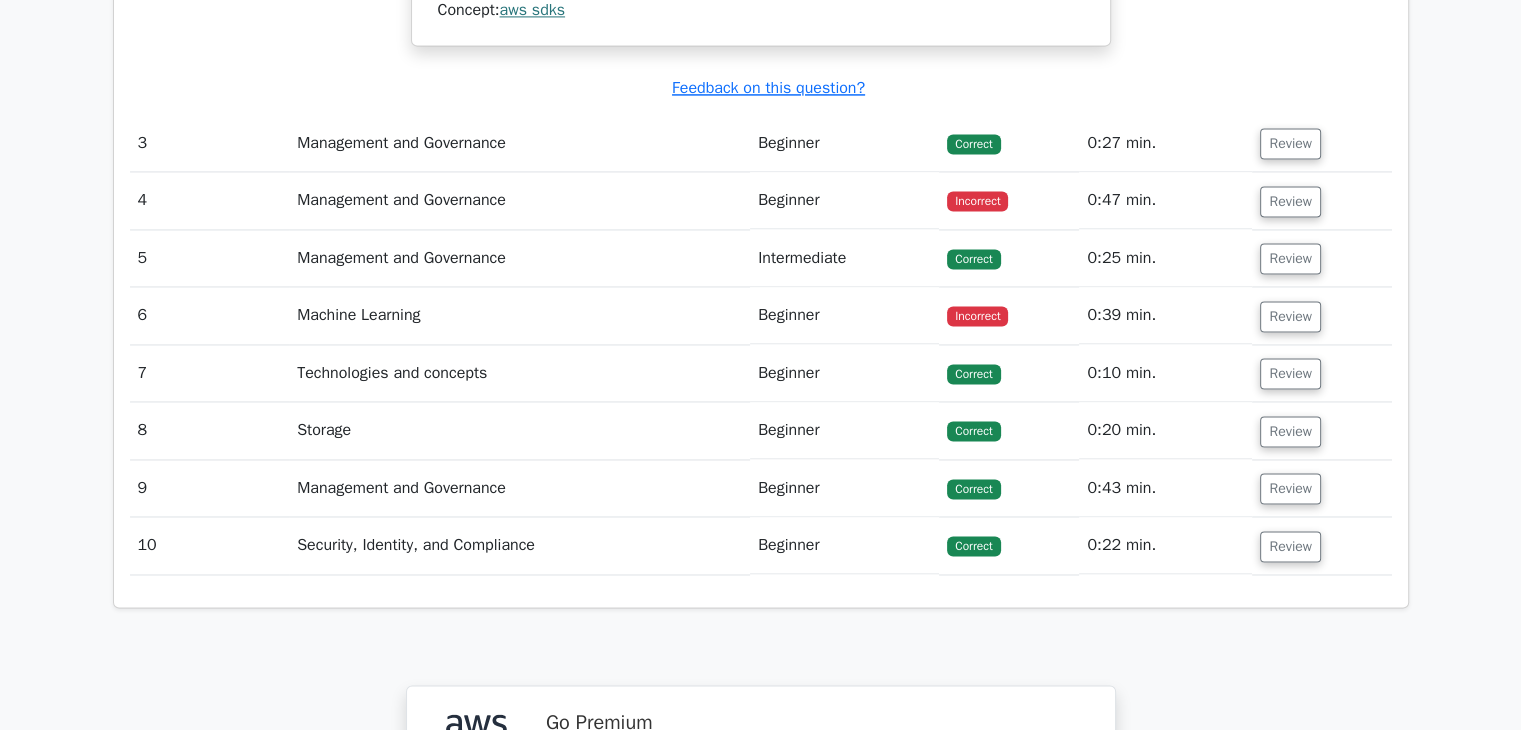 click on "Review" at bounding box center (1321, 143) 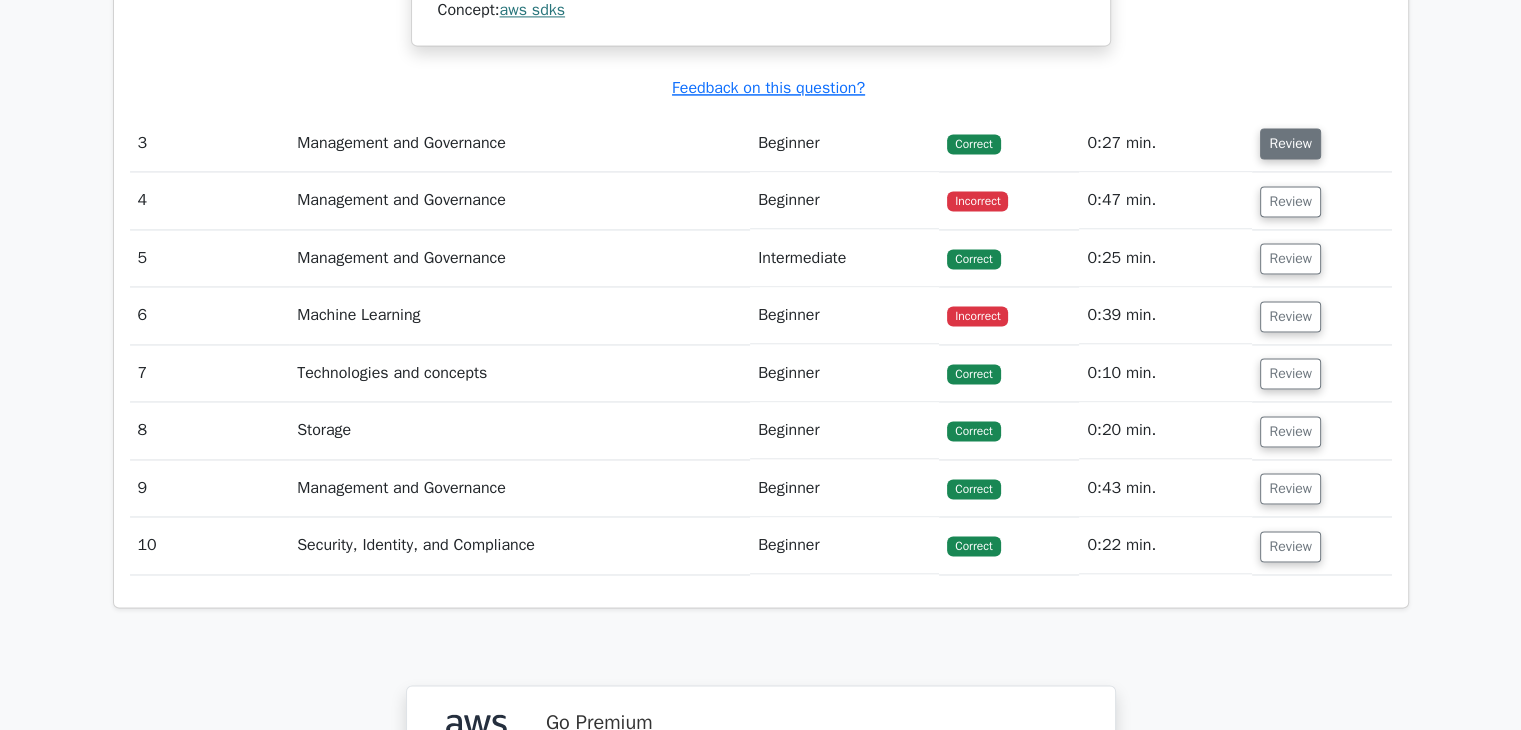 click on "Review" at bounding box center (1290, 143) 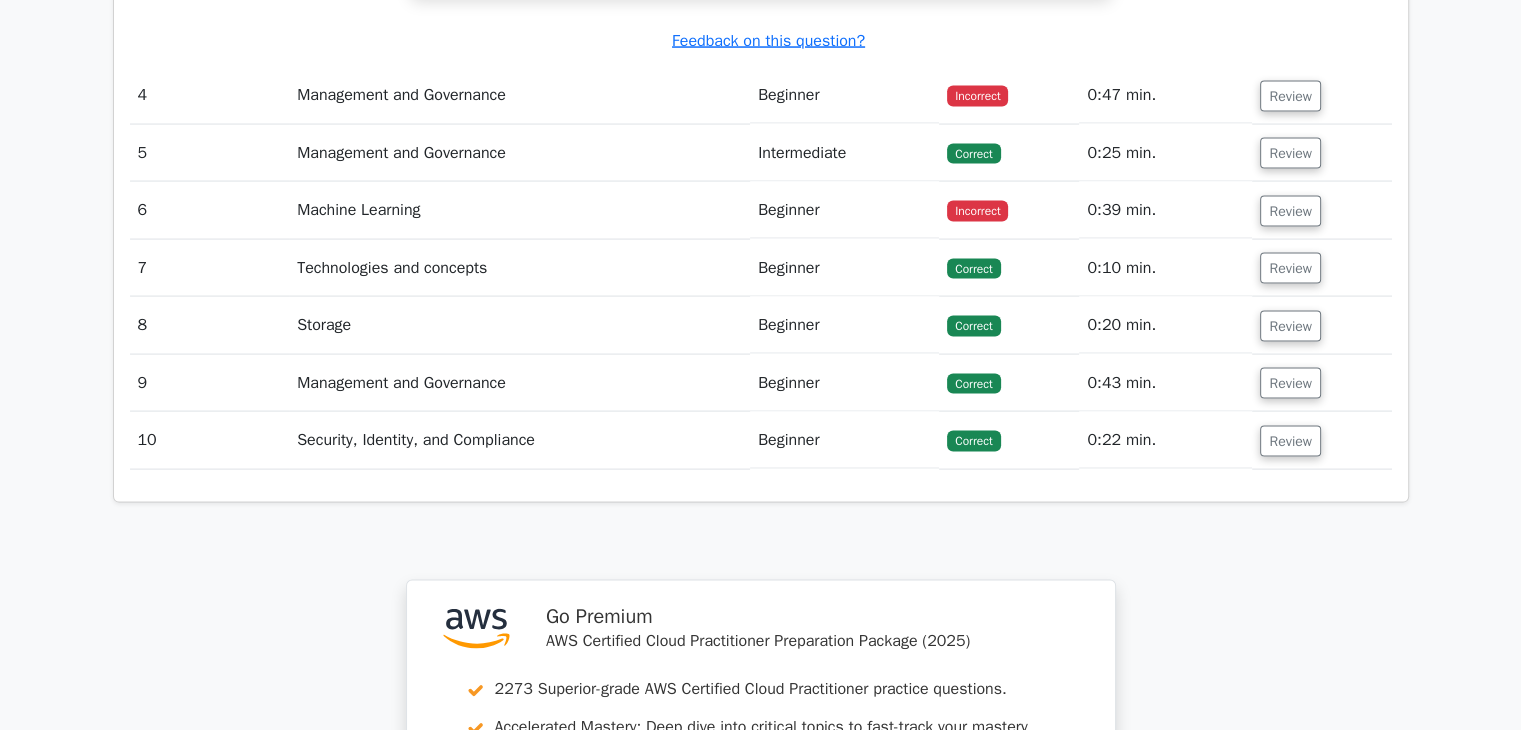 scroll, scrollTop: 4063, scrollLeft: 0, axis: vertical 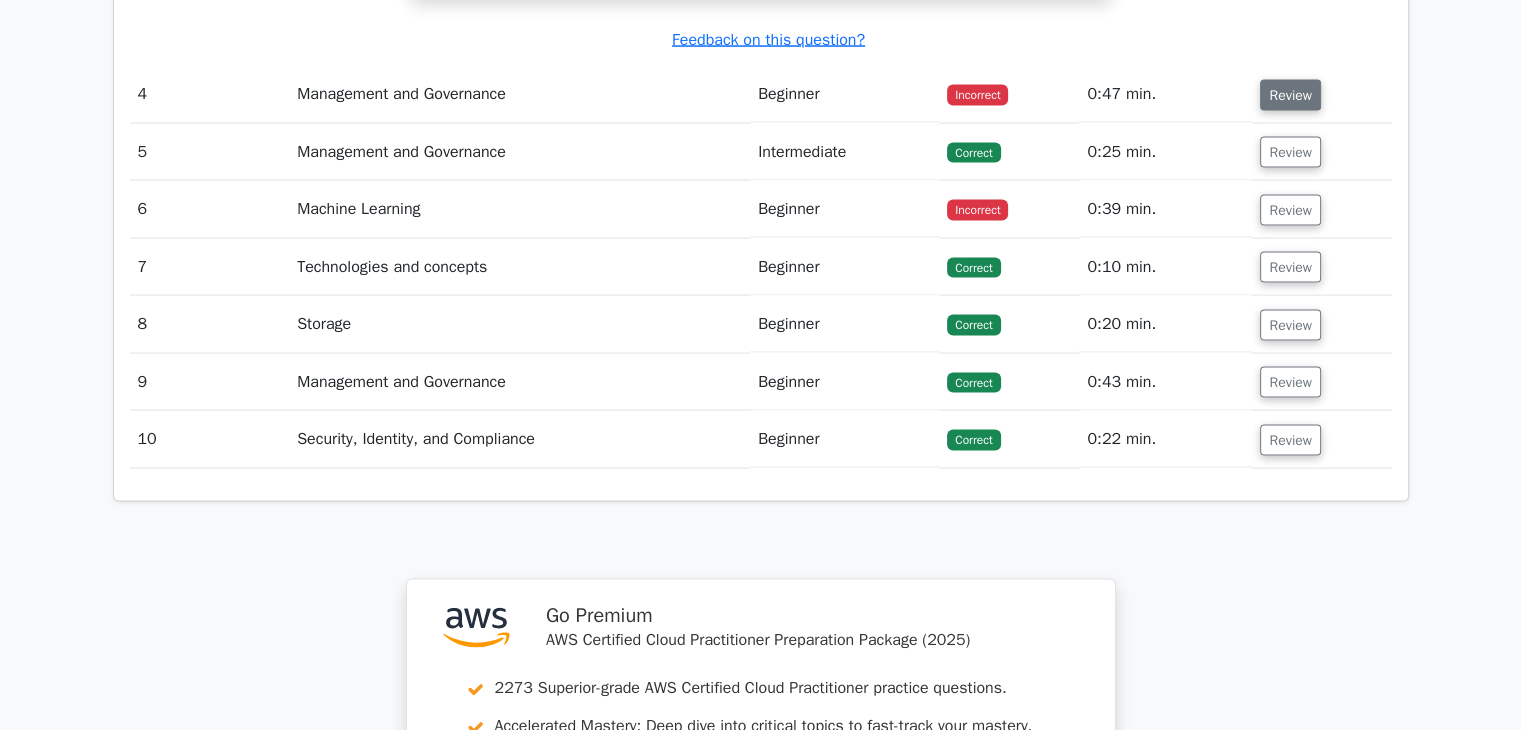 click on "Review" at bounding box center [1290, 95] 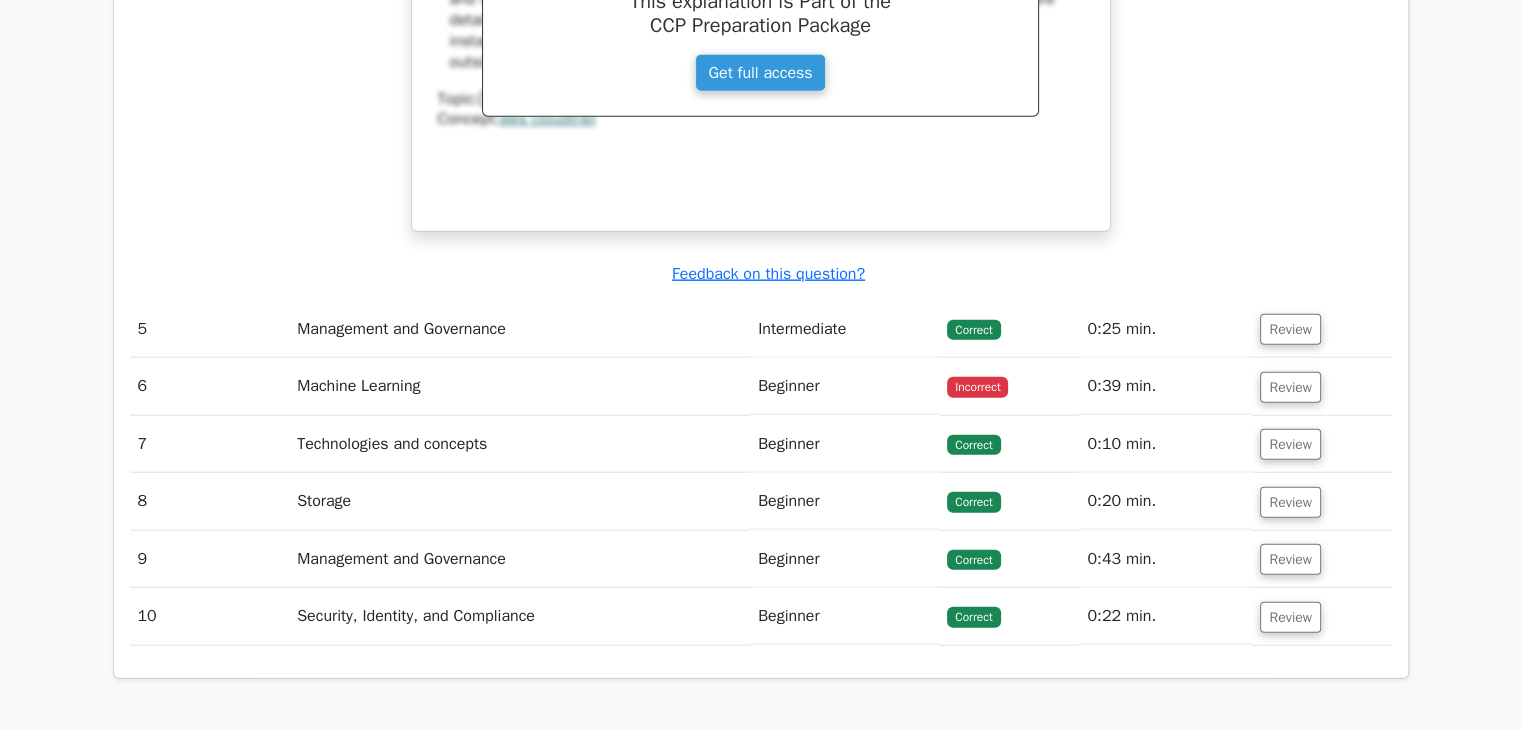 scroll, scrollTop: 4779, scrollLeft: 0, axis: vertical 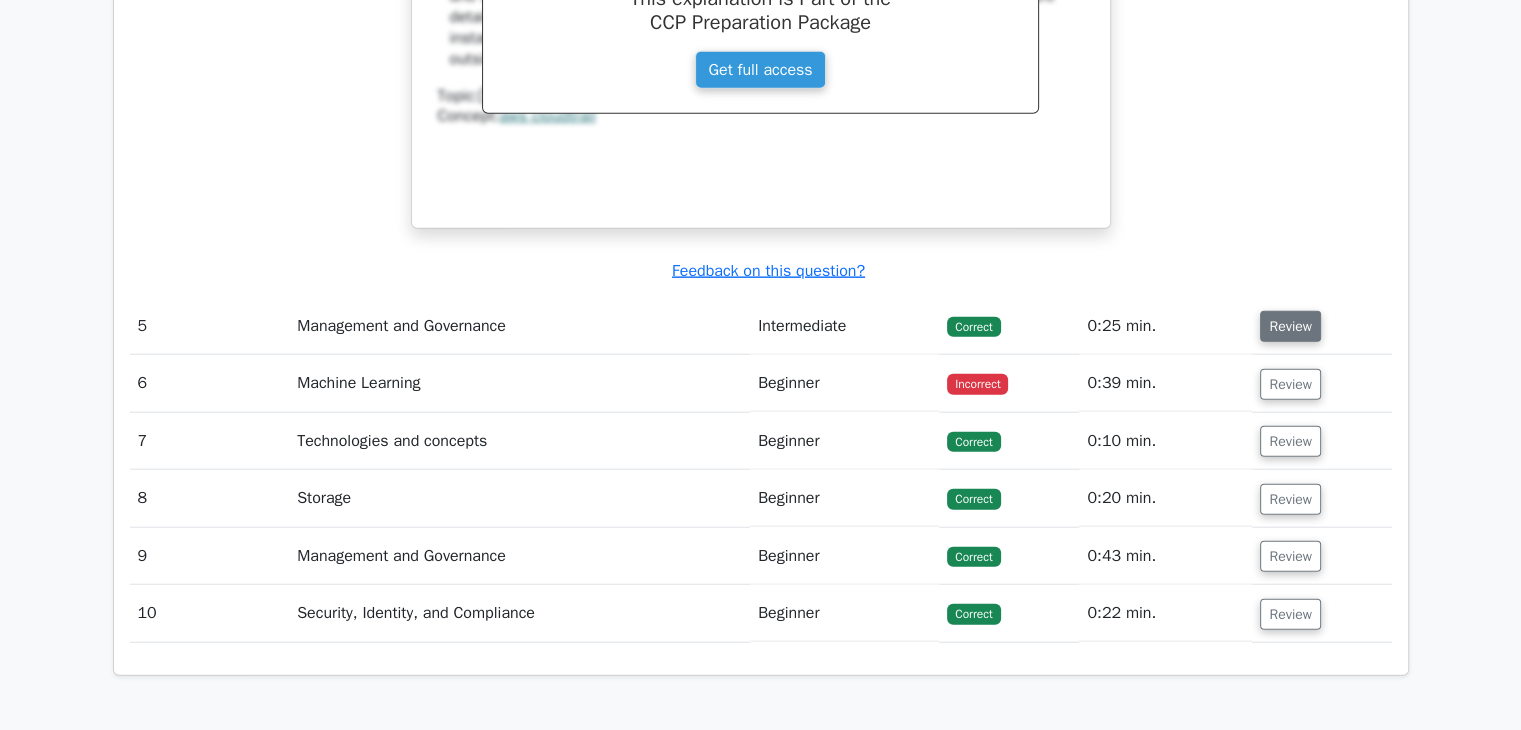 click on "Review" at bounding box center [1290, 326] 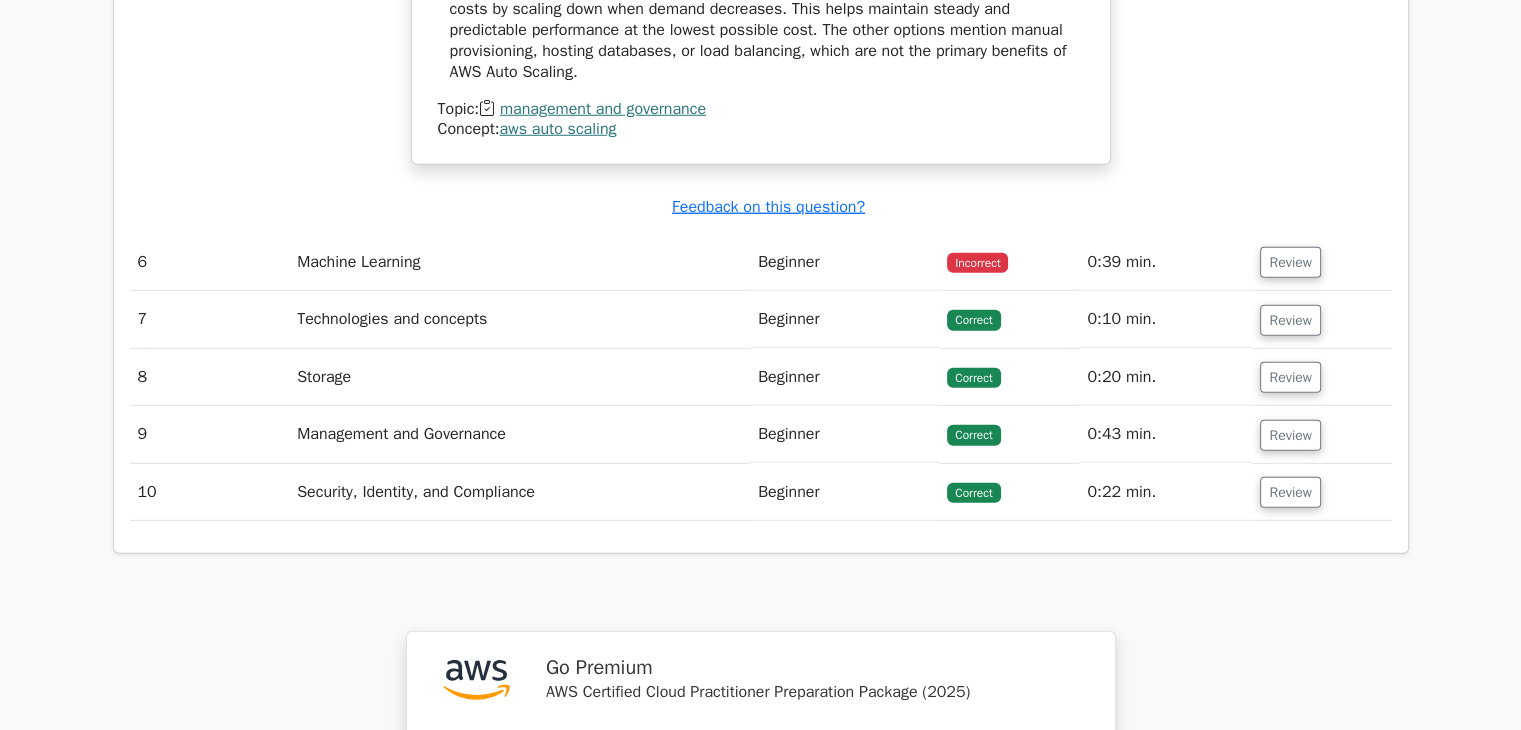 scroll, scrollTop: 5650, scrollLeft: 0, axis: vertical 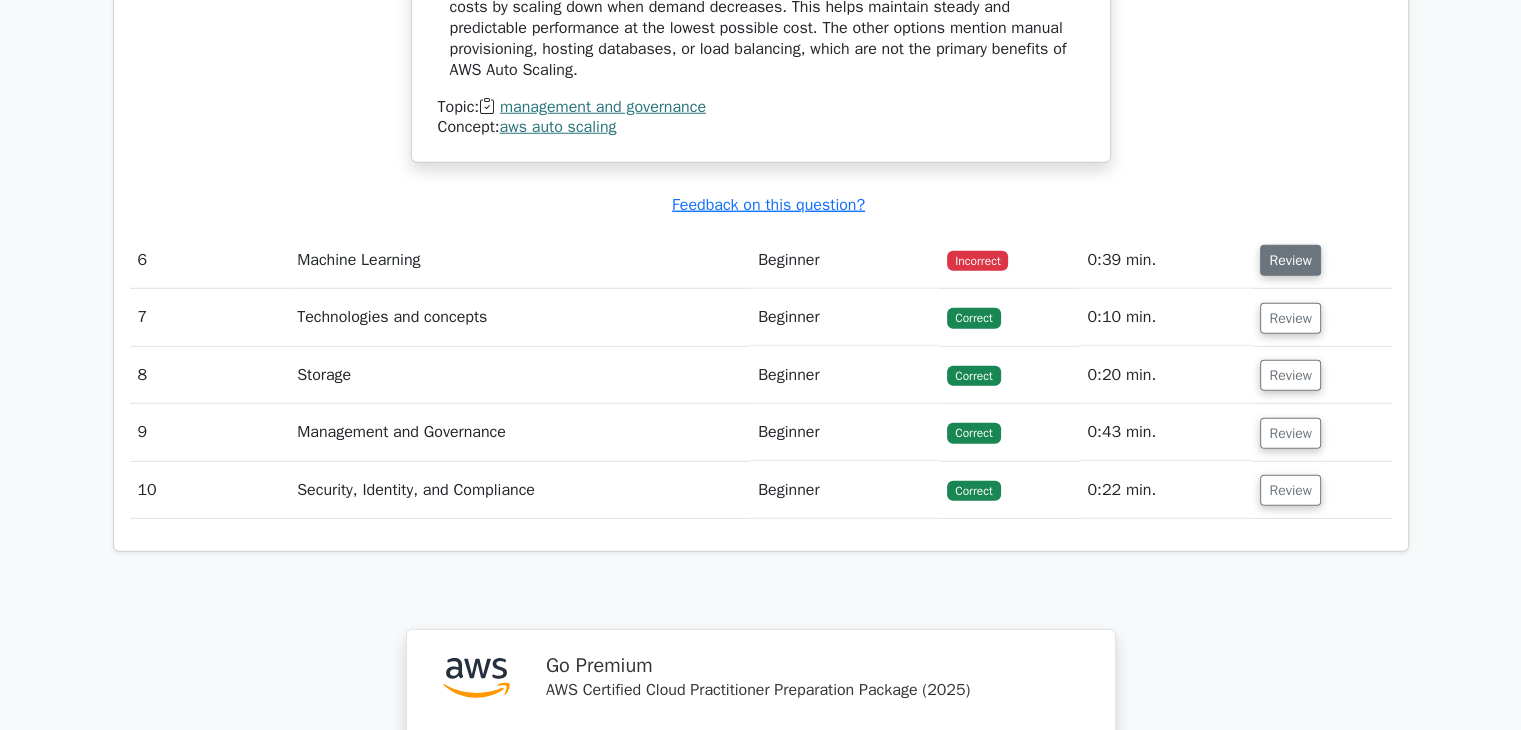 click on "Review" at bounding box center [1290, 260] 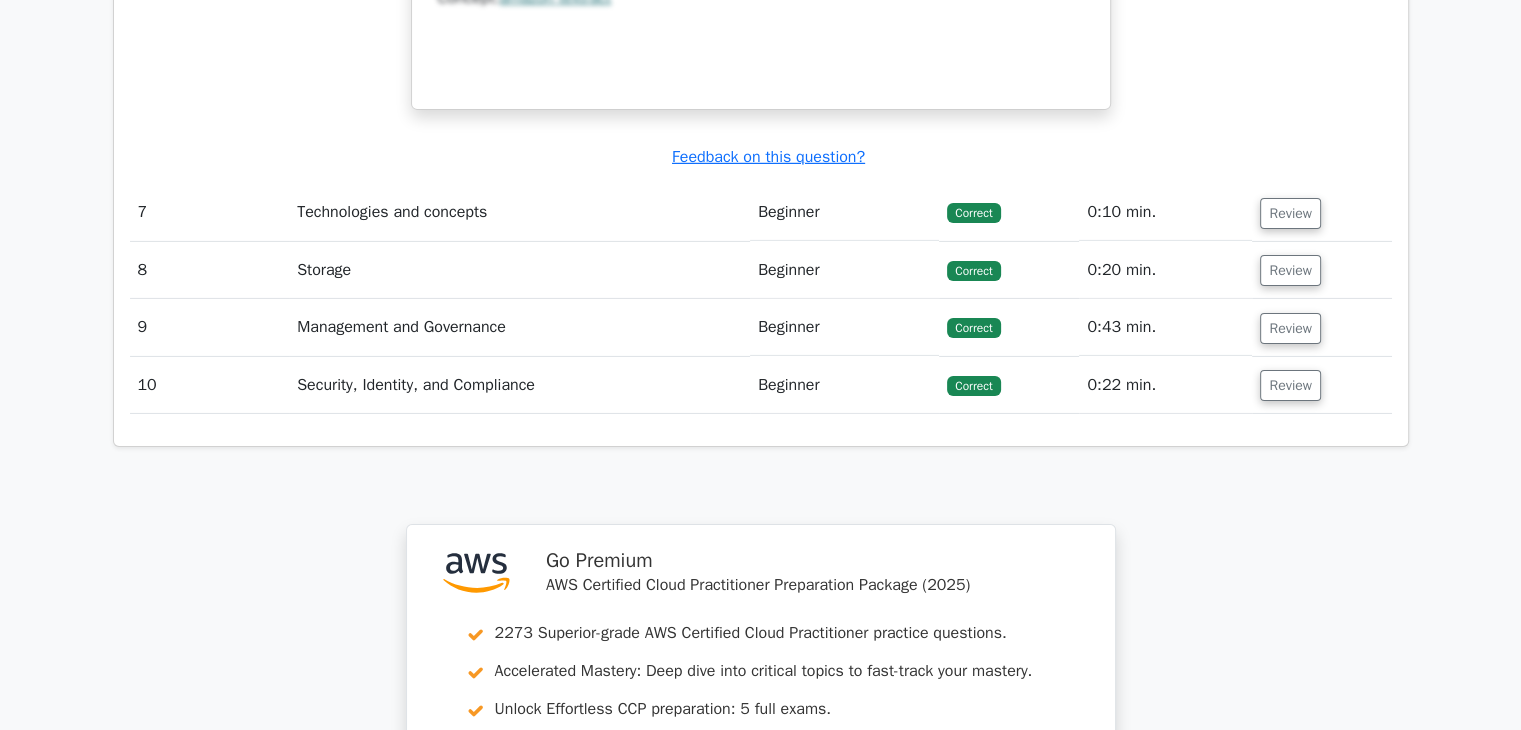 scroll, scrollTop: 6563, scrollLeft: 0, axis: vertical 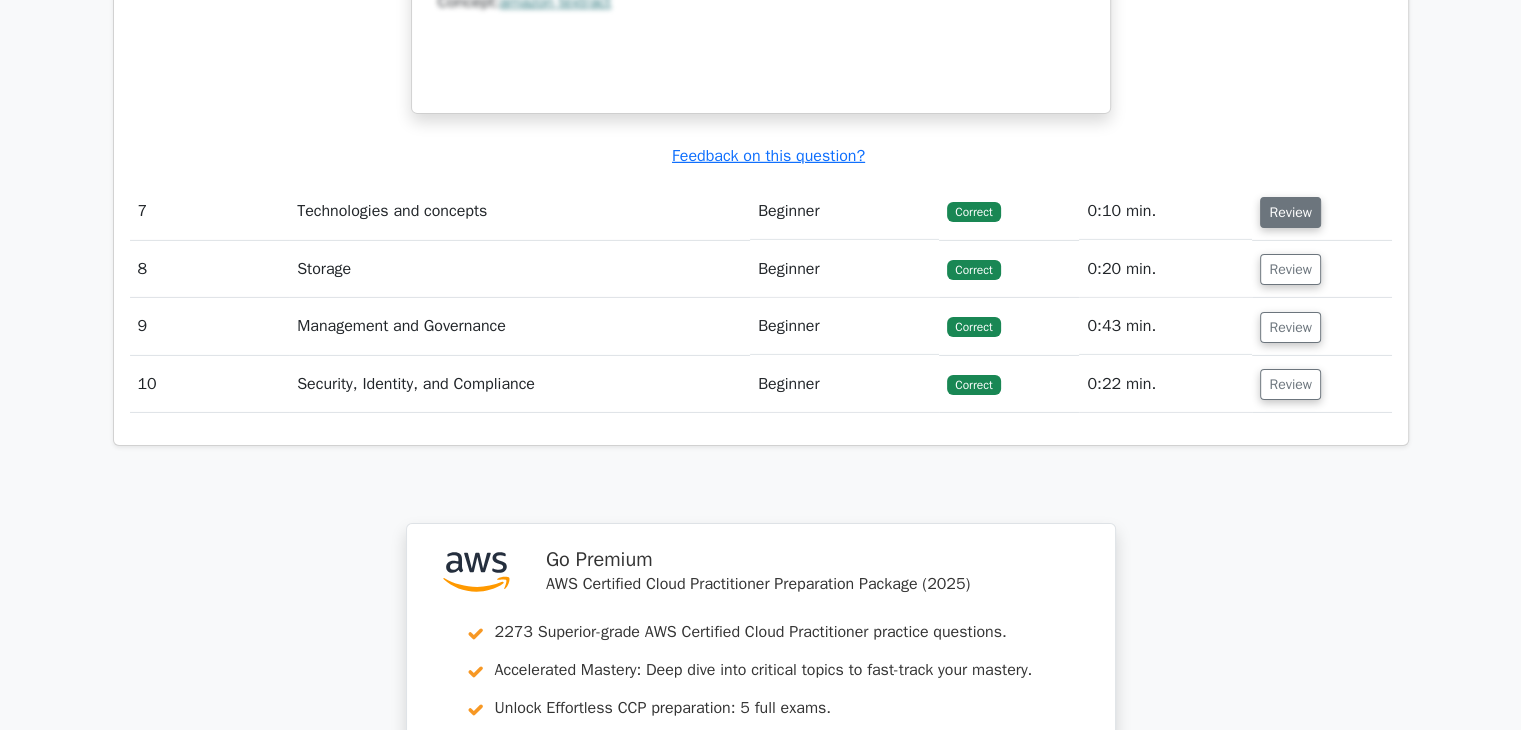 click on "Review" at bounding box center (1290, 212) 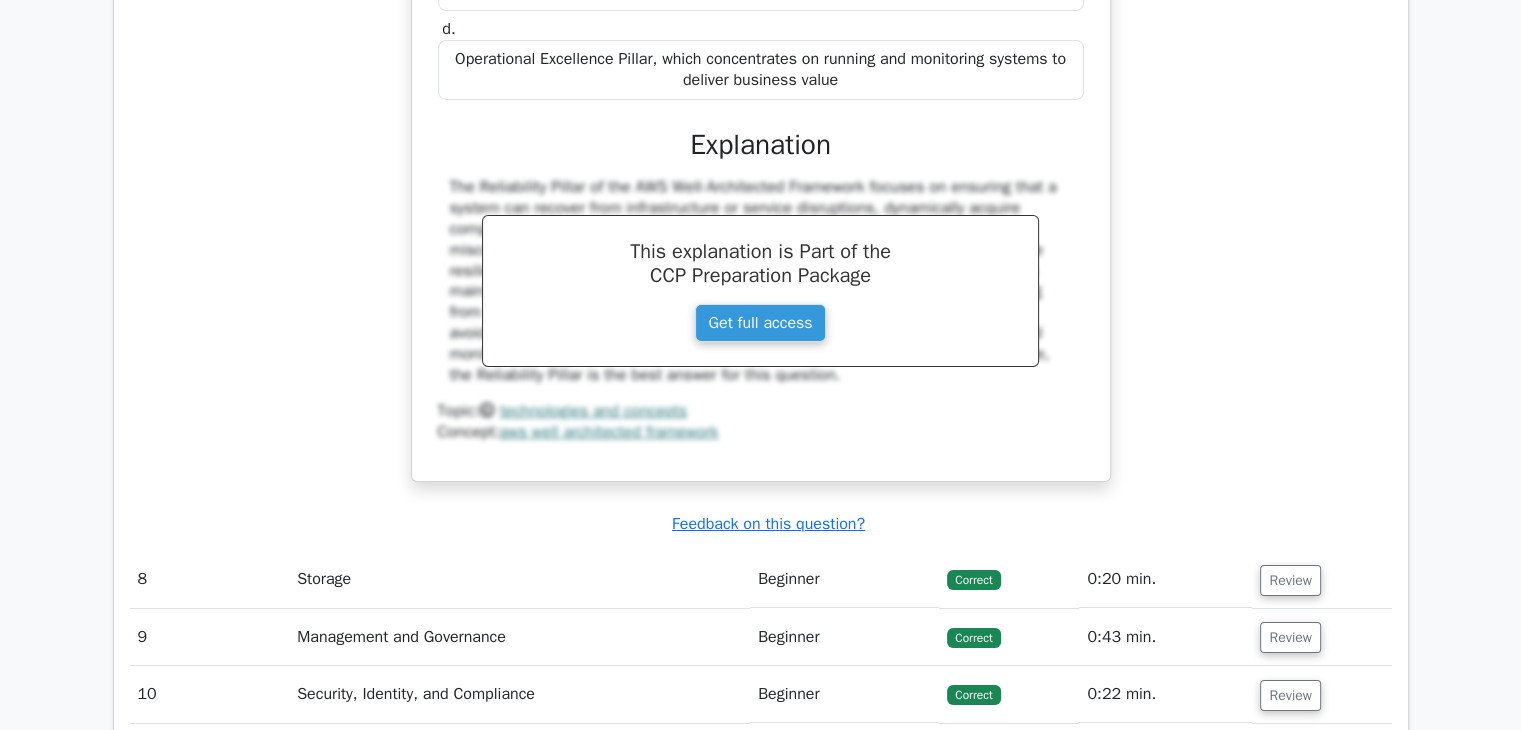 scroll, scrollTop: 7107, scrollLeft: 0, axis: vertical 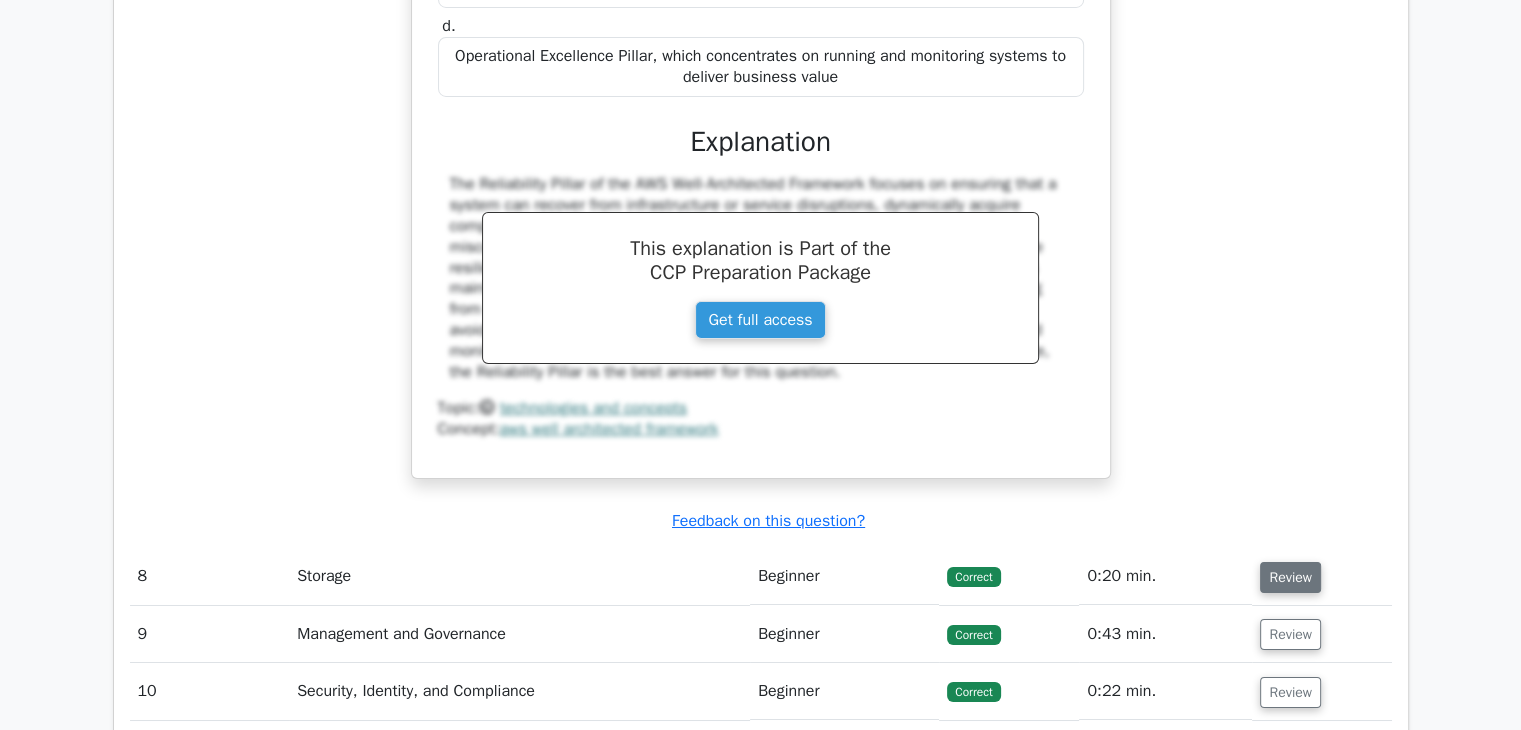 click on "Review" at bounding box center (1290, 577) 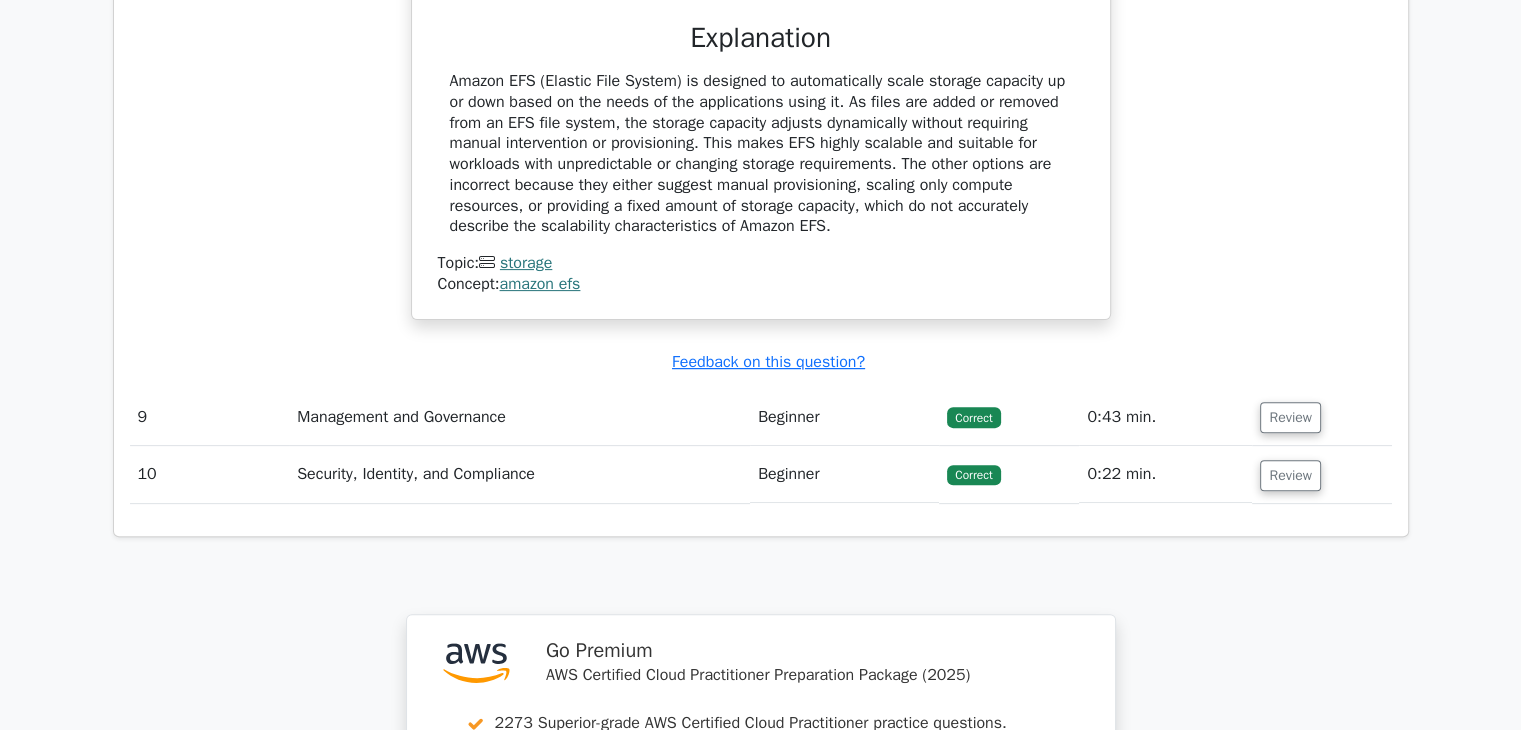 scroll, scrollTop: 8166, scrollLeft: 0, axis: vertical 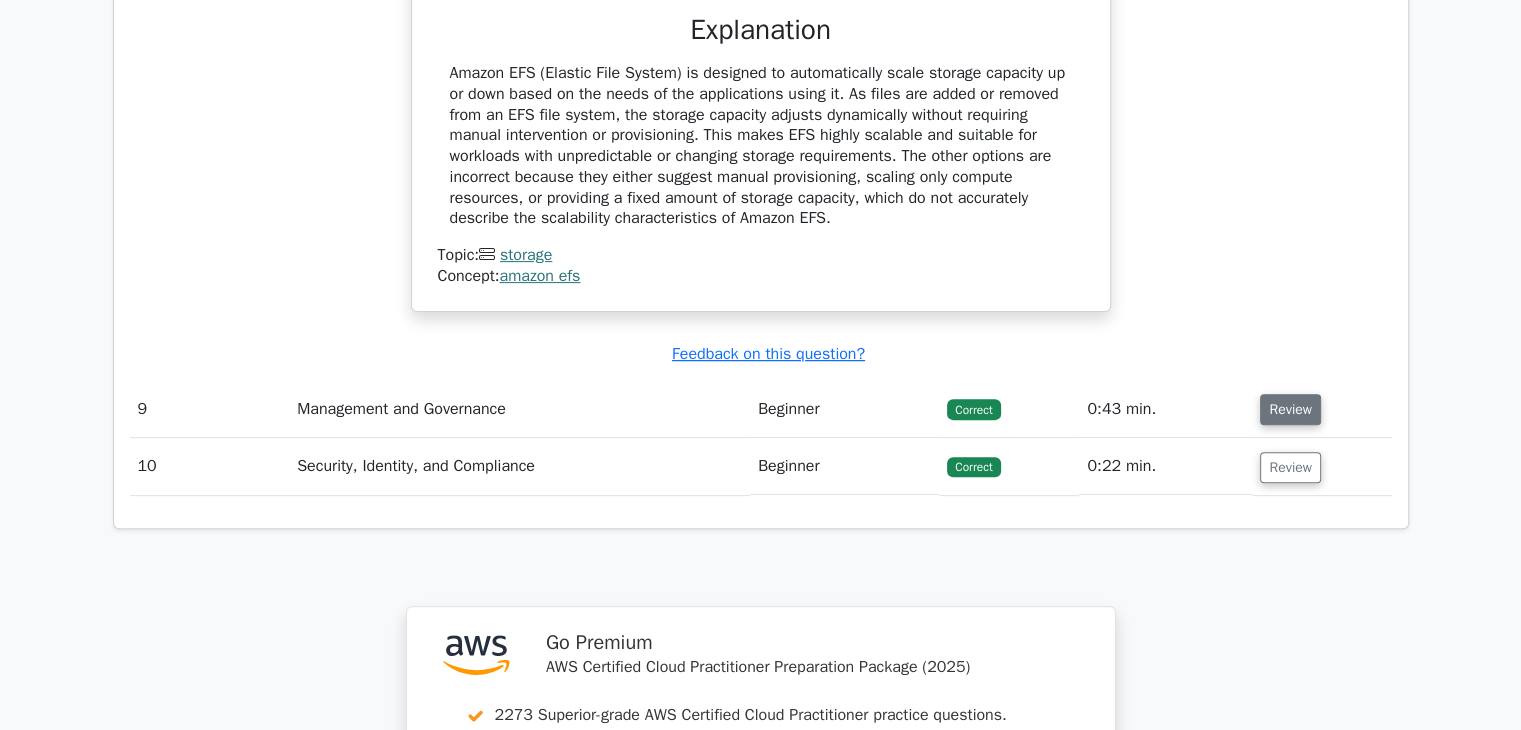 click on "Review" at bounding box center (1290, 409) 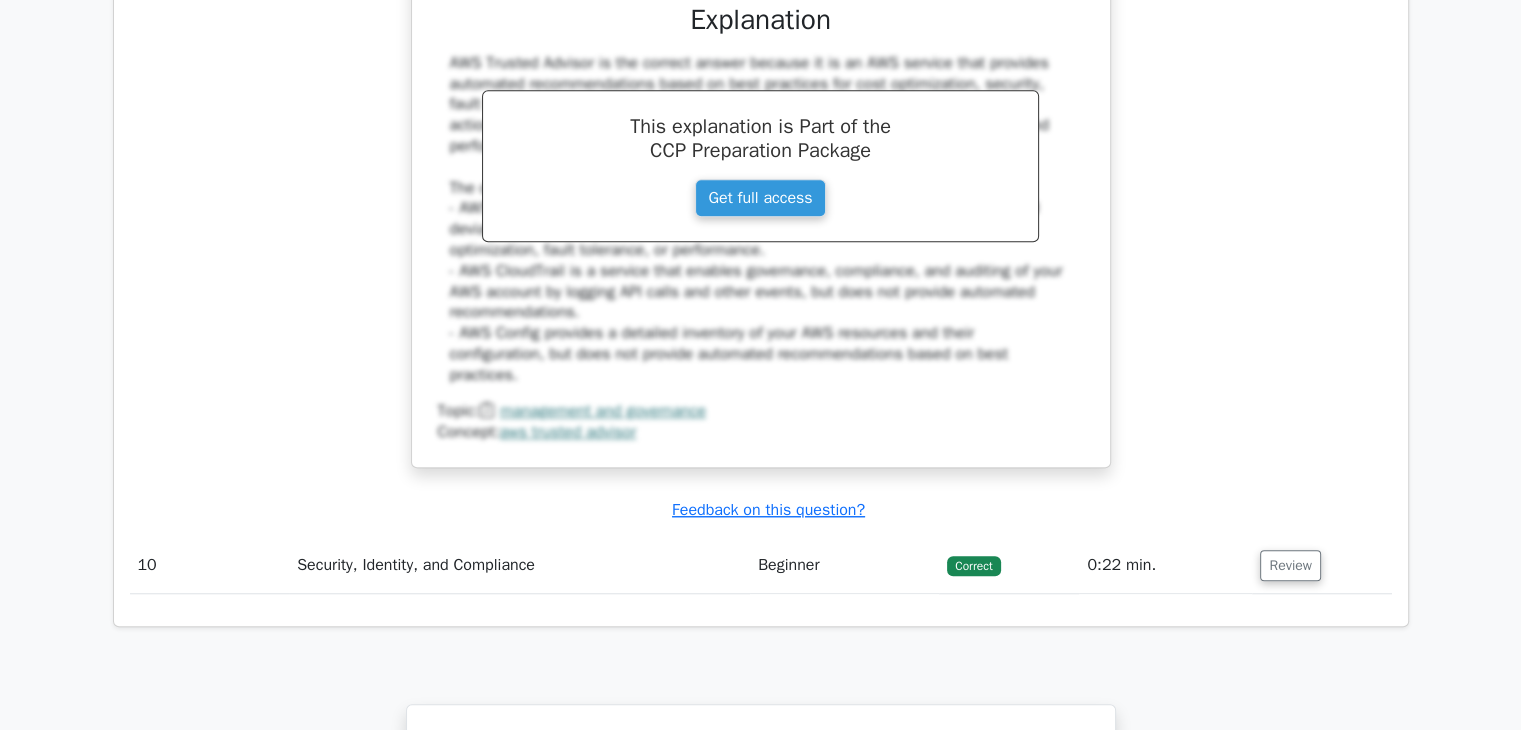 scroll, scrollTop: 9114, scrollLeft: 0, axis: vertical 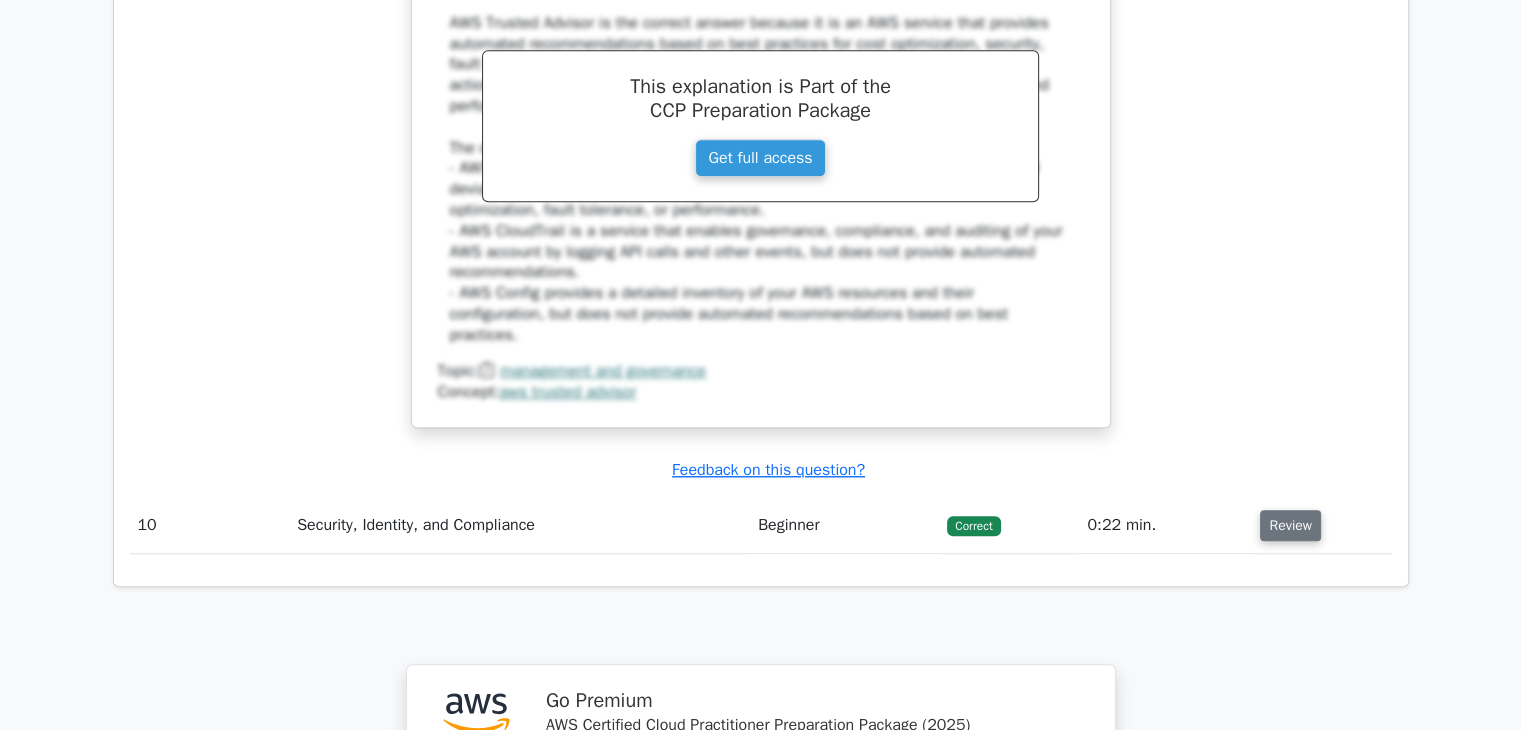 click on "Review" at bounding box center [1290, 525] 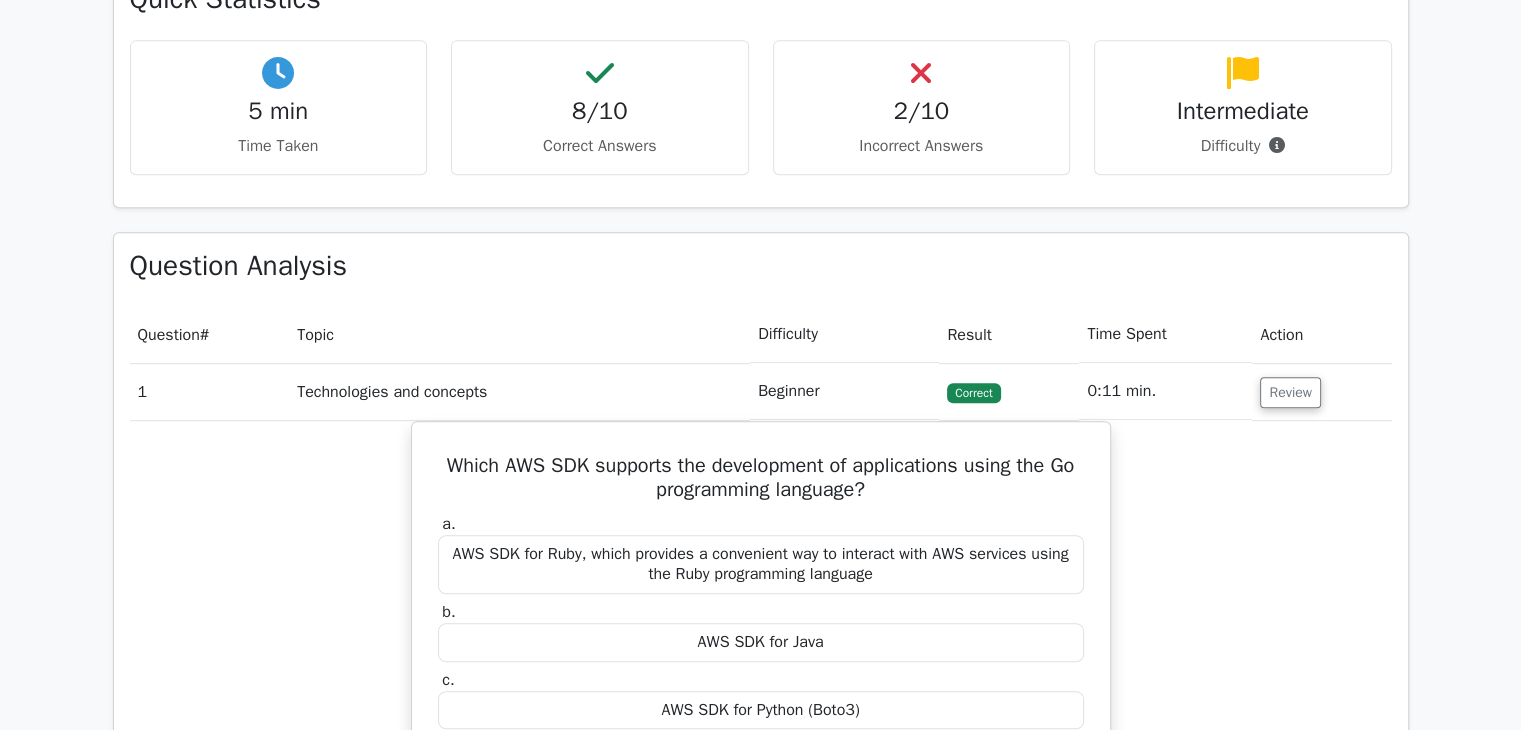 scroll, scrollTop: 1130, scrollLeft: 0, axis: vertical 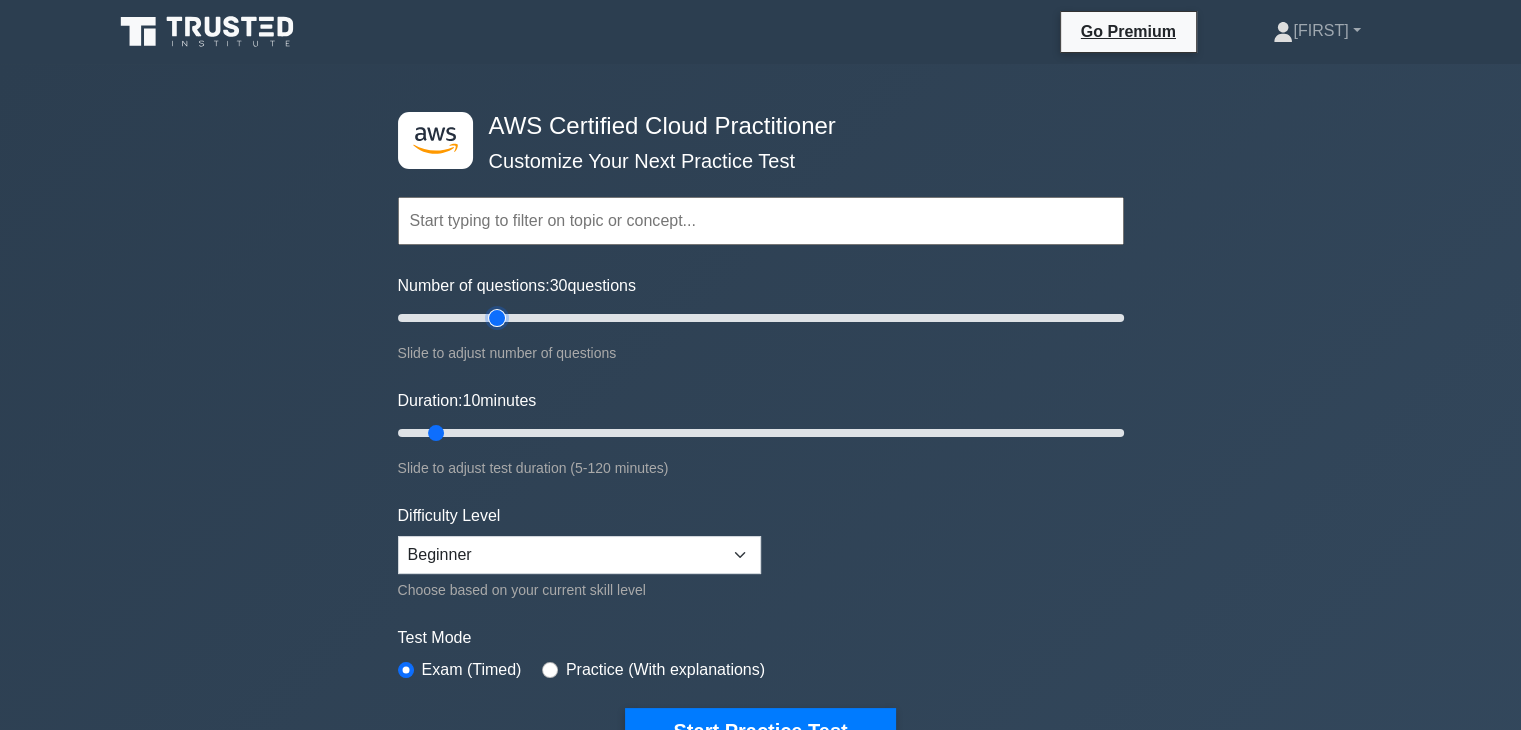type on "30" 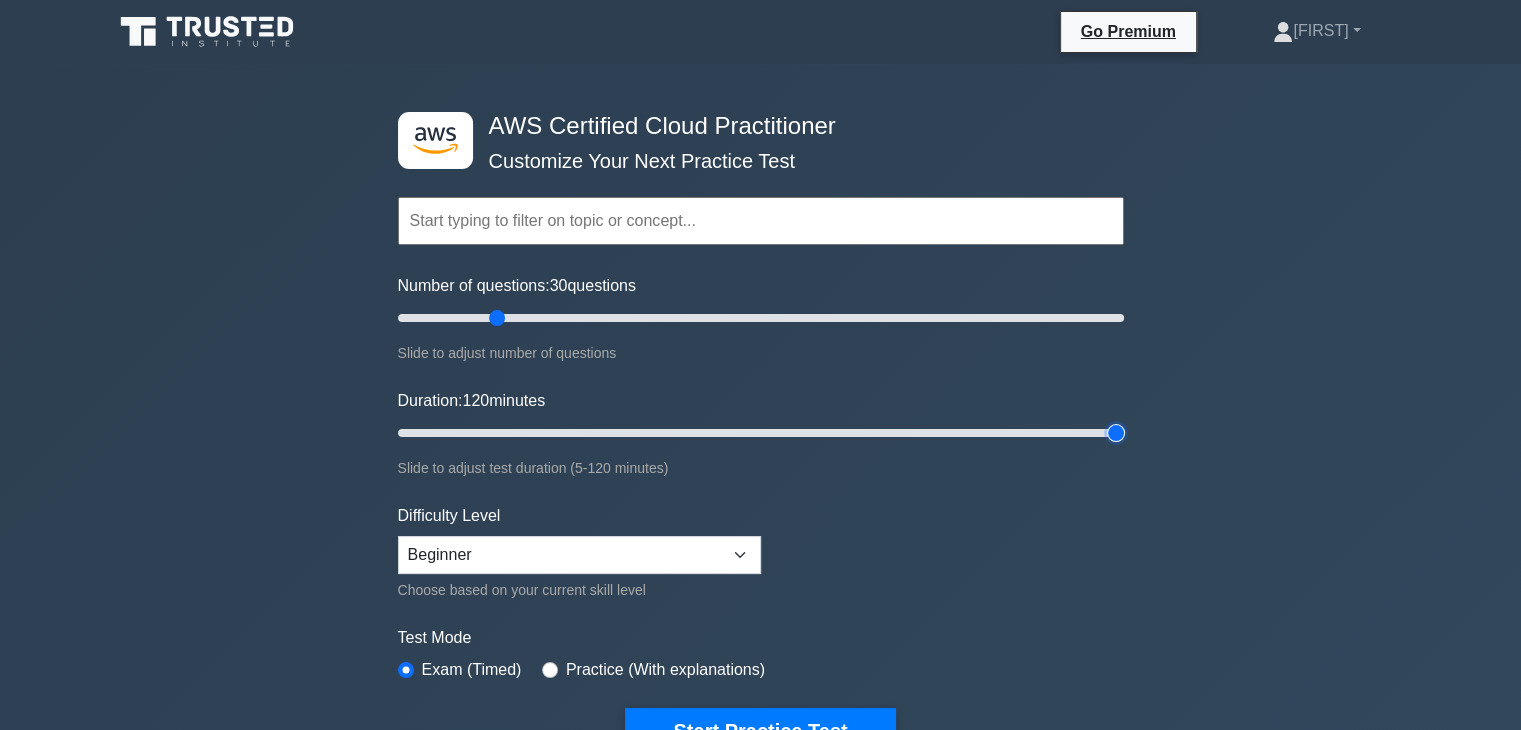 drag, startPoint x: 576, startPoint y: 429, endPoint x: 1121, endPoint y: 395, distance: 546.0595 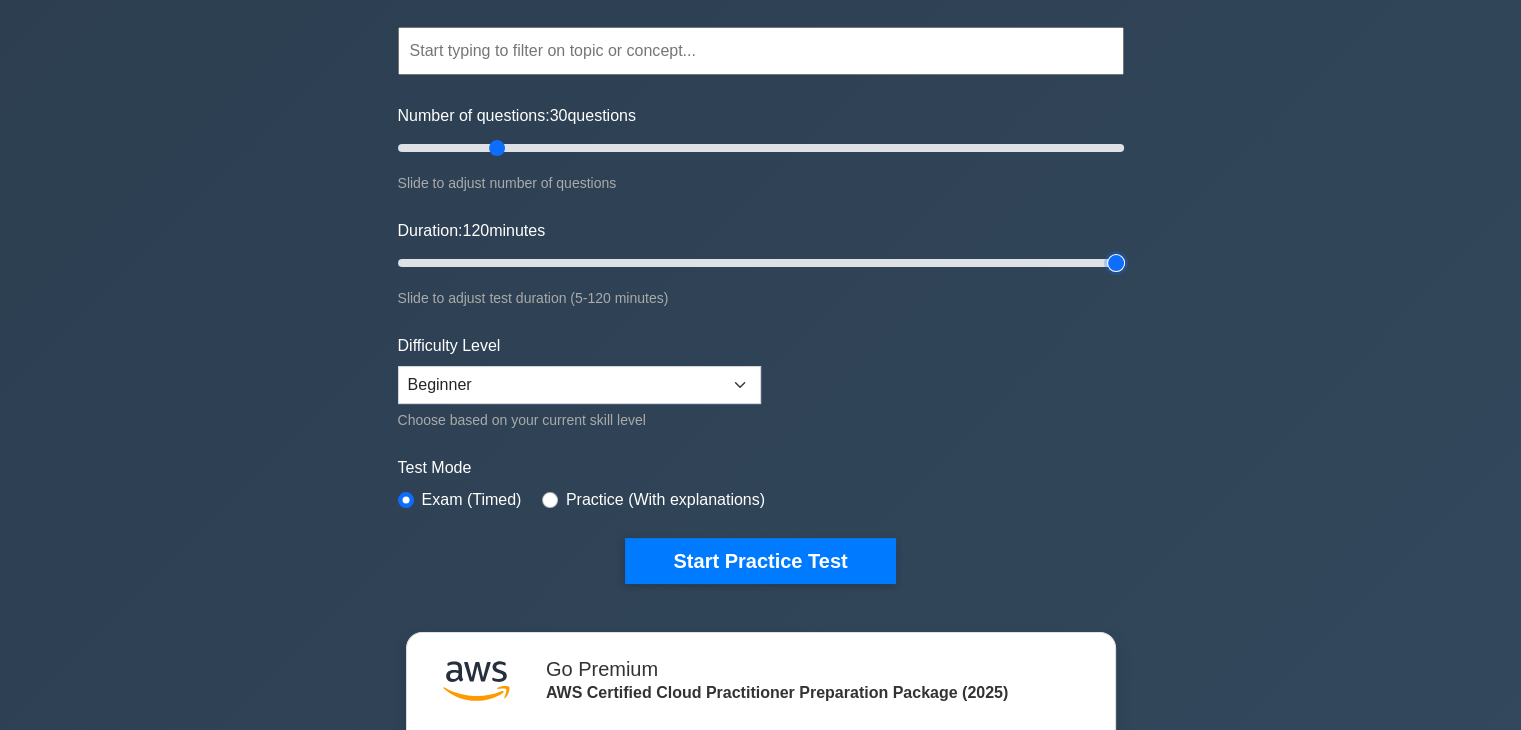 scroll, scrollTop: 176, scrollLeft: 0, axis: vertical 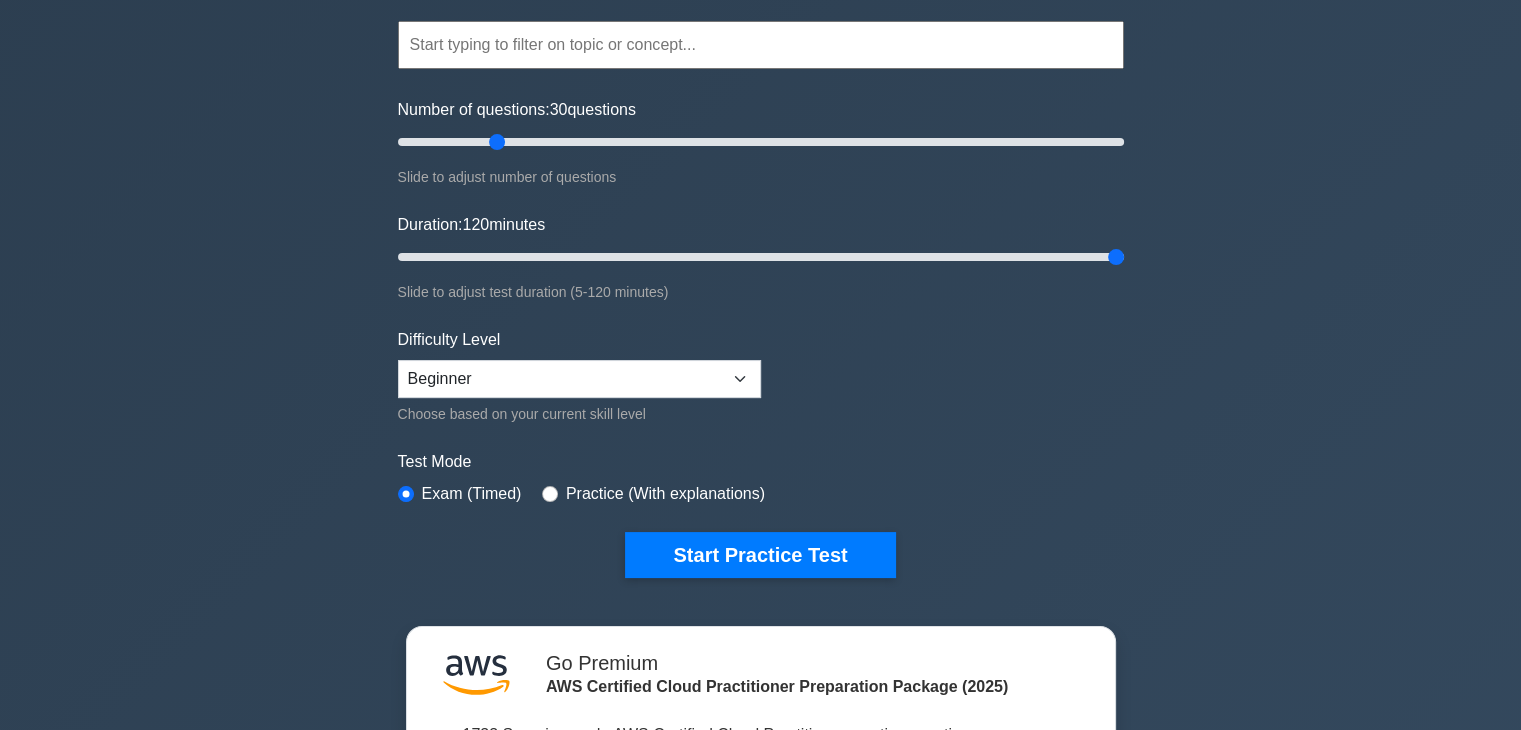 click on "Practice (With explanations)" at bounding box center [665, 494] 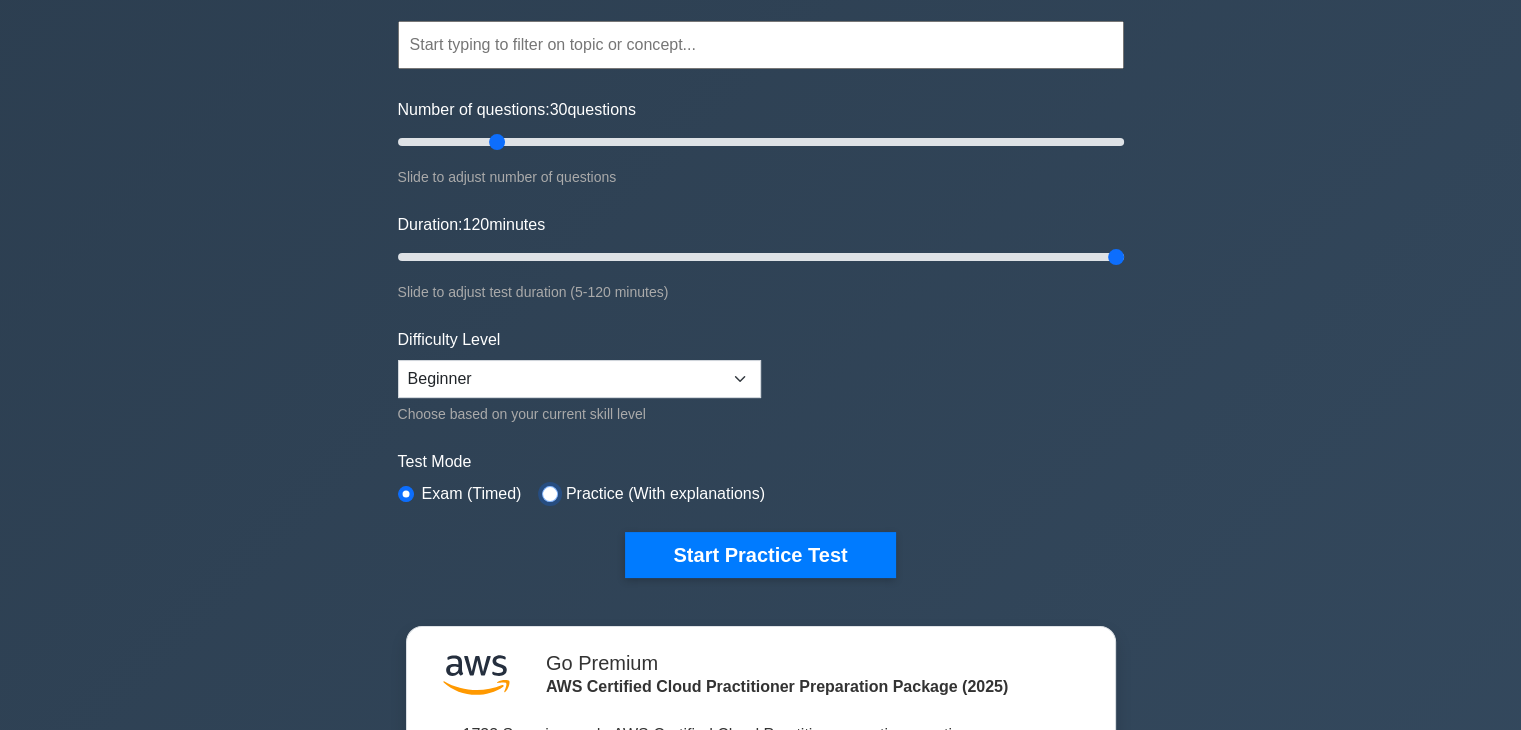 click at bounding box center (550, 494) 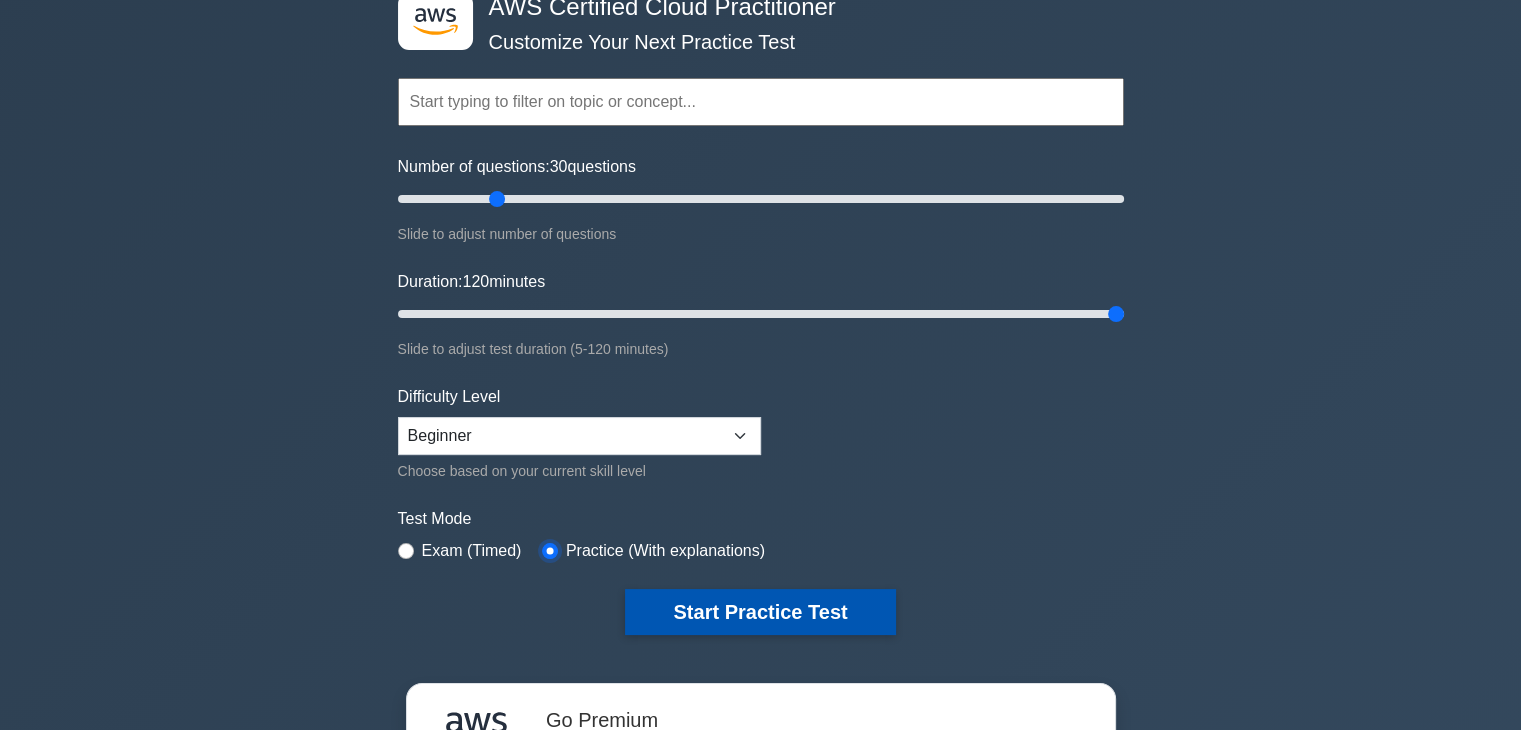 scroll, scrollTop: 122, scrollLeft: 0, axis: vertical 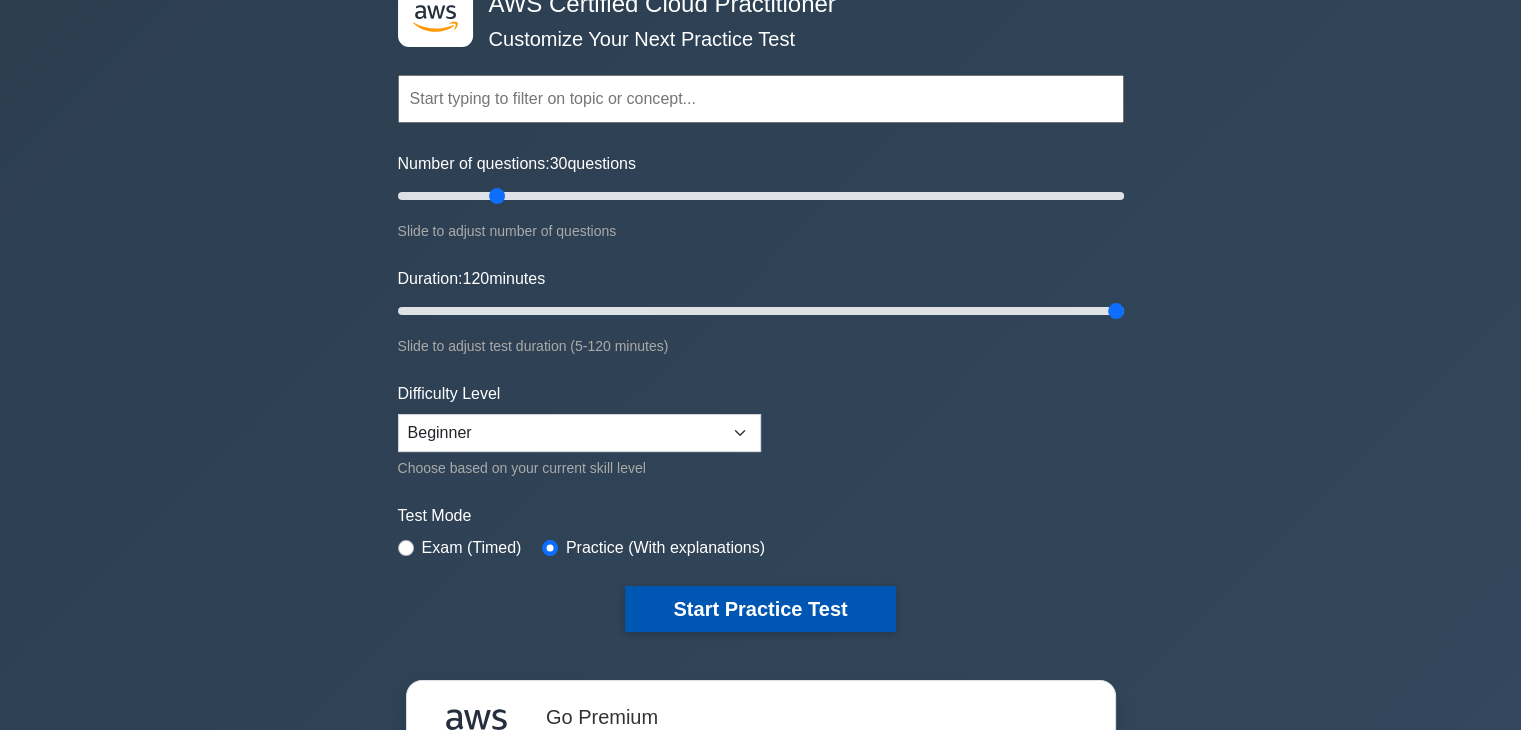 click on "Start Practice Test" at bounding box center (760, 609) 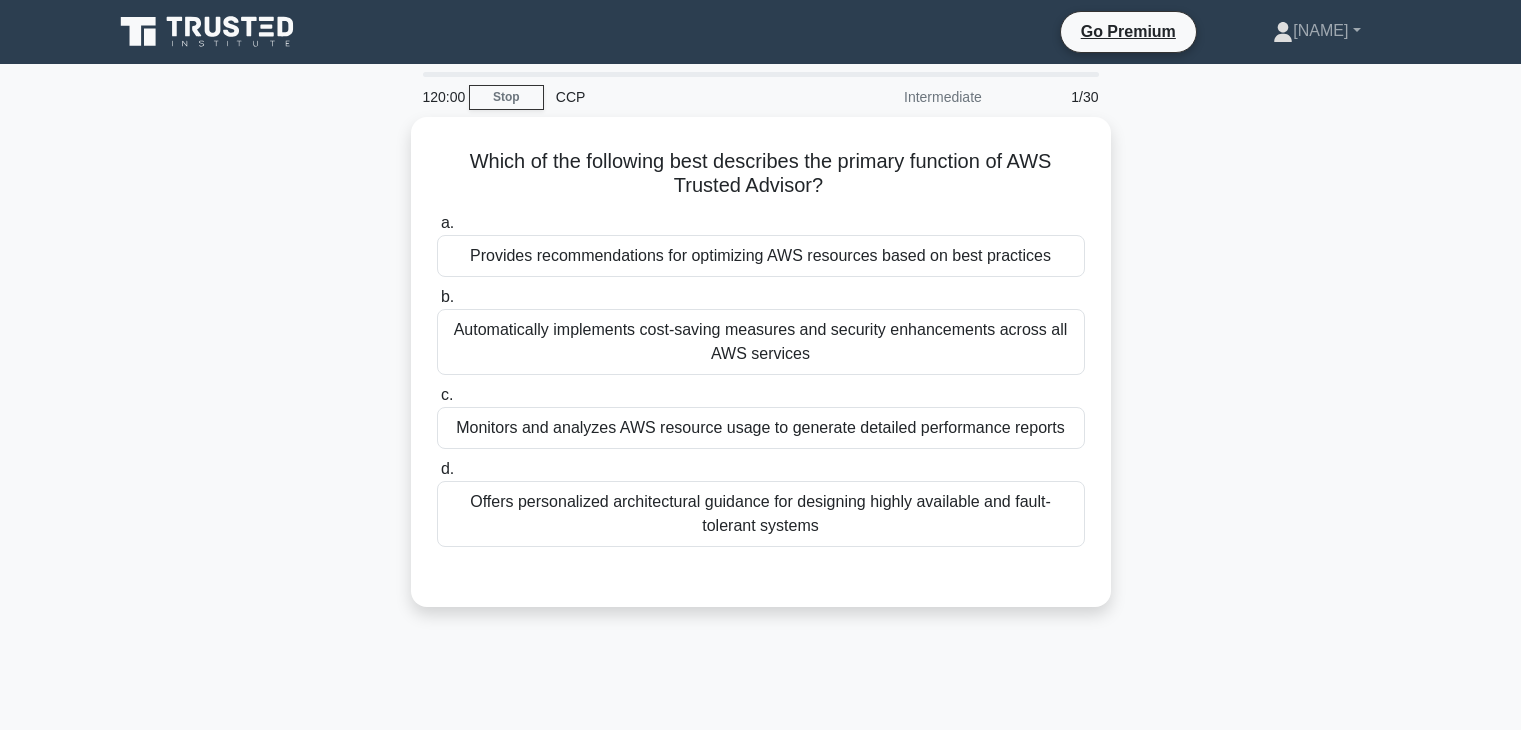 scroll, scrollTop: 0, scrollLeft: 0, axis: both 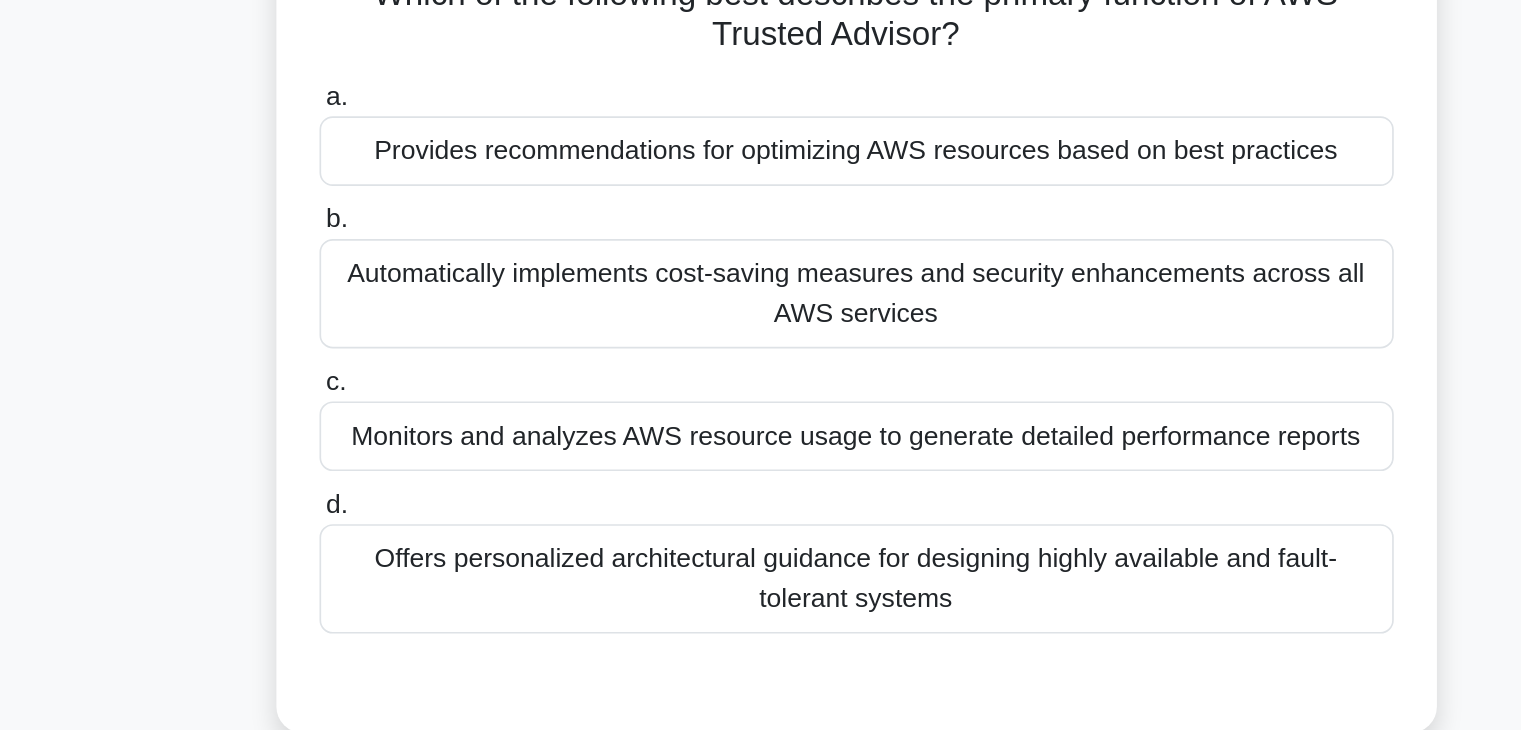 click on "Offers personalized architectural guidance for designing highly available and fault-tolerant systems" at bounding box center [761, 509] 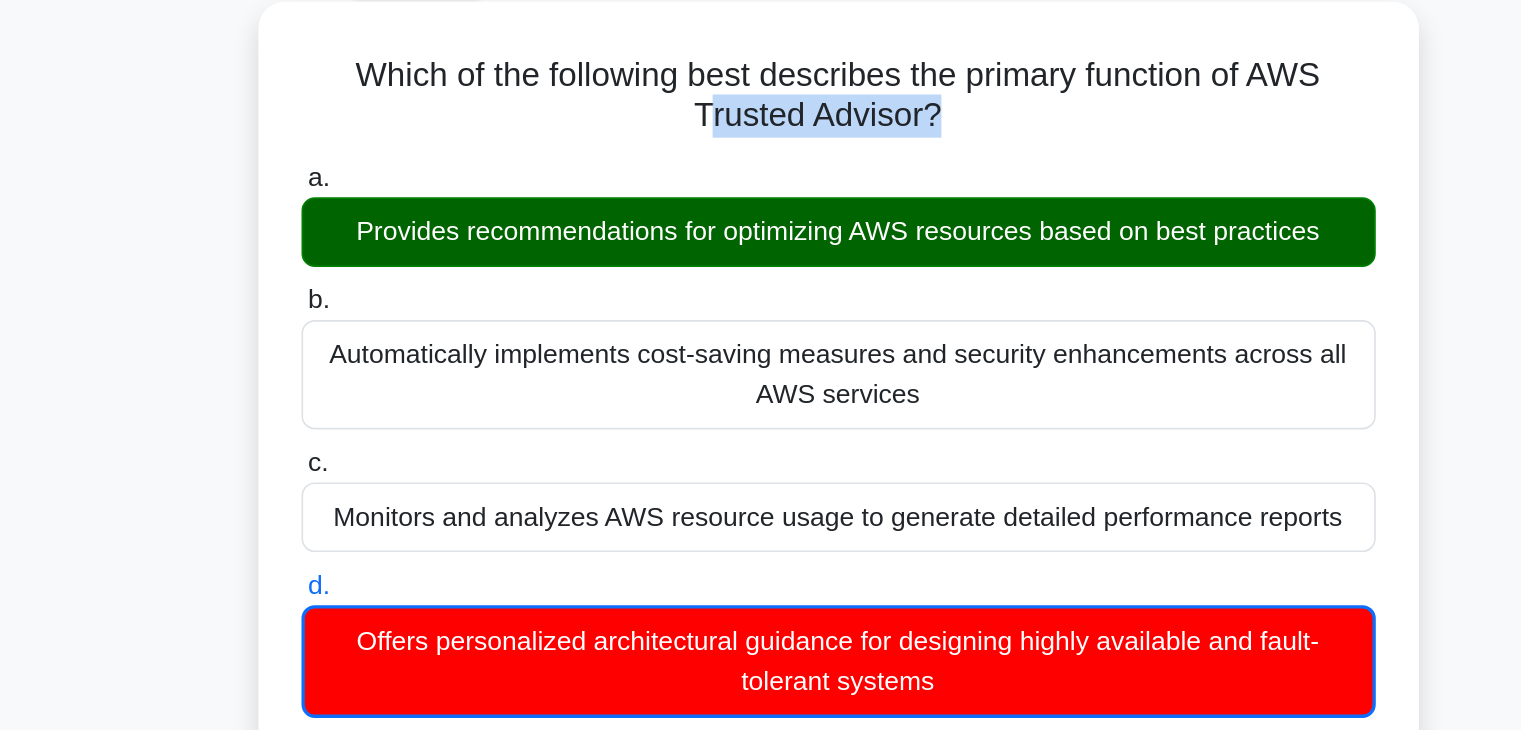 drag, startPoint x: 821, startPoint y: 178, endPoint x: 677, endPoint y: 179, distance: 144.00348 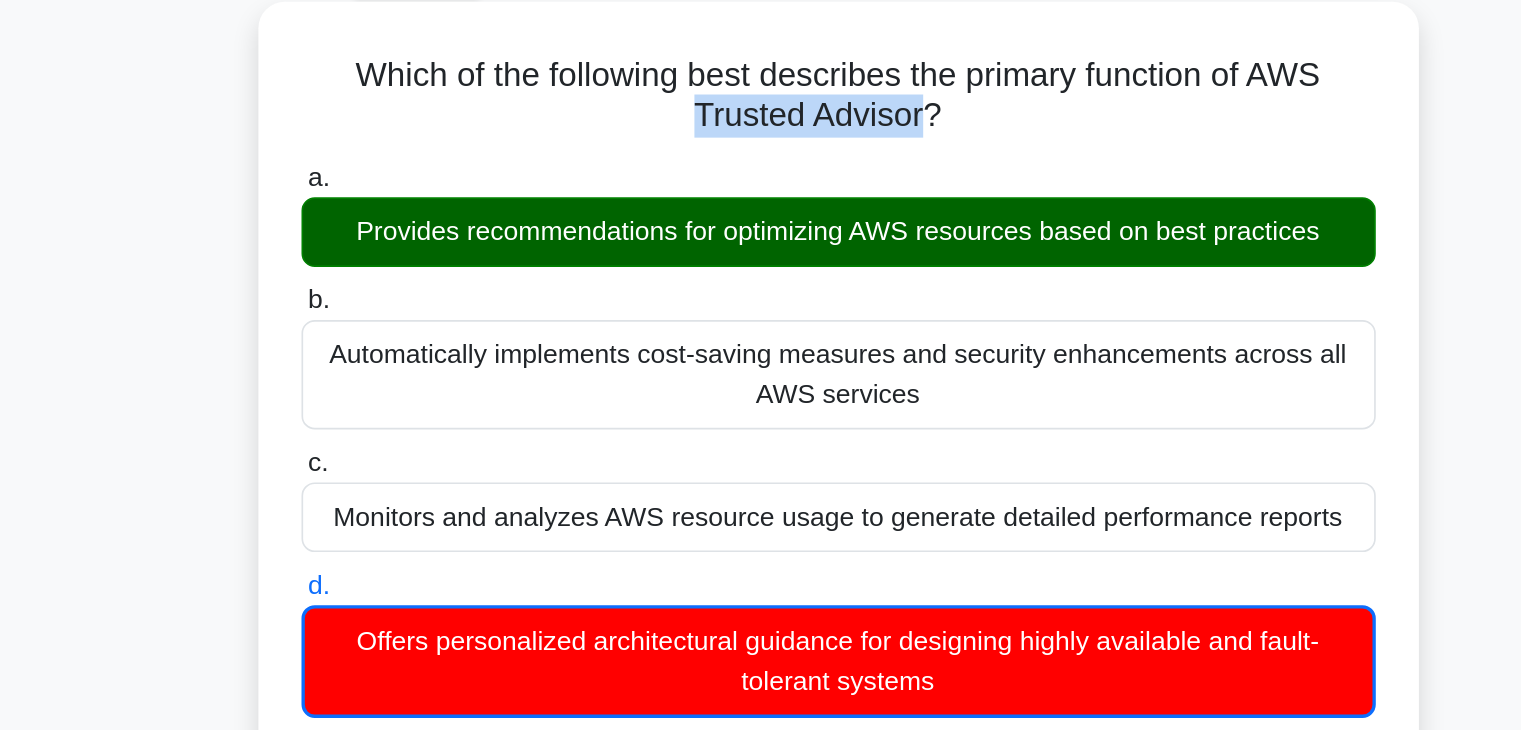 drag, startPoint x: 669, startPoint y: 182, endPoint x: 811, endPoint y: 179, distance: 142.0317 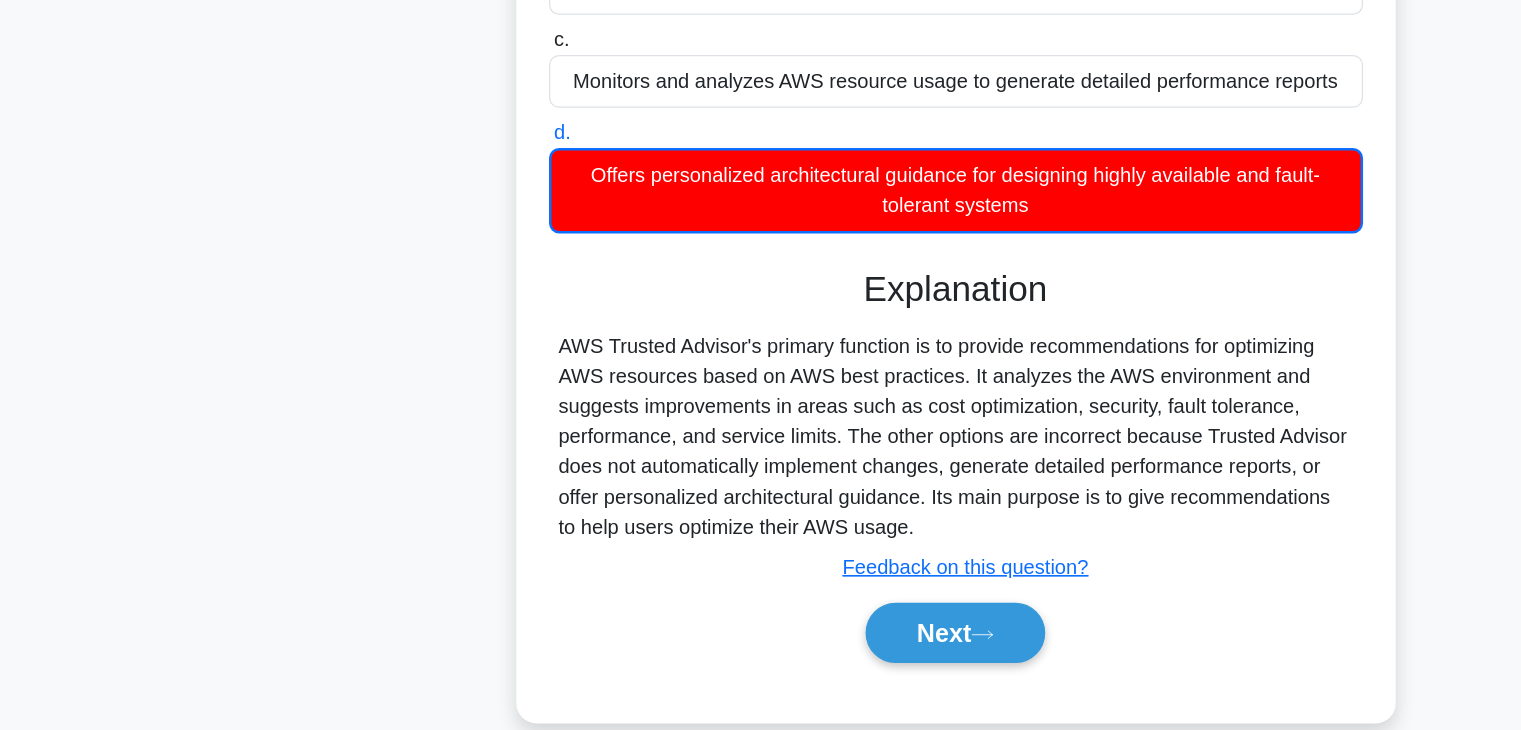 scroll, scrollTop: 211, scrollLeft: 0, axis: vertical 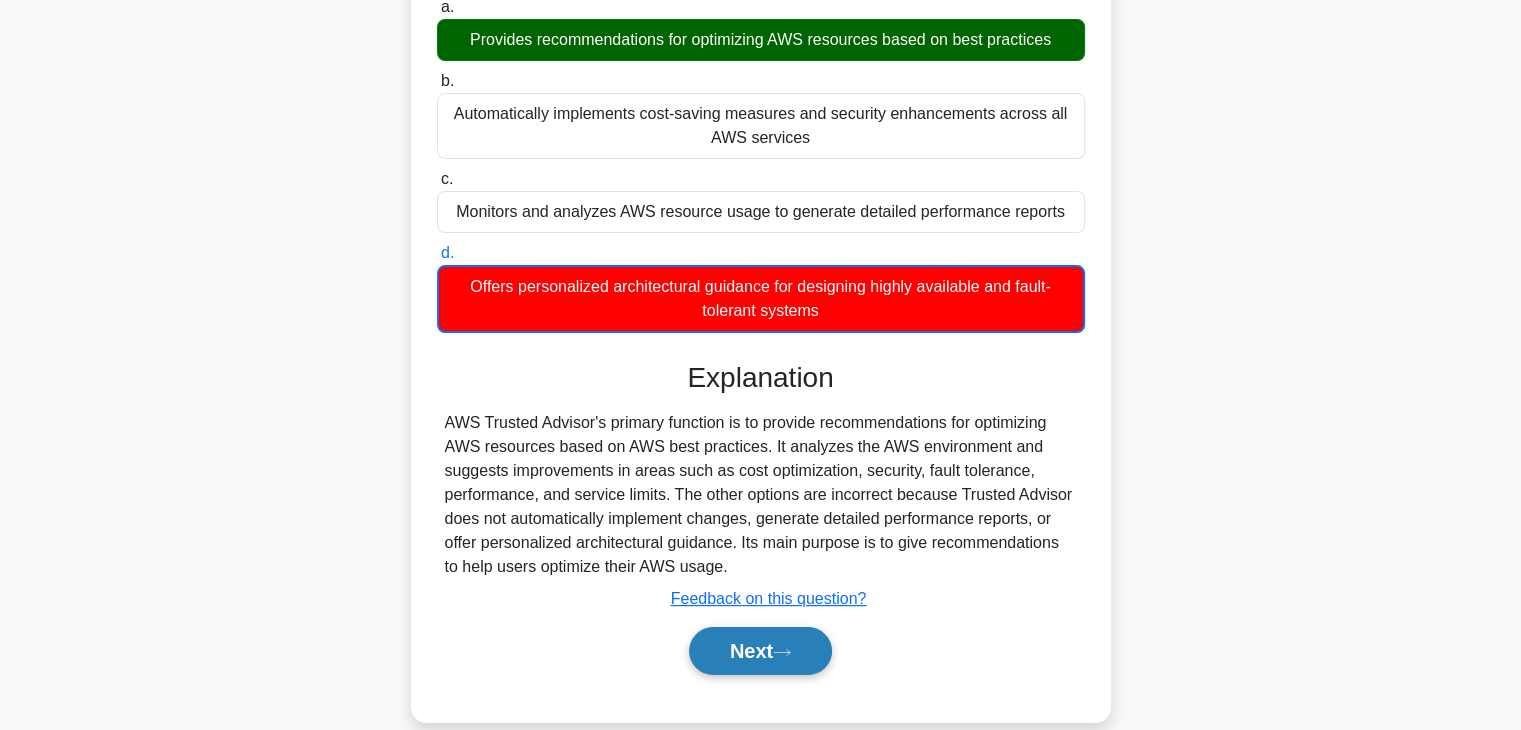 click on "Next" at bounding box center [760, 651] 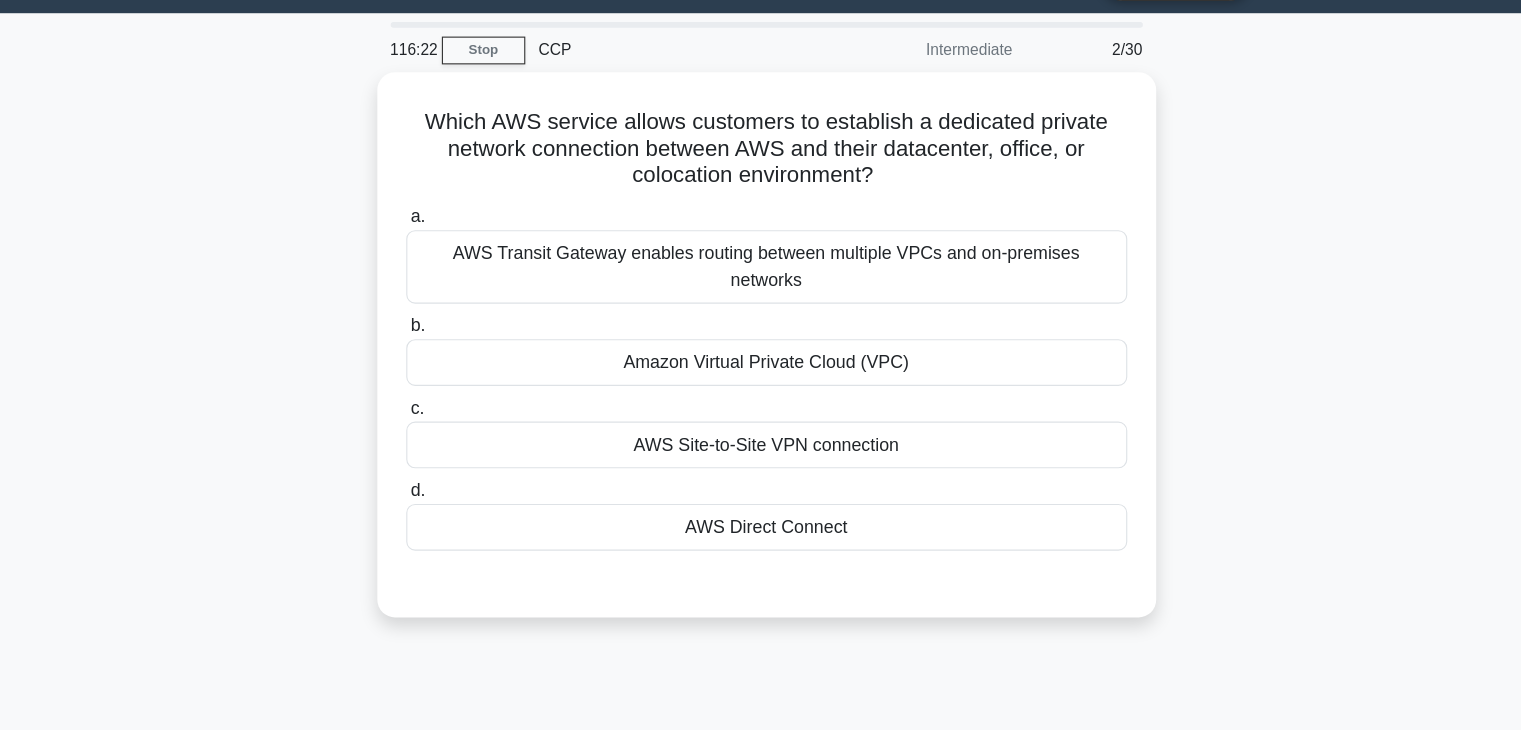 scroll, scrollTop: 2, scrollLeft: 0, axis: vertical 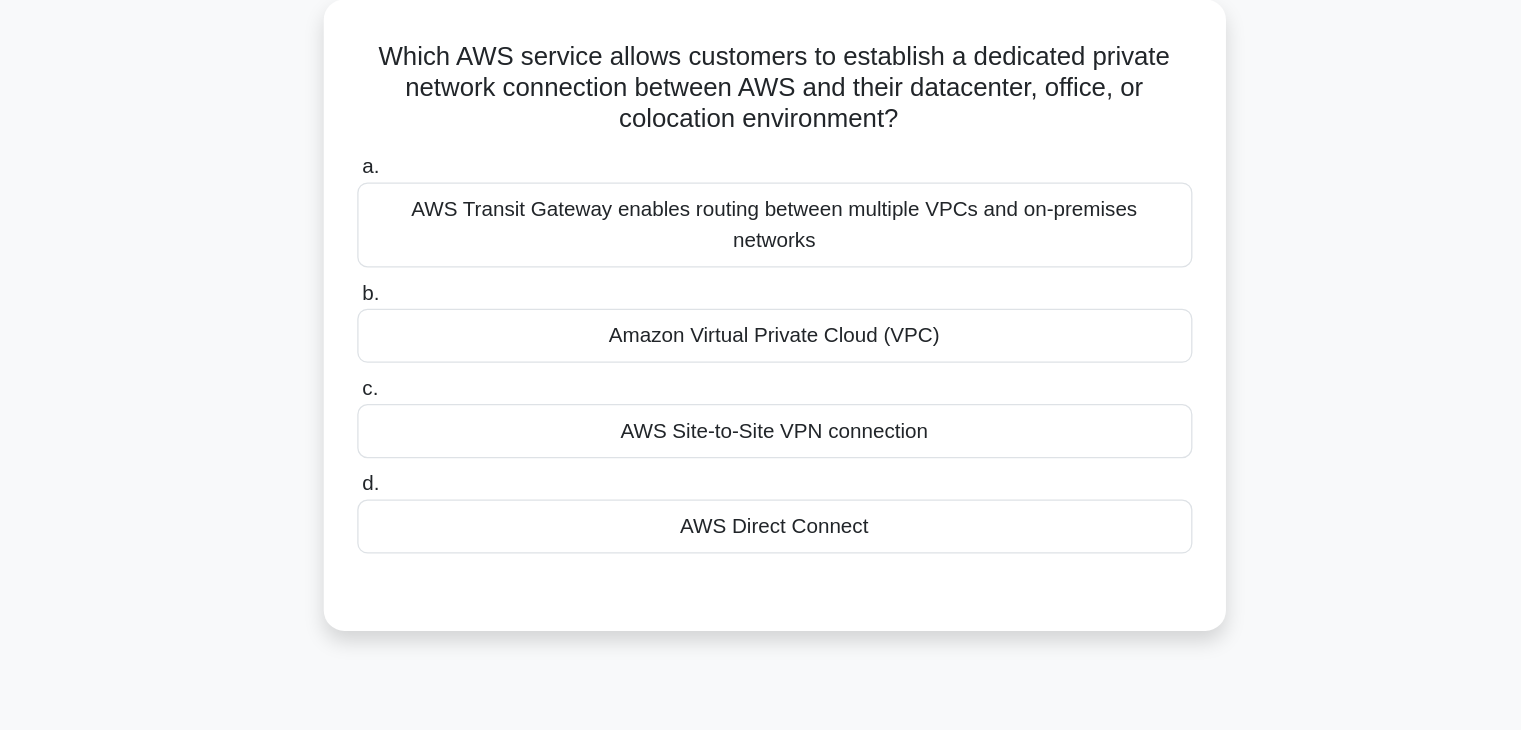 click on "AWS Direct Connect" at bounding box center (761, 519) 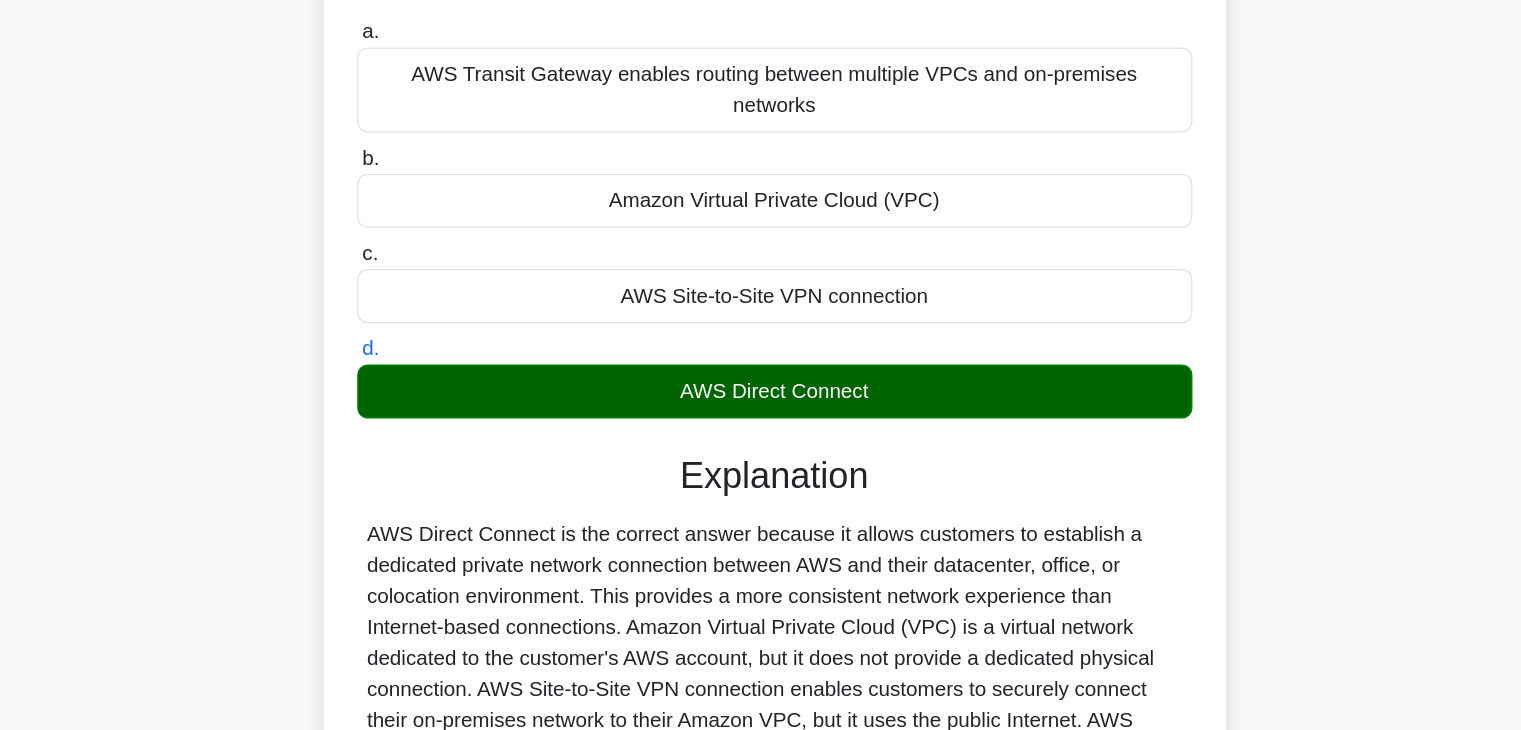 scroll, scrollTop: 63, scrollLeft: 0, axis: vertical 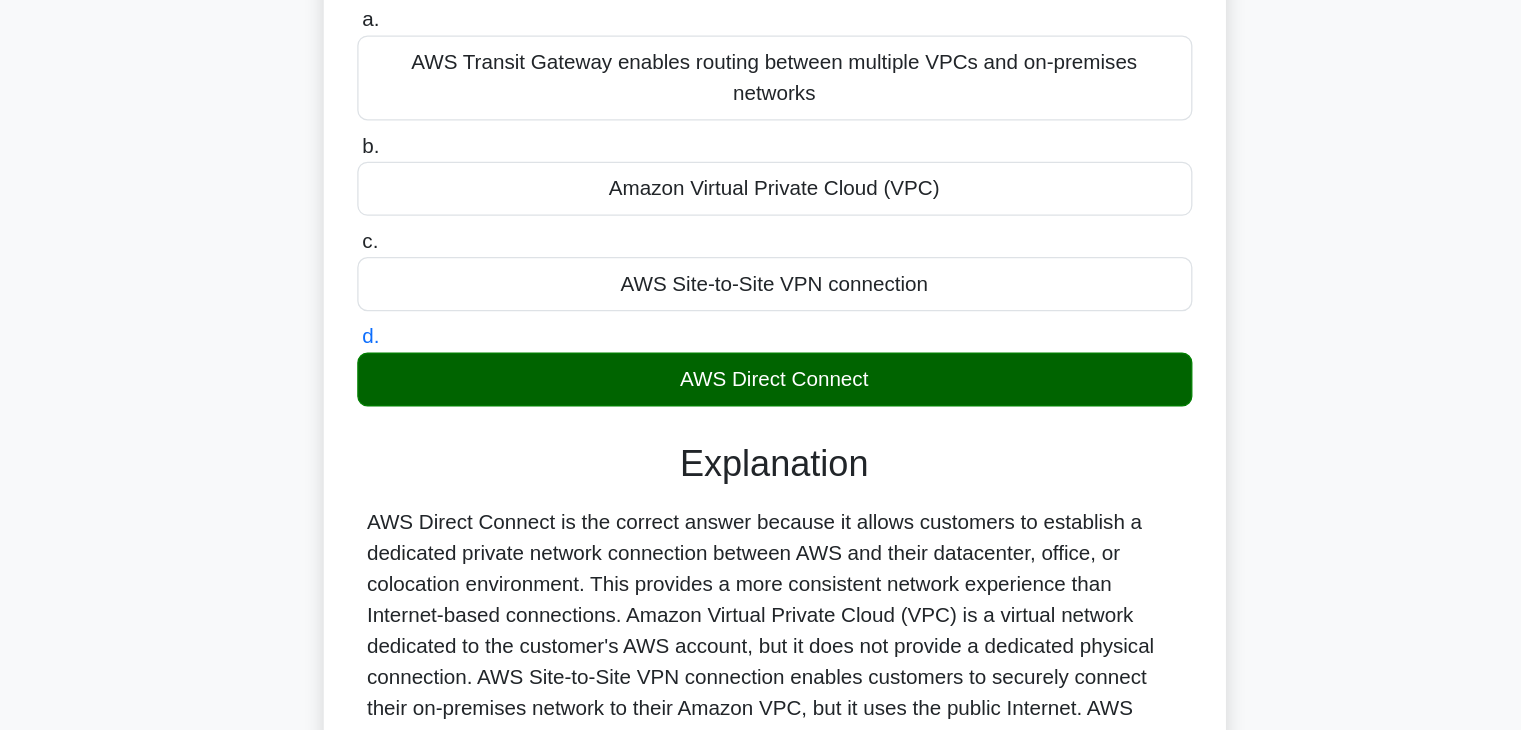 drag, startPoint x: 899, startPoint y: 424, endPoint x: 685, endPoint y: 432, distance: 214.14948 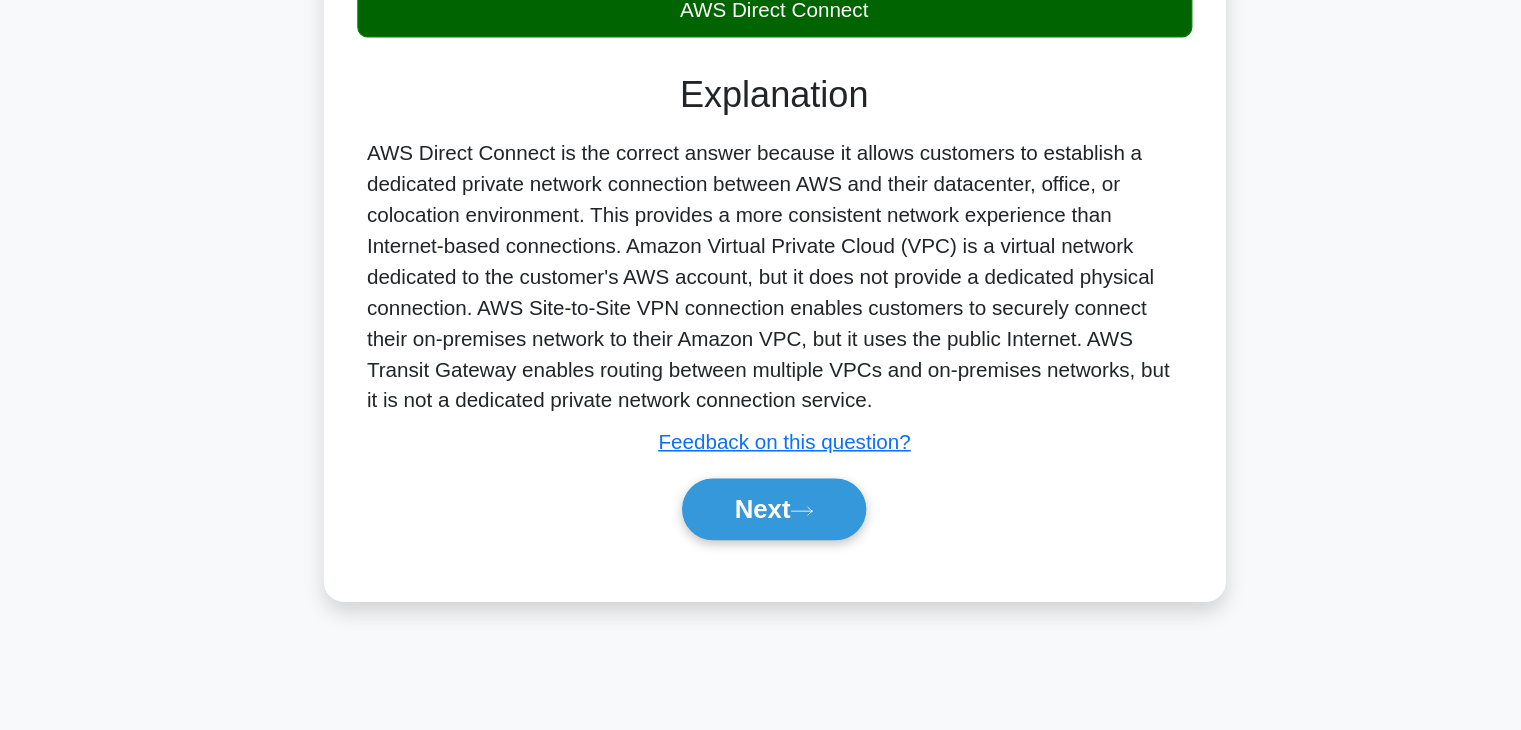 scroll, scrollTop: 351, scrollLeft: 0, axis: vertical 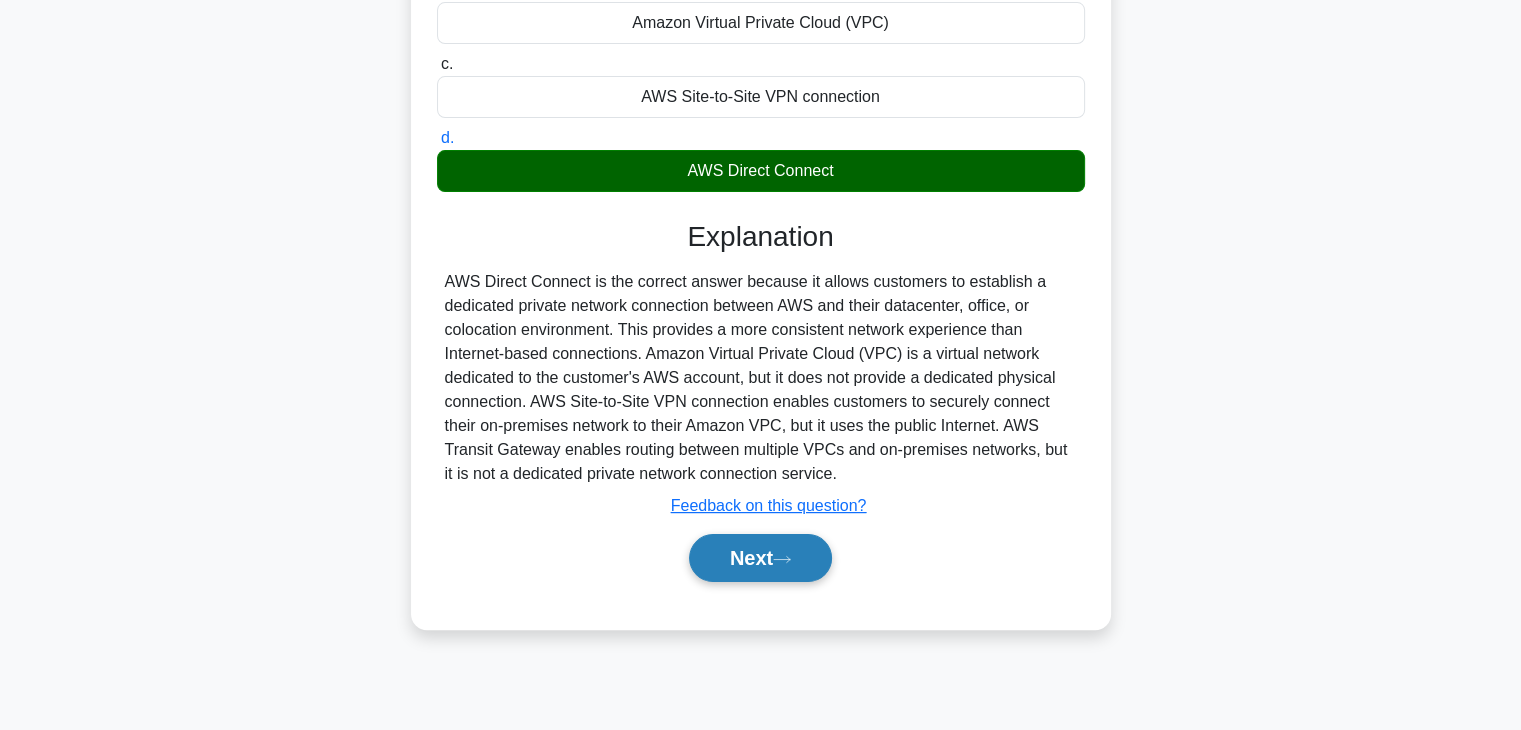 click on "Next" at bounding box center (760, 558) 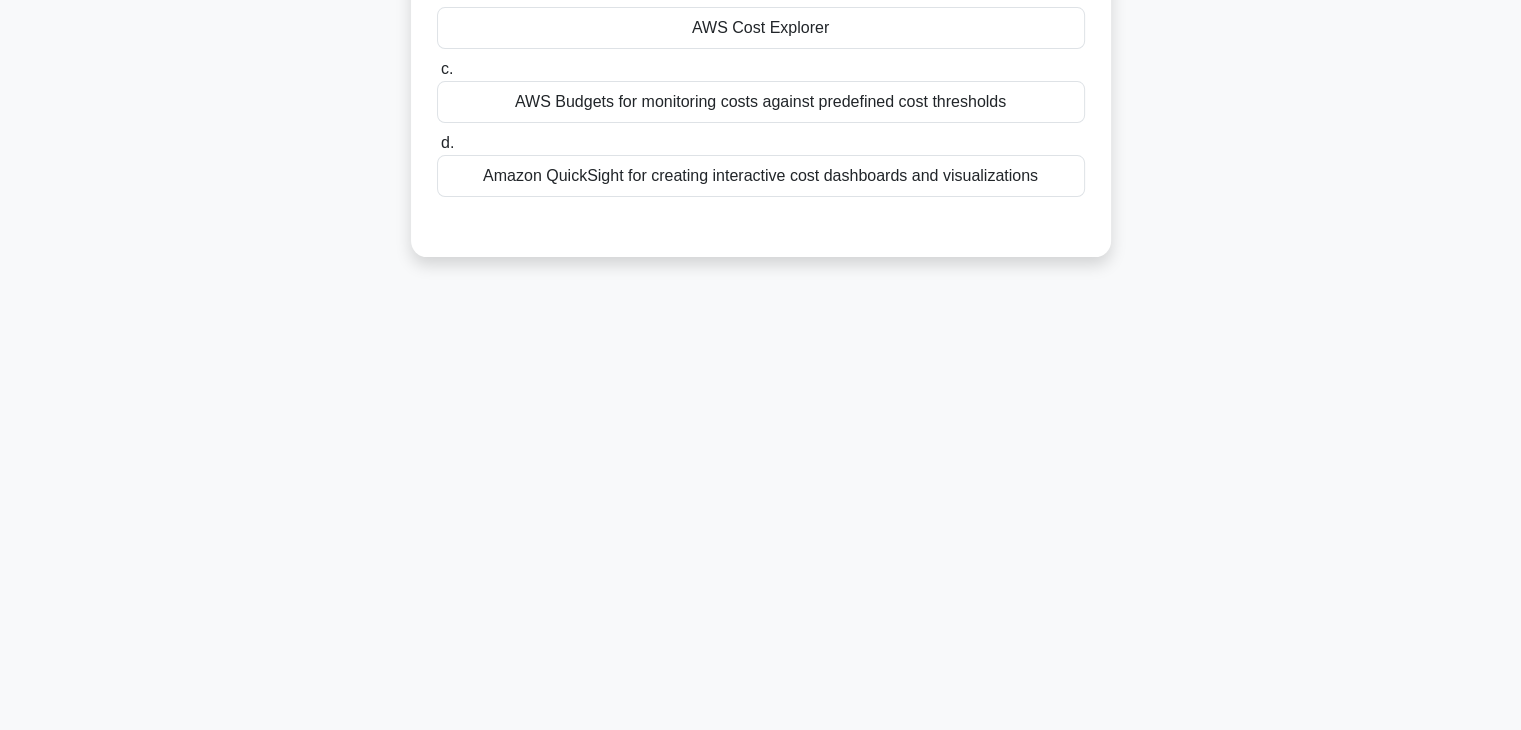 scroll, scrollTop: 0, scrollLeft: 0, axis: both 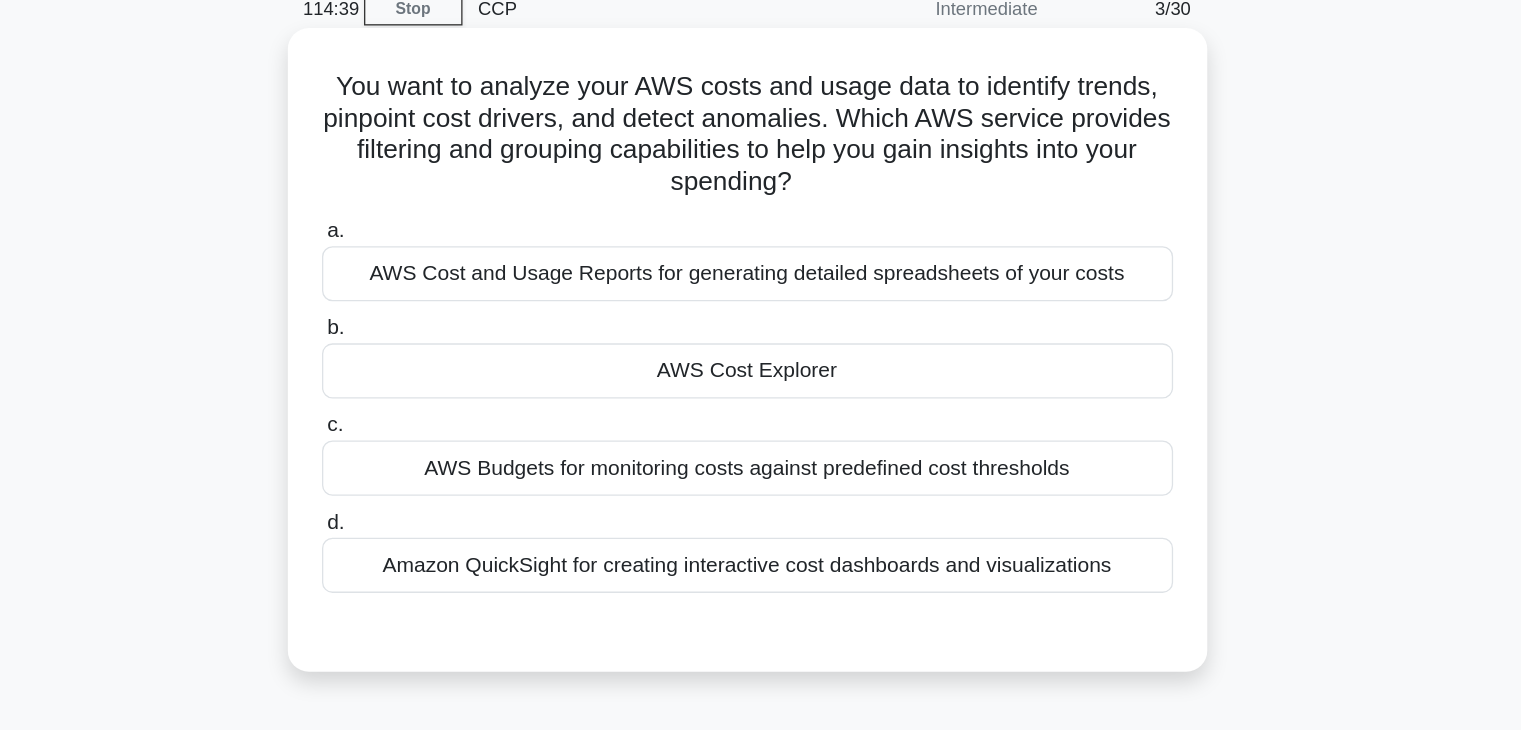 click on "AWS Cost Explorer" at bounding box center [761, 373] 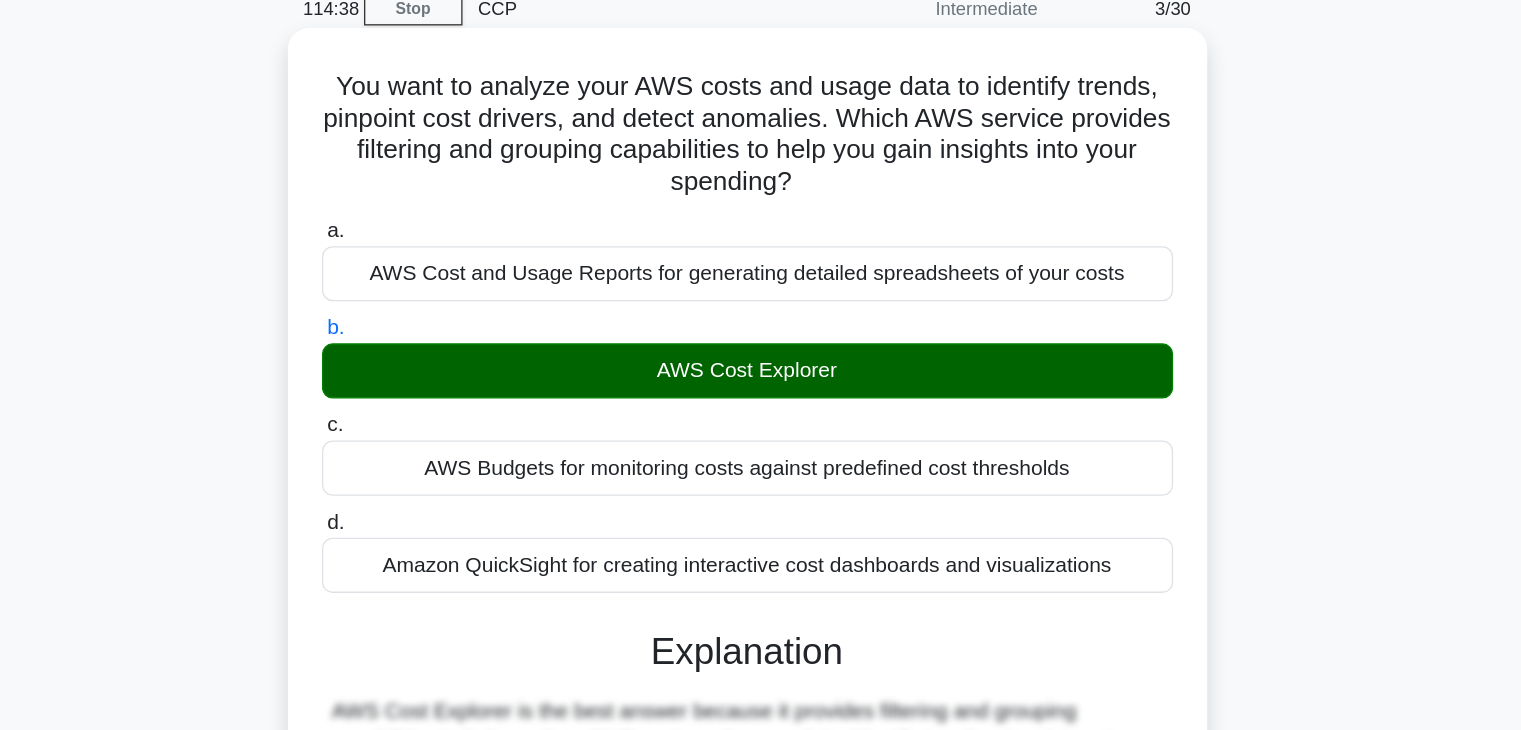 click on "AWS Cost Explorer" at bounding box center [761, 373] 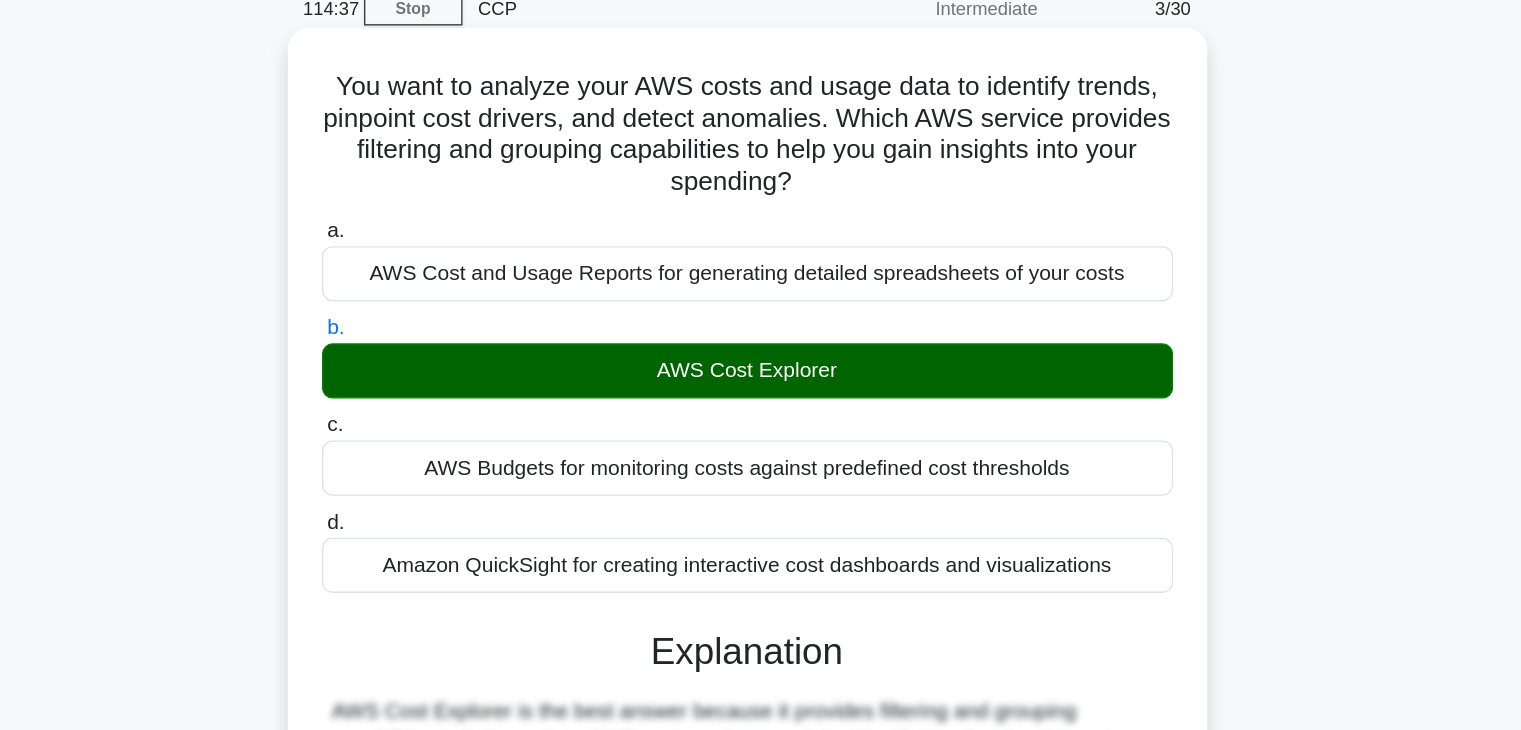 click on "AWS Cost Explorer" at bounding box center (761, 373) 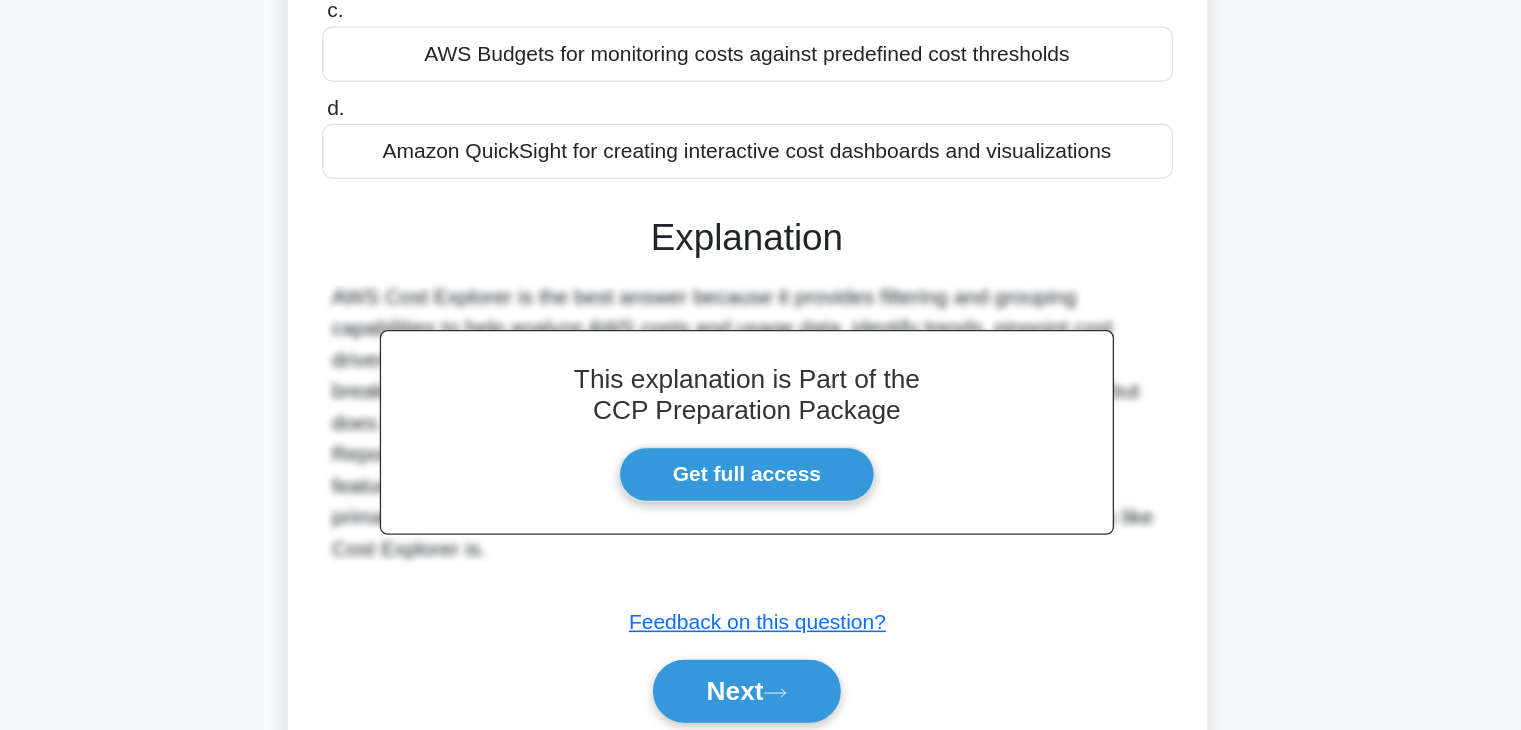 scroll, scrollTop: 233, scrollLeft: 0, axis: vertical 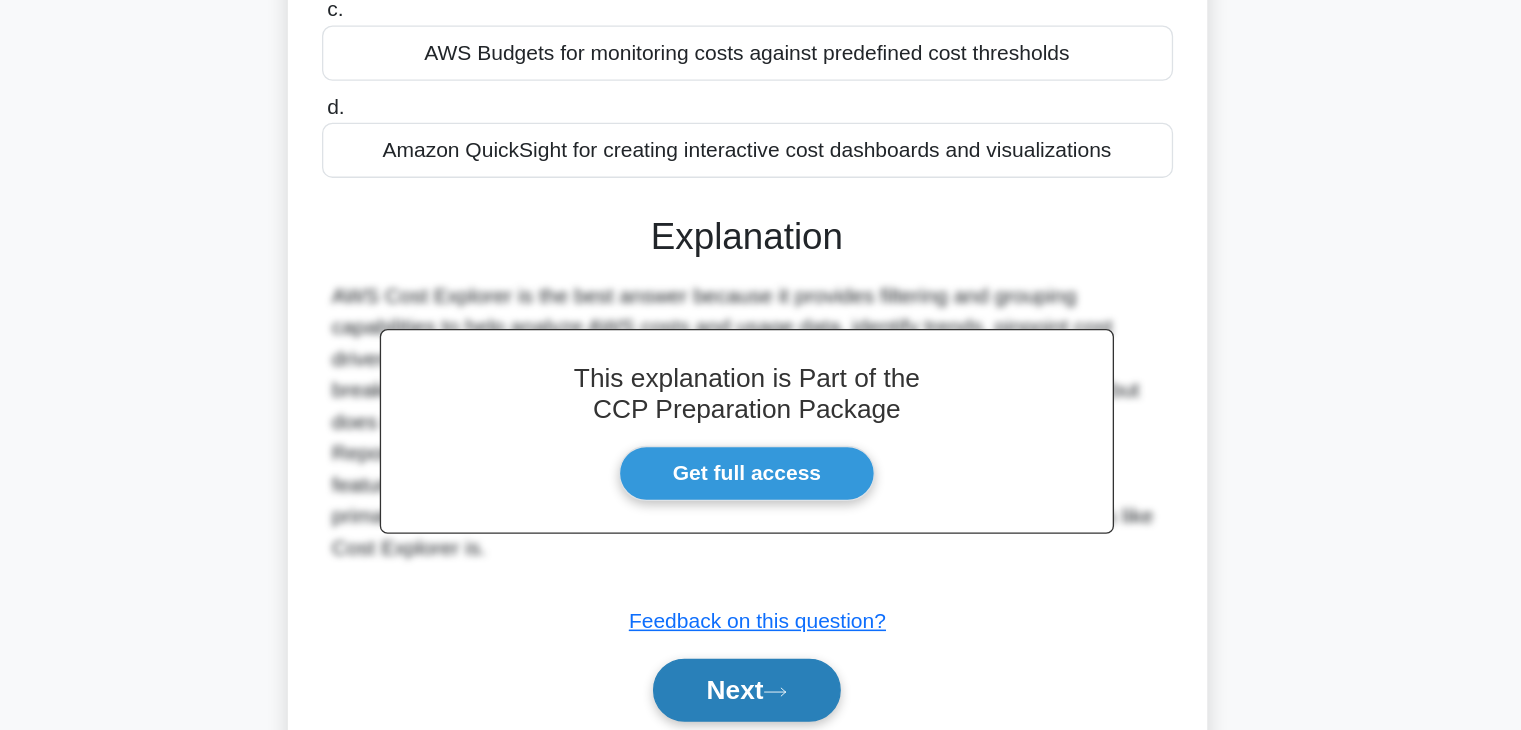 click on "Next" at bounding box center [760, 699] 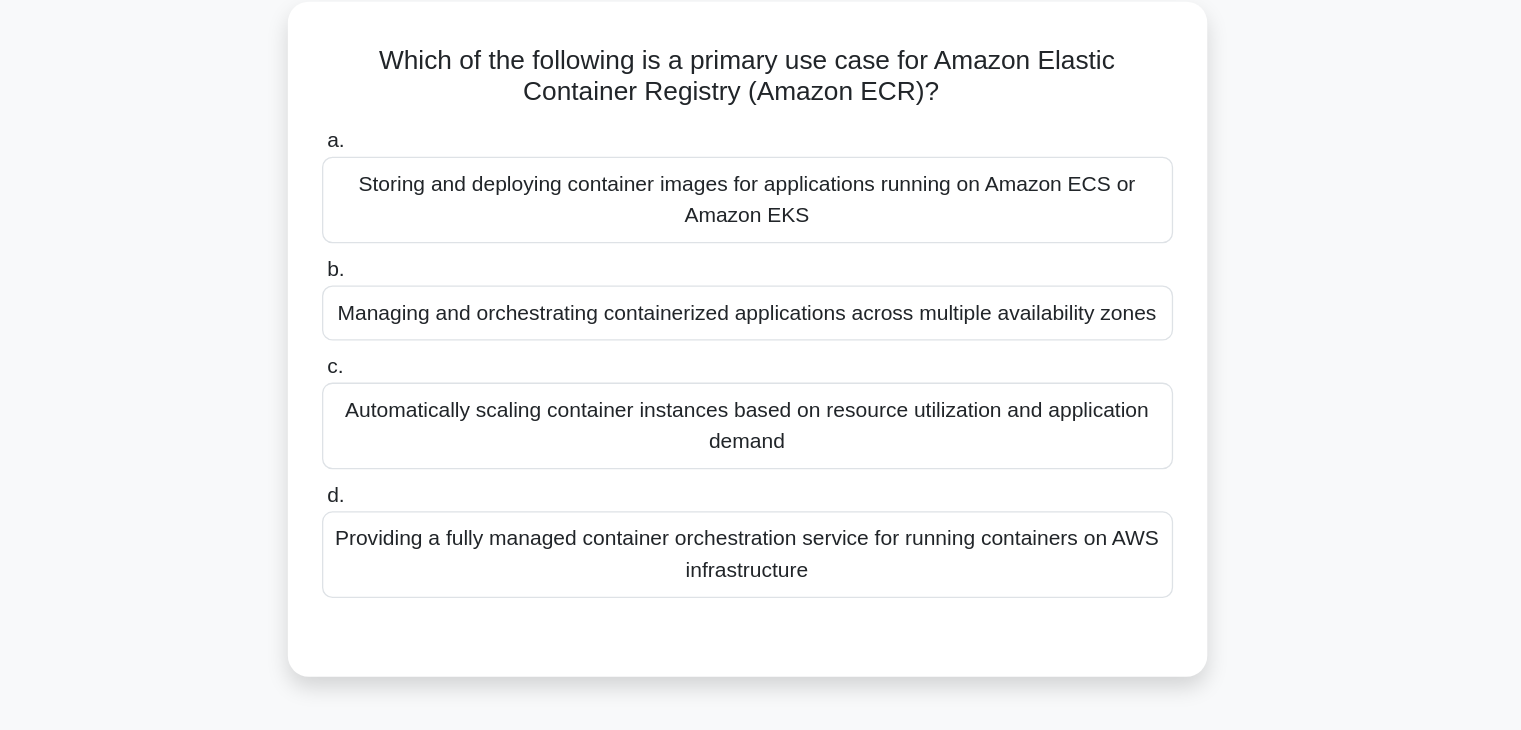 scroll, scrollTop: 59, scrollLeft: 0, axis: vertical 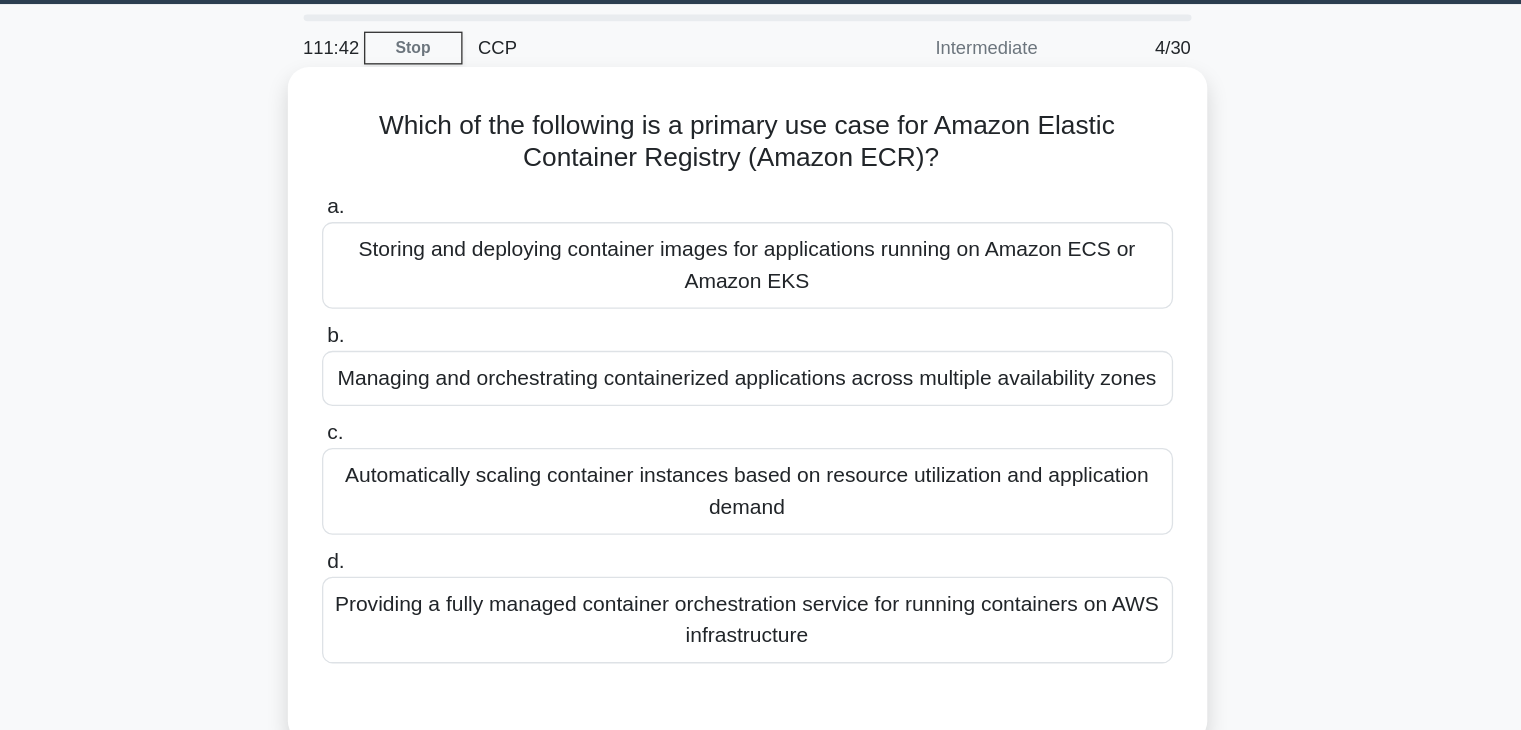 click on "Storing and deploying container images for applications running on Amazon ECS or Amazon EKS" at bounding box center [761, 203] 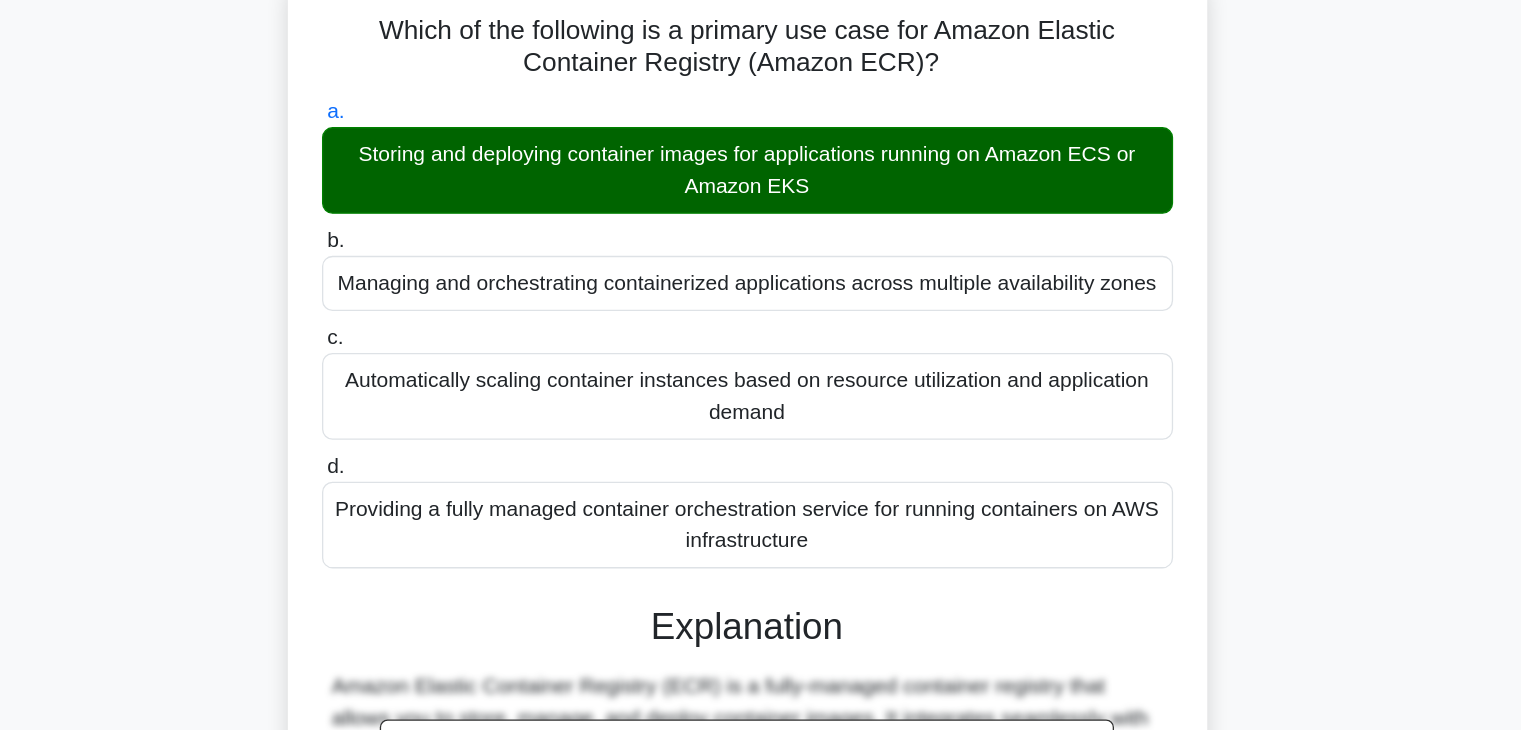 scroll, scrollTop: 60, scrollLeft: 0, axis: vertical 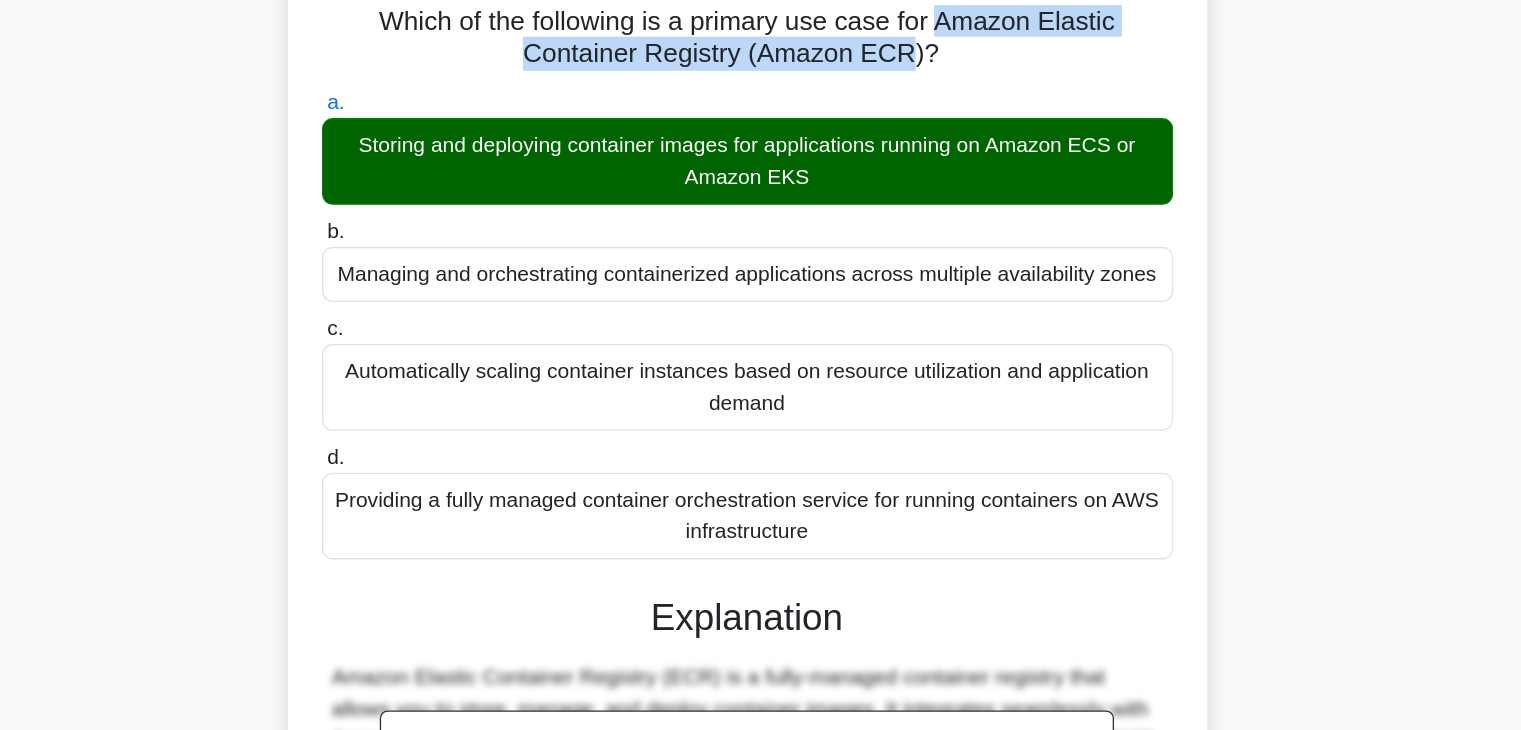 drag, startPoint x: 912, startPoint y: 96, endPoint x: 887, endPoint y: 125, distance: 38.28838 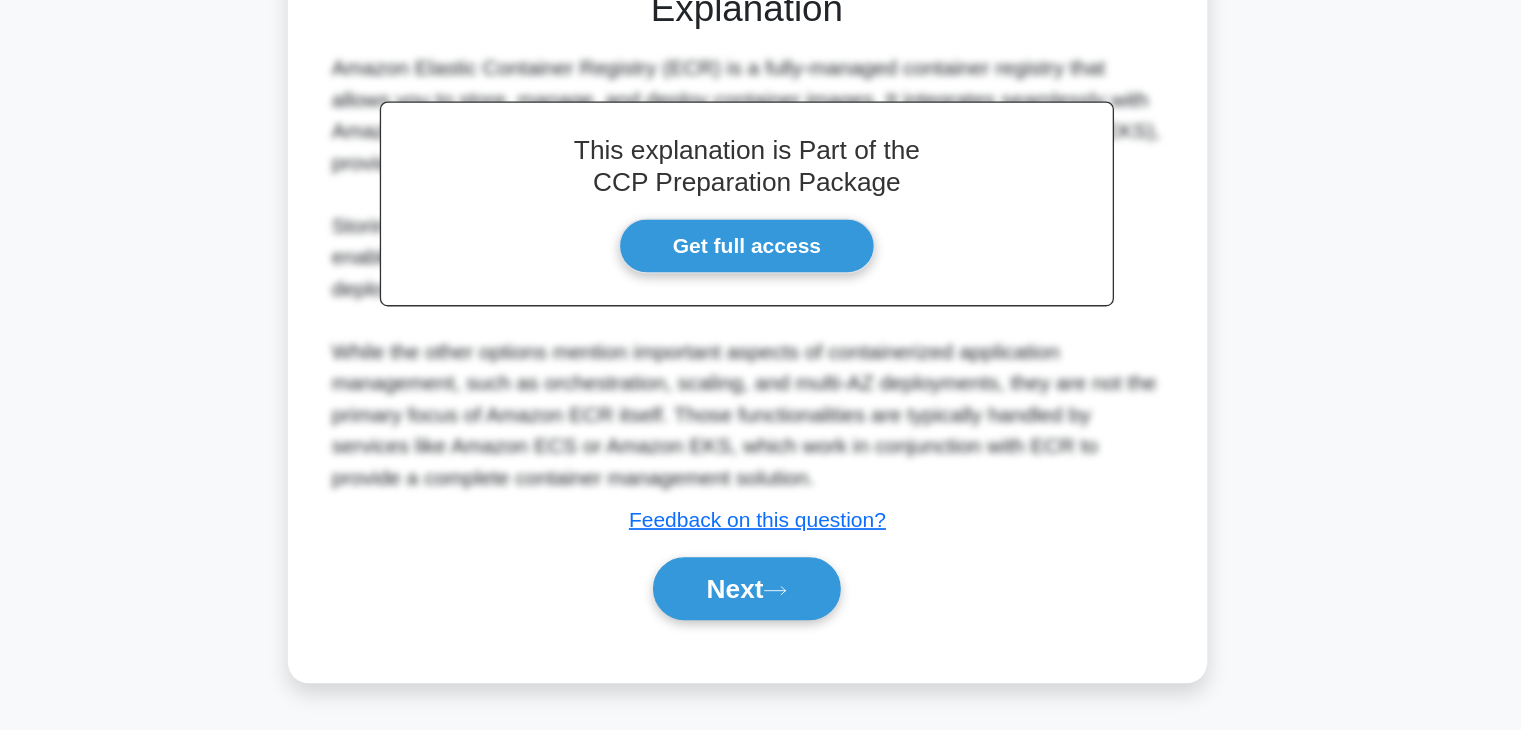 scroll, scrollTop: 429, scrollLeft: 0, axis: vertical 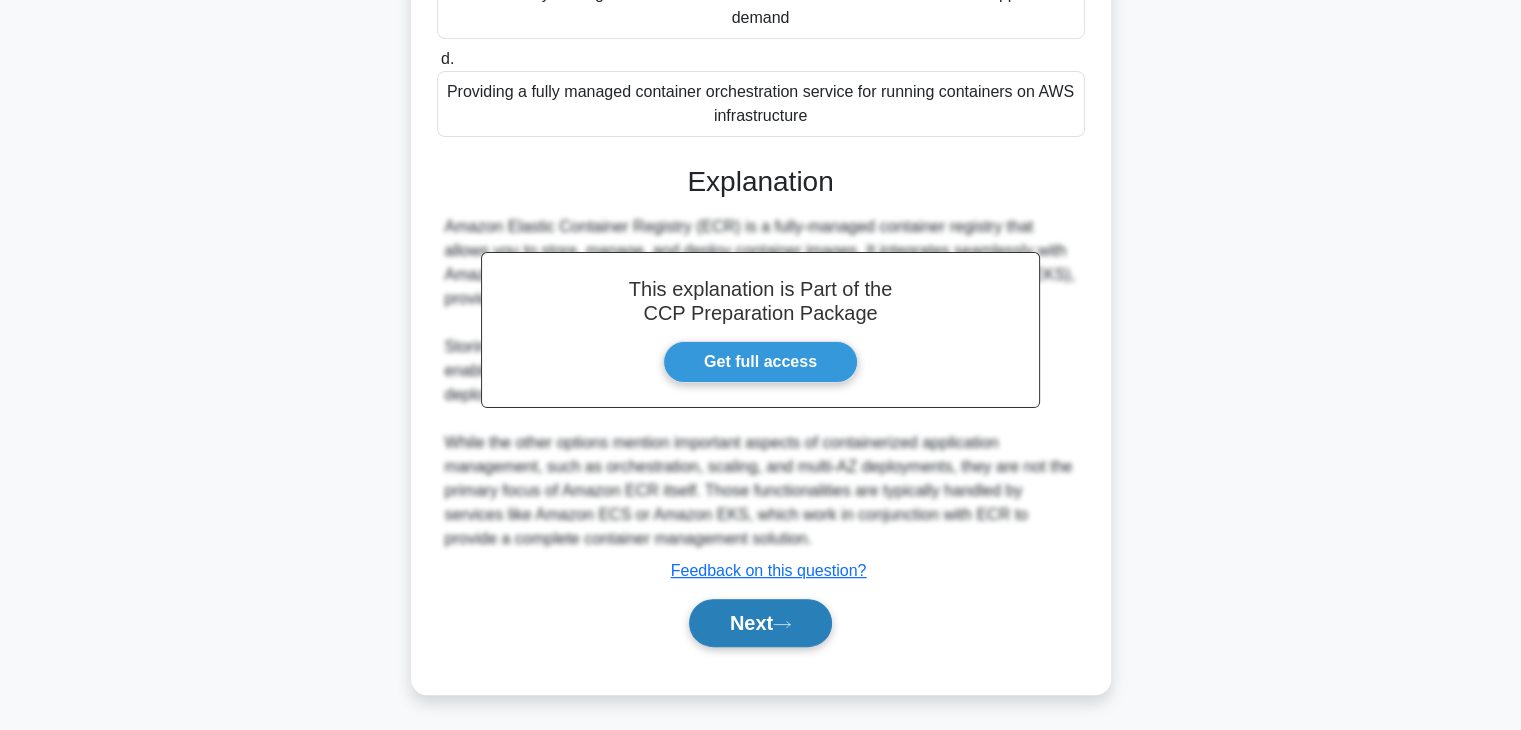 click on "Next" at bounding box center [760, 623] 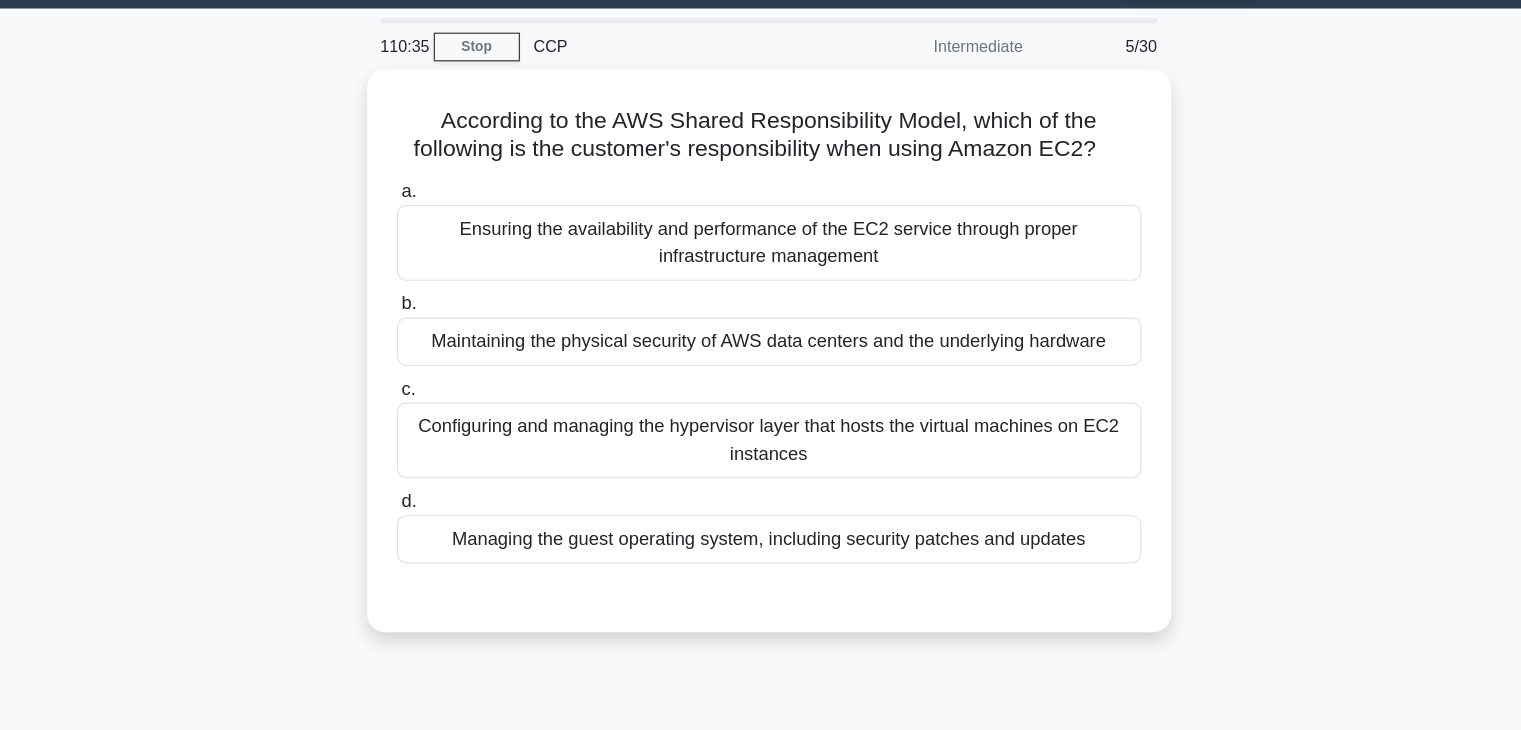 scroll, scrollTop: 2, scrollLeft: 0, axis: vertical 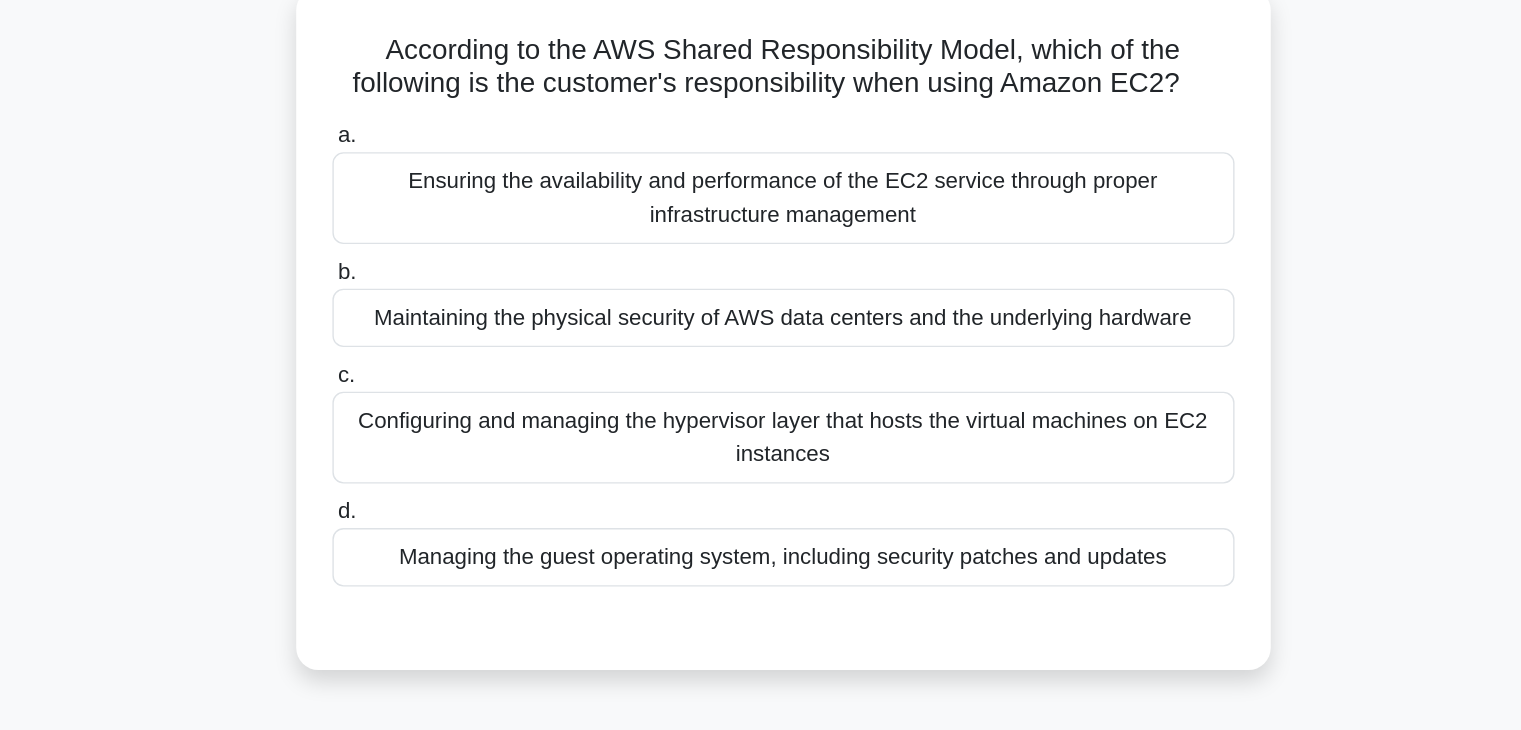 click on "Managing the guest operating system, including security patches and updates" at bounding box center [761, 519] 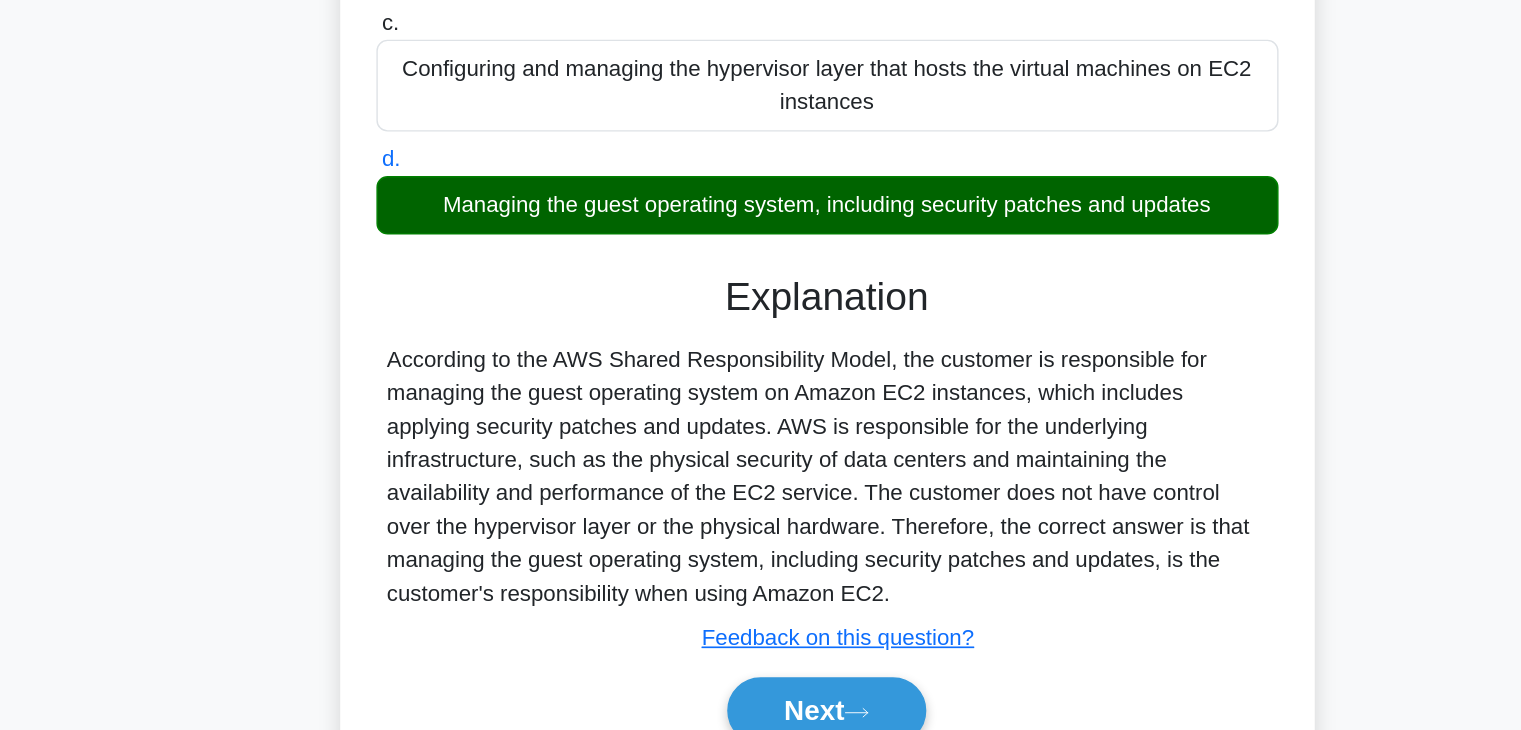 scroll, scrollTop: 169, scrollLeft: 0, axis: vertical 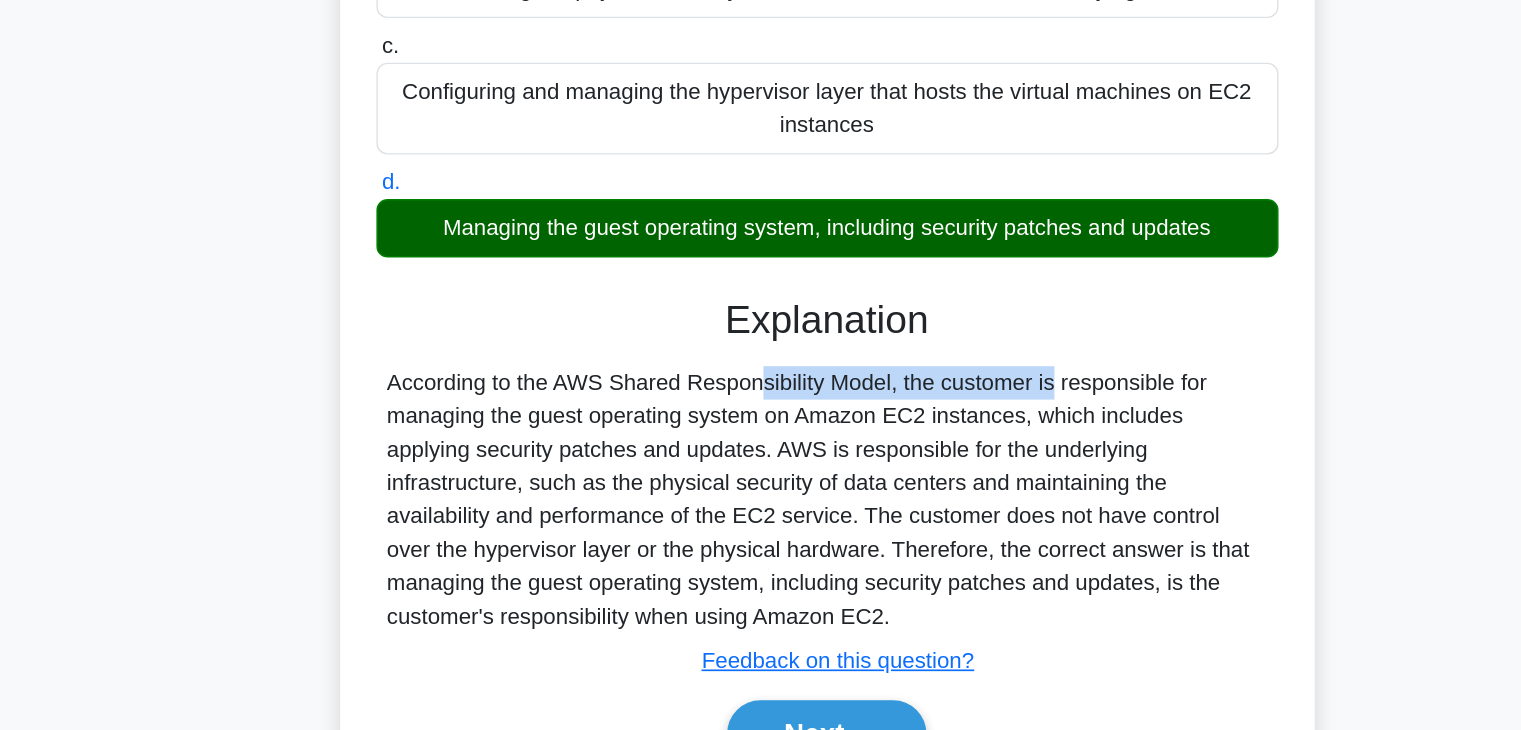 drag, startPoint x: 568, startPoint y: 466, endPoint x: 803, endPoint y: 459, distance: 235.10423 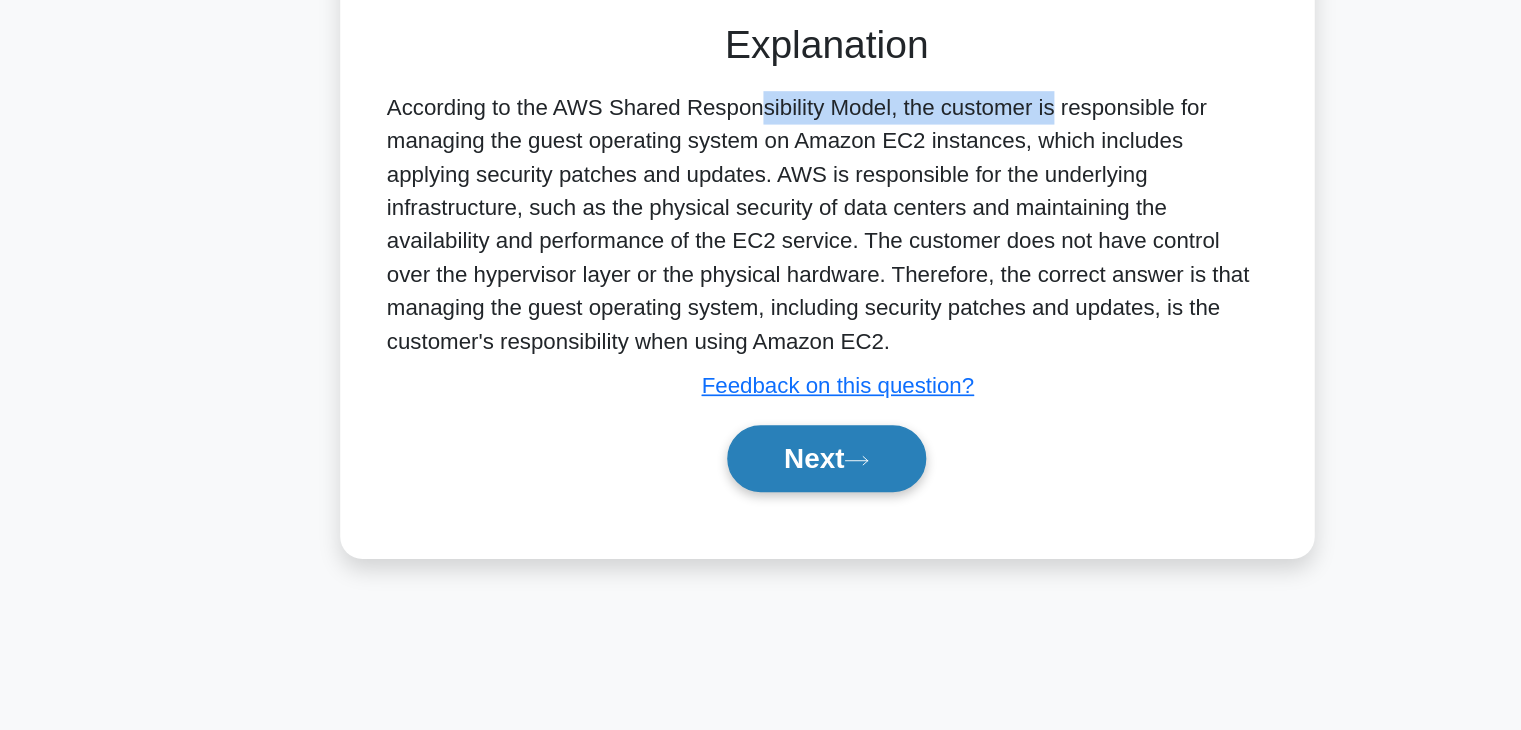 click on "Next" at bounding box center [760, 534] 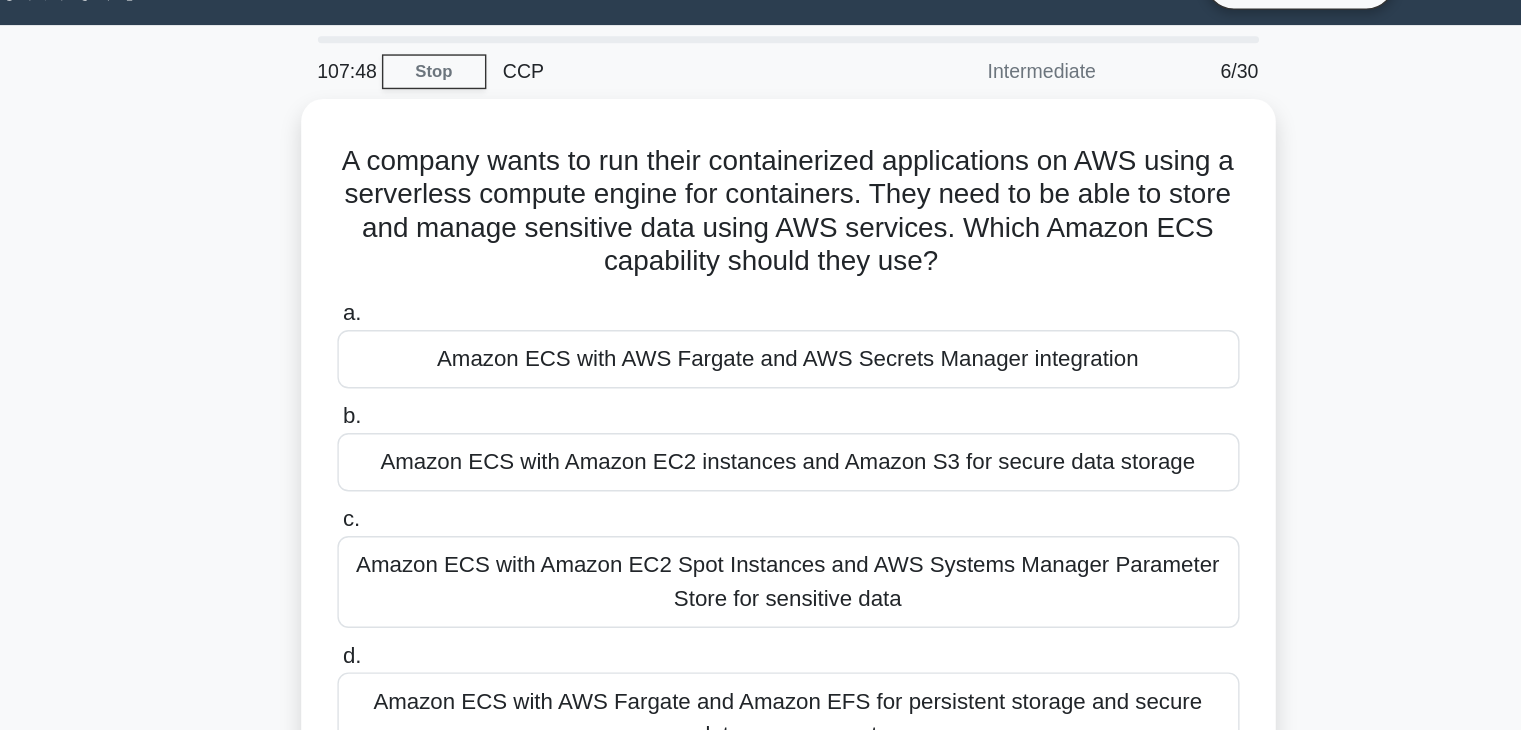 scroll, scrollTop: 39, scrollLeft: 0, axis: vertical 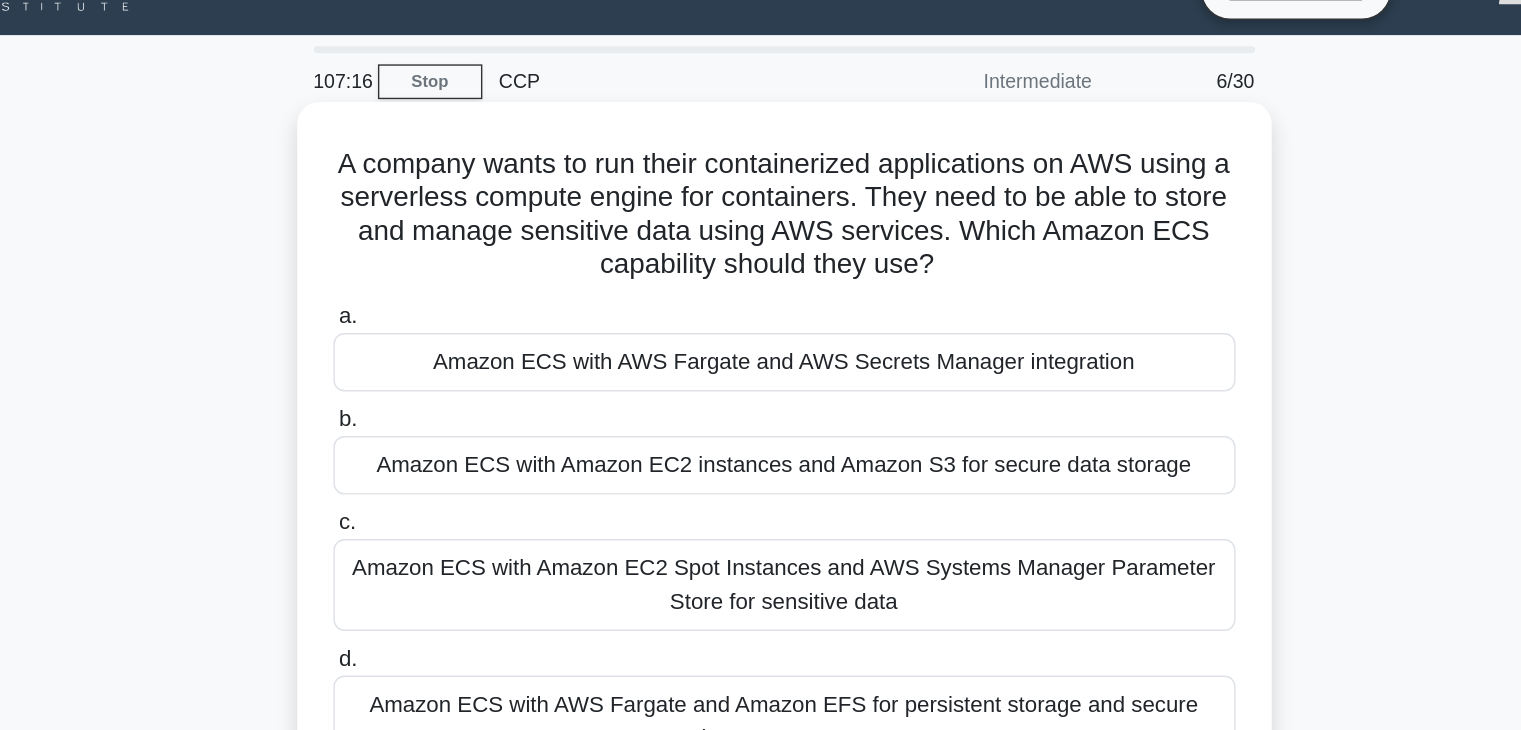 click on "Amazon ECS with AWS Fargate and AWS Secrets Manager integration" at bounding box center [761, 260] 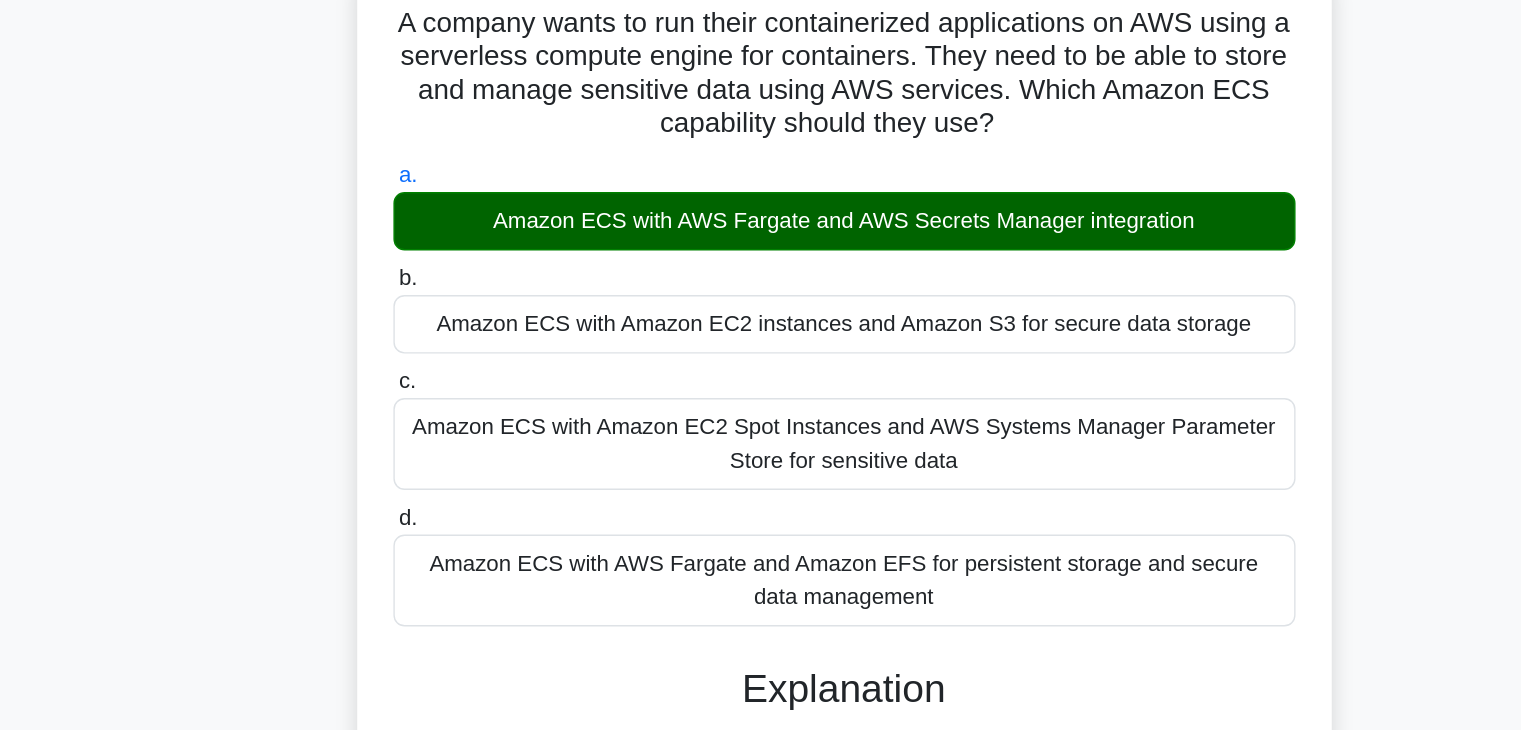 scroll, scrollTop: 140, scrollLeft: 0, axis: vertical 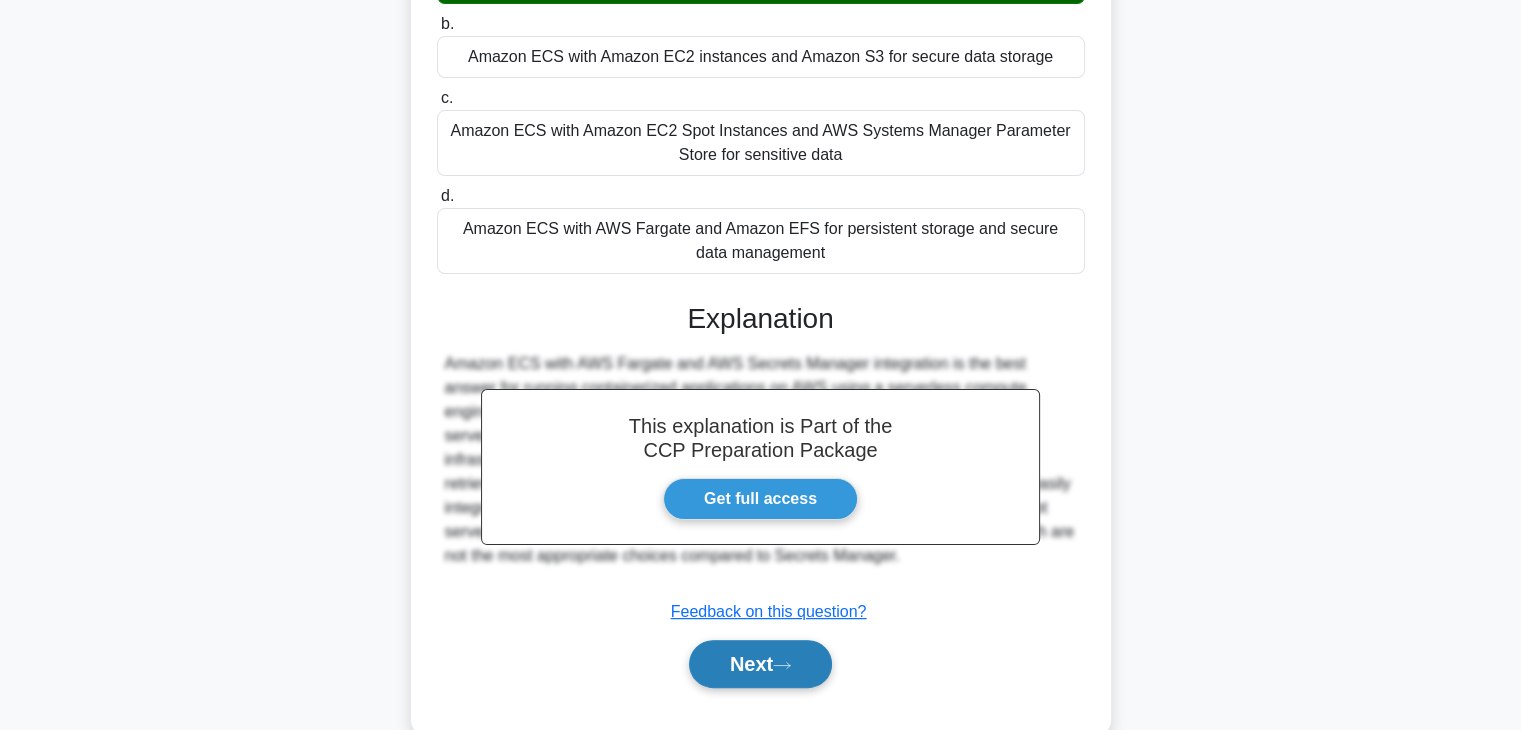 click on "Next" at bounding box center (760, 664) 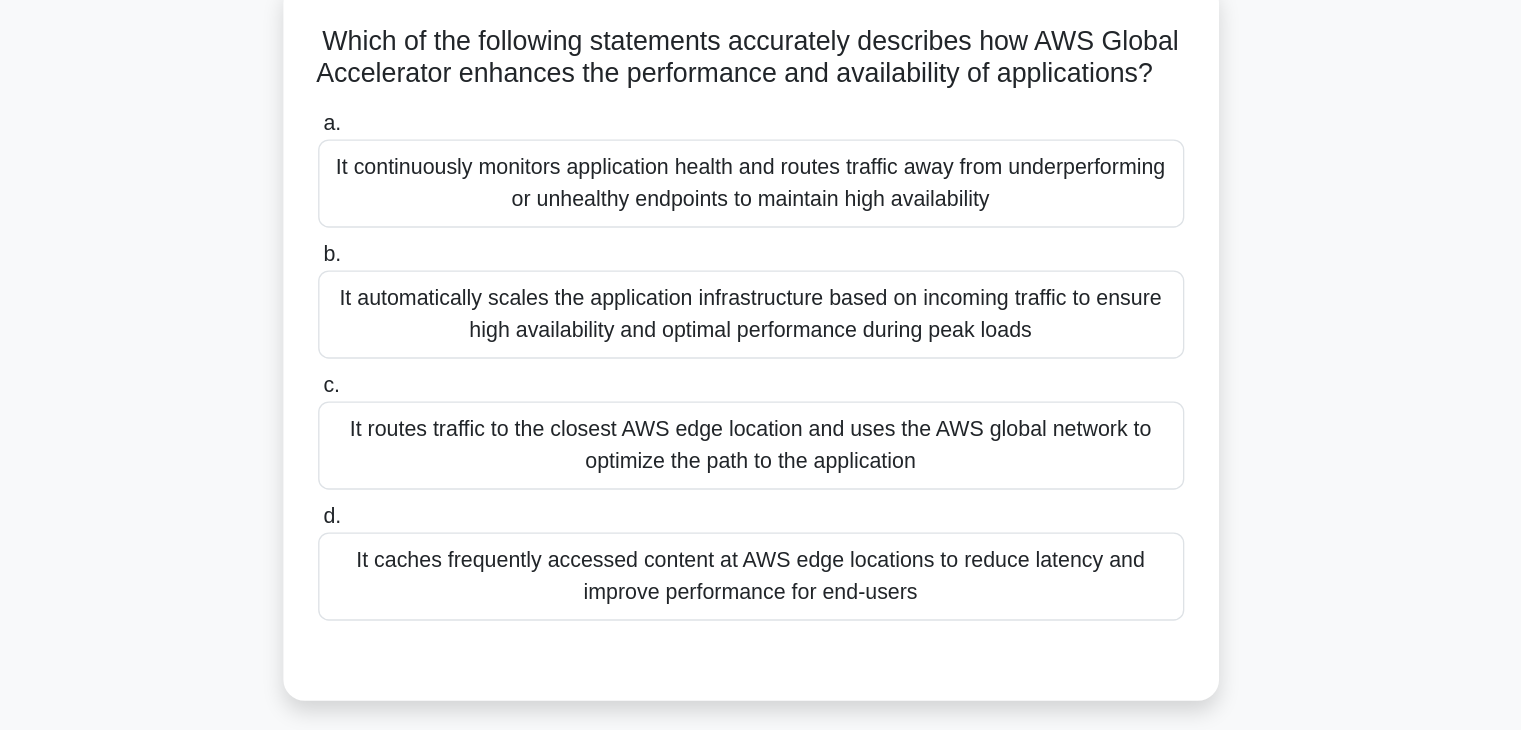 scroll, scrollTop: 28, scrollLeft: 0, axis: vertical 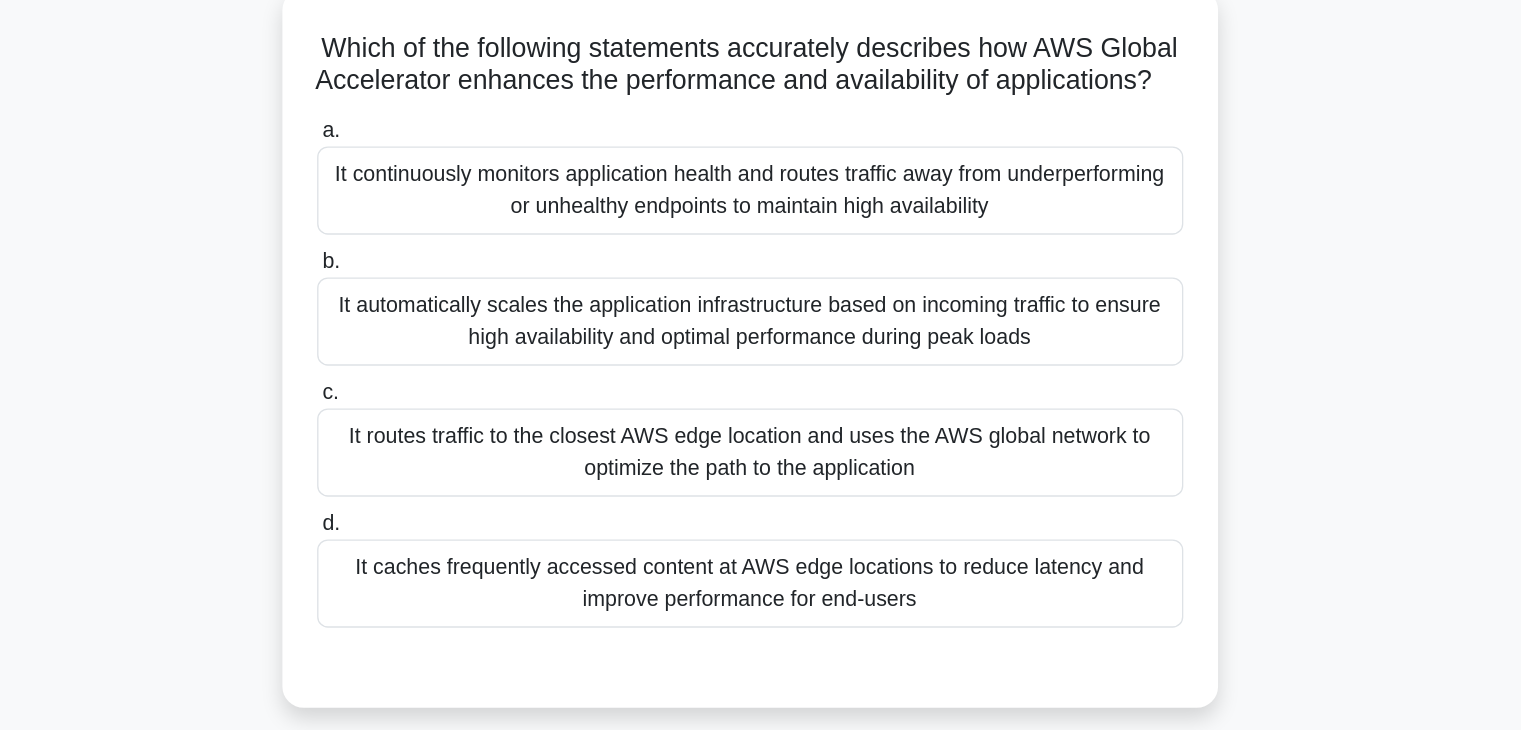 click on "It routes traffic to the closest AWS edge location and uses the AWS global network to optimize the path to the application" at bounding box center [761, 431] 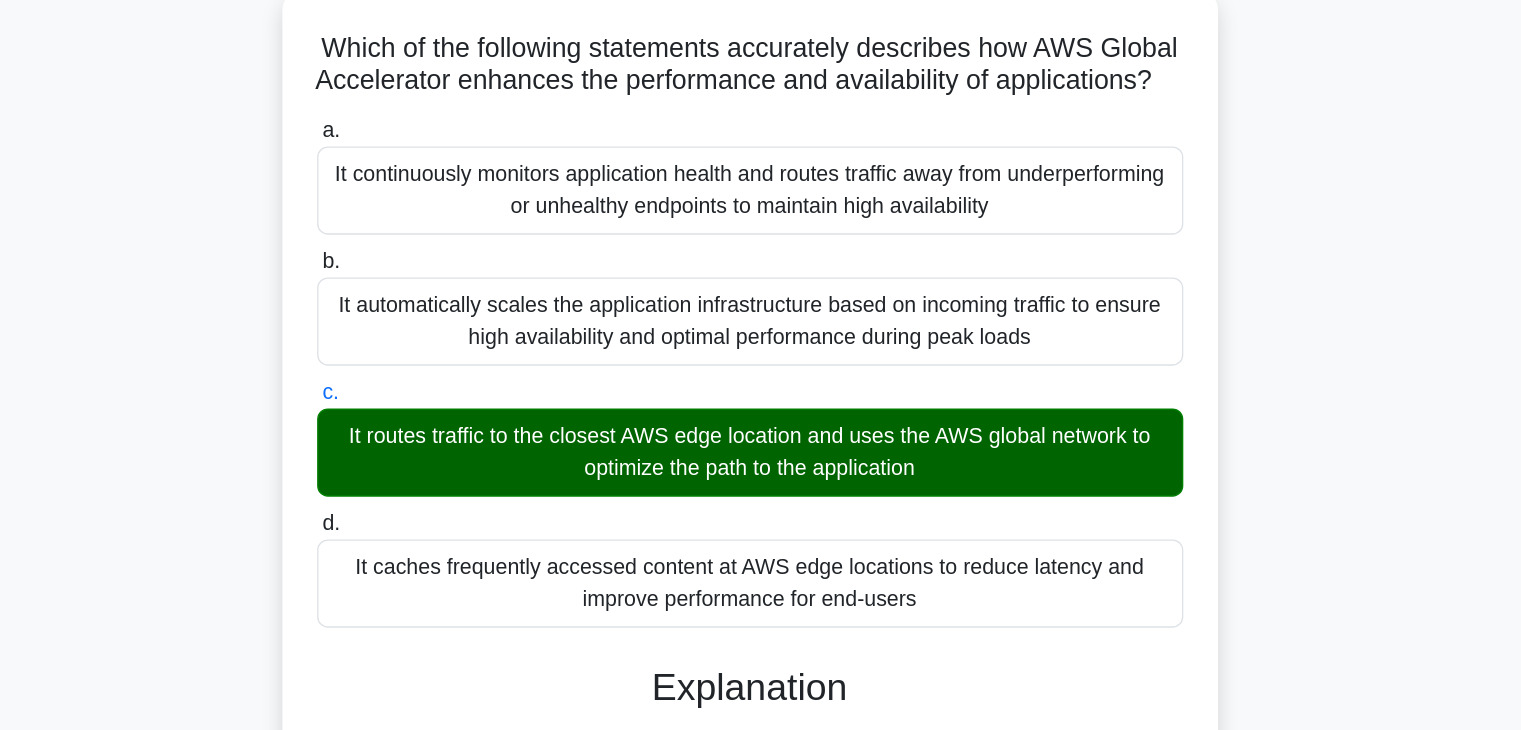 scroll, scrollTop: 28, scrollLeft: 0, axis: vertical 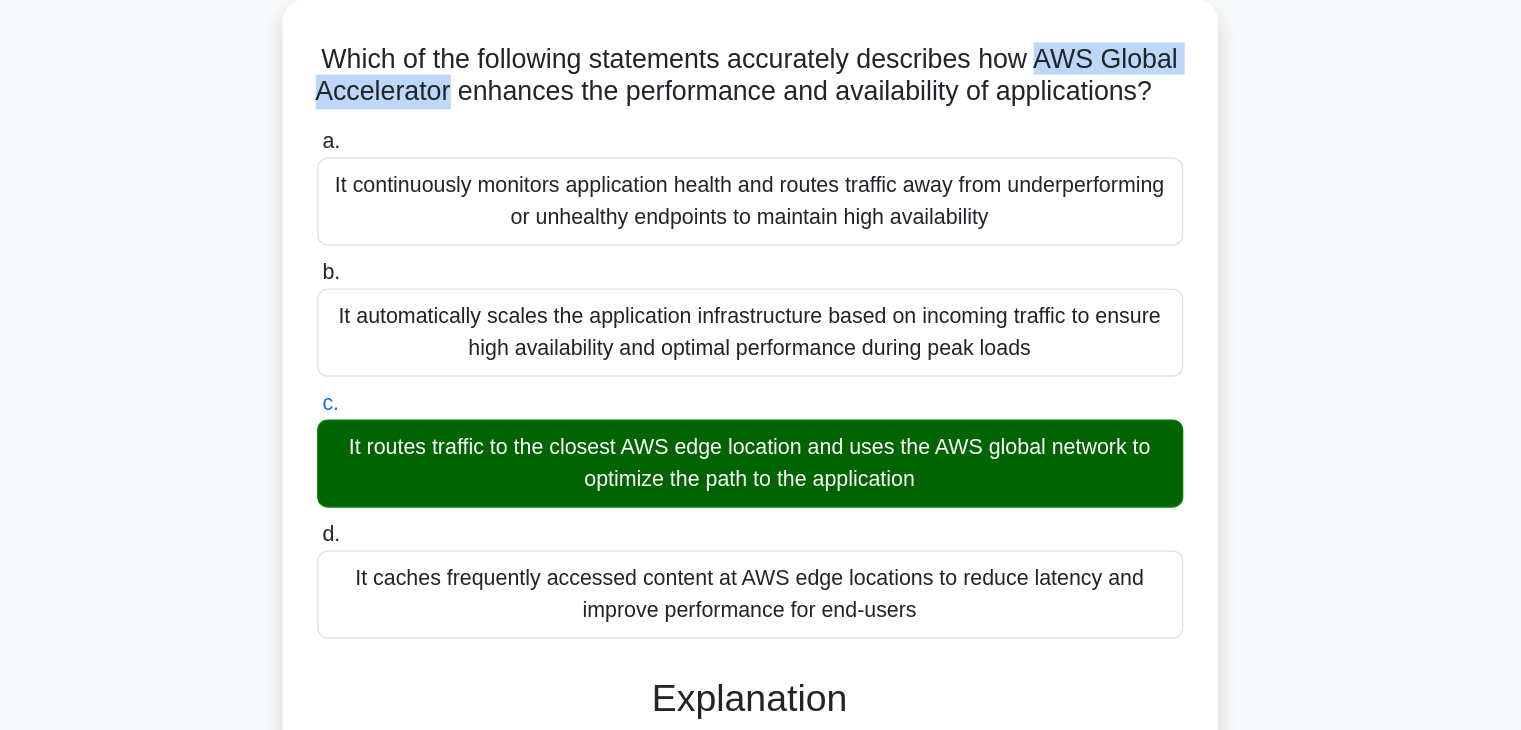 drag, startPoint x: 1017, startPoint y: 126, endPoint x: 638, endPoint y: 154, distance: 380.0329 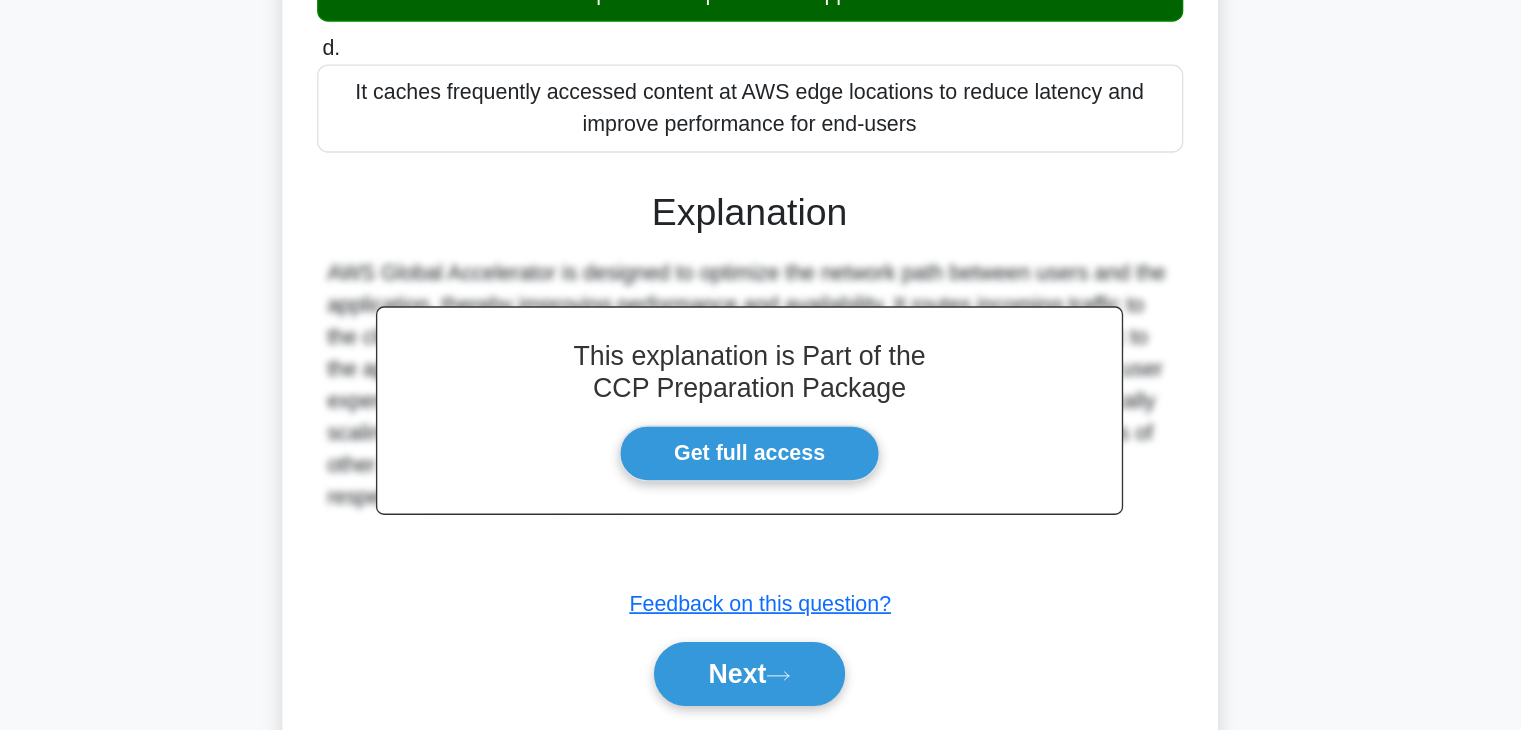 scroll, scrollTop: 291, scrollLeft: 0, axis: vertical 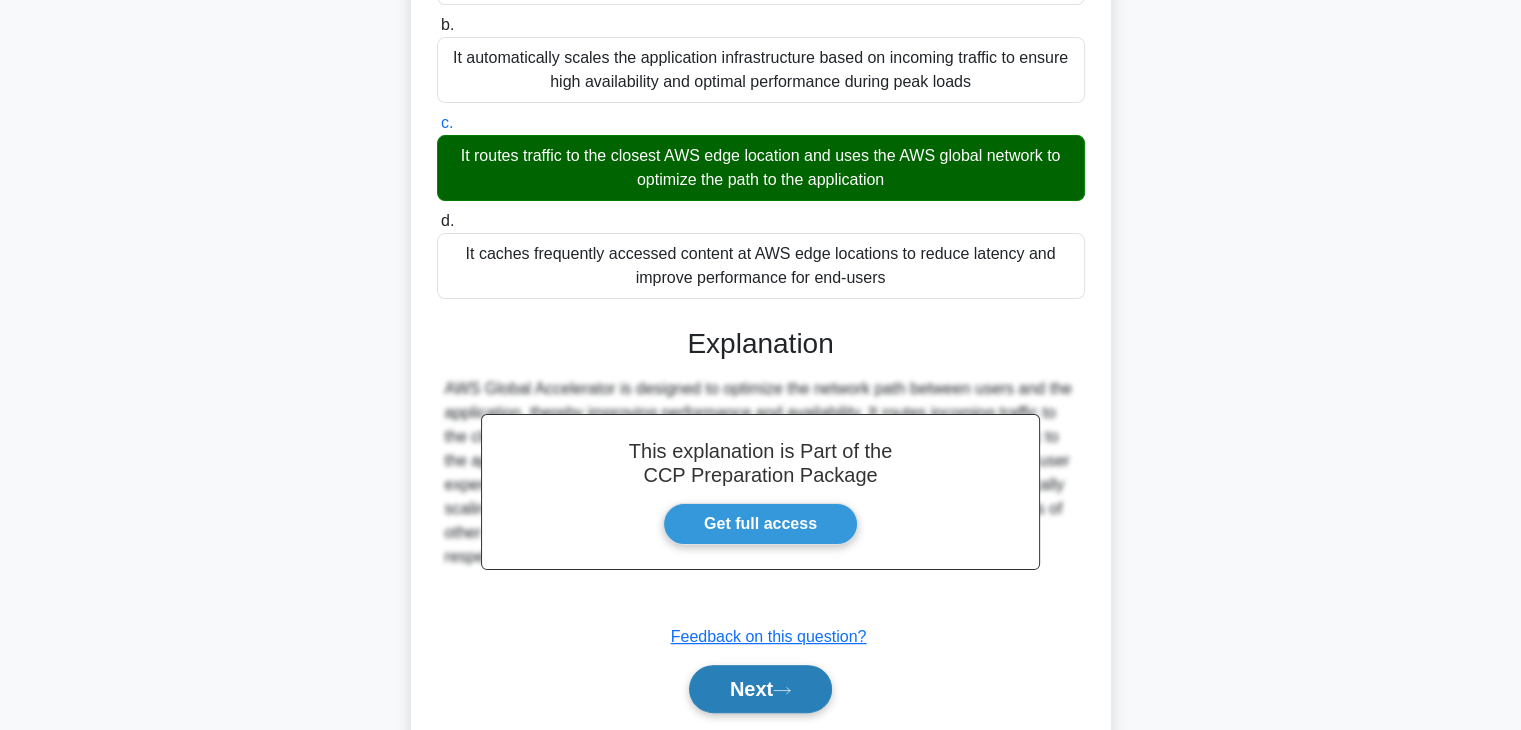click on "Next" at bounding box center (760, 689) 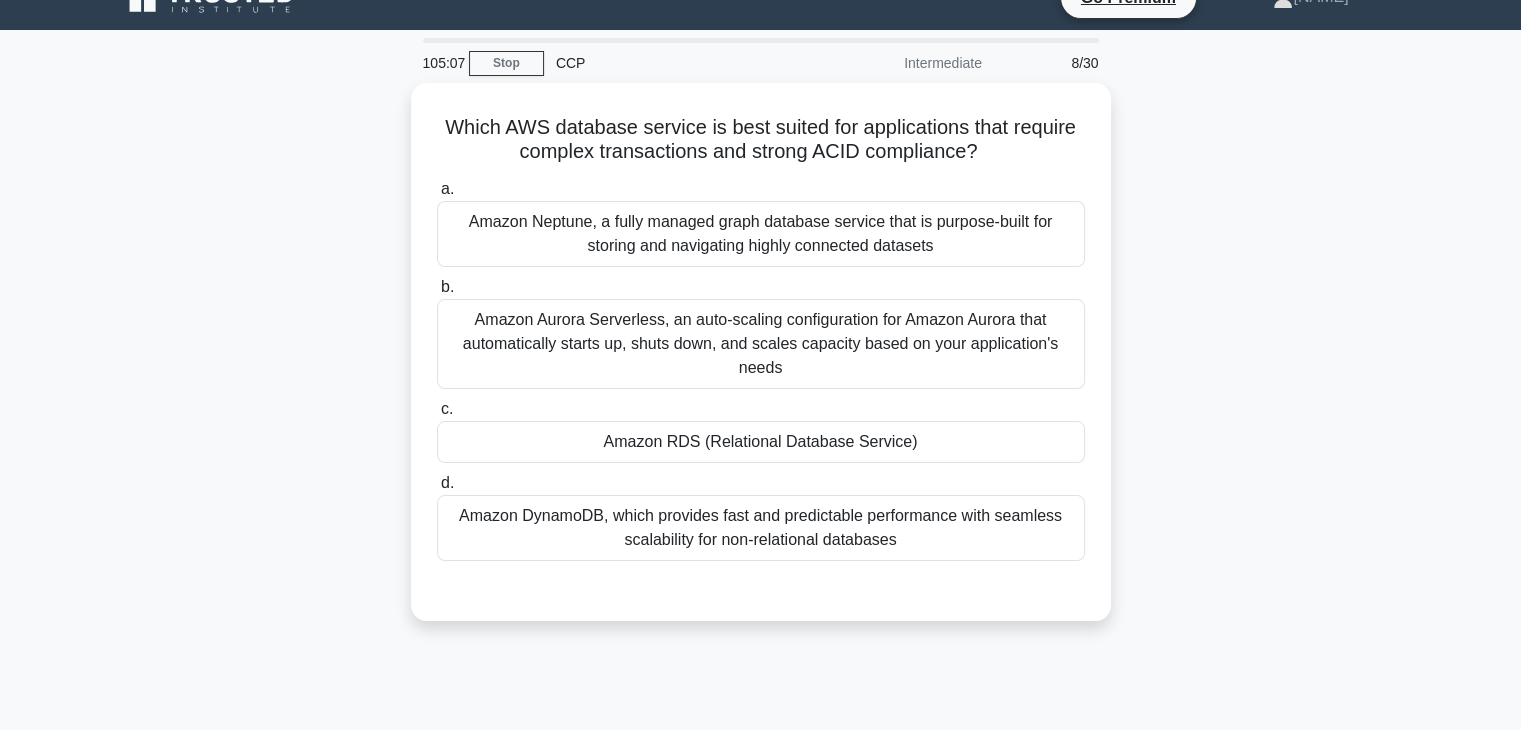 scroll, scrollTop: 0, scrollLeft: 0, axis: both 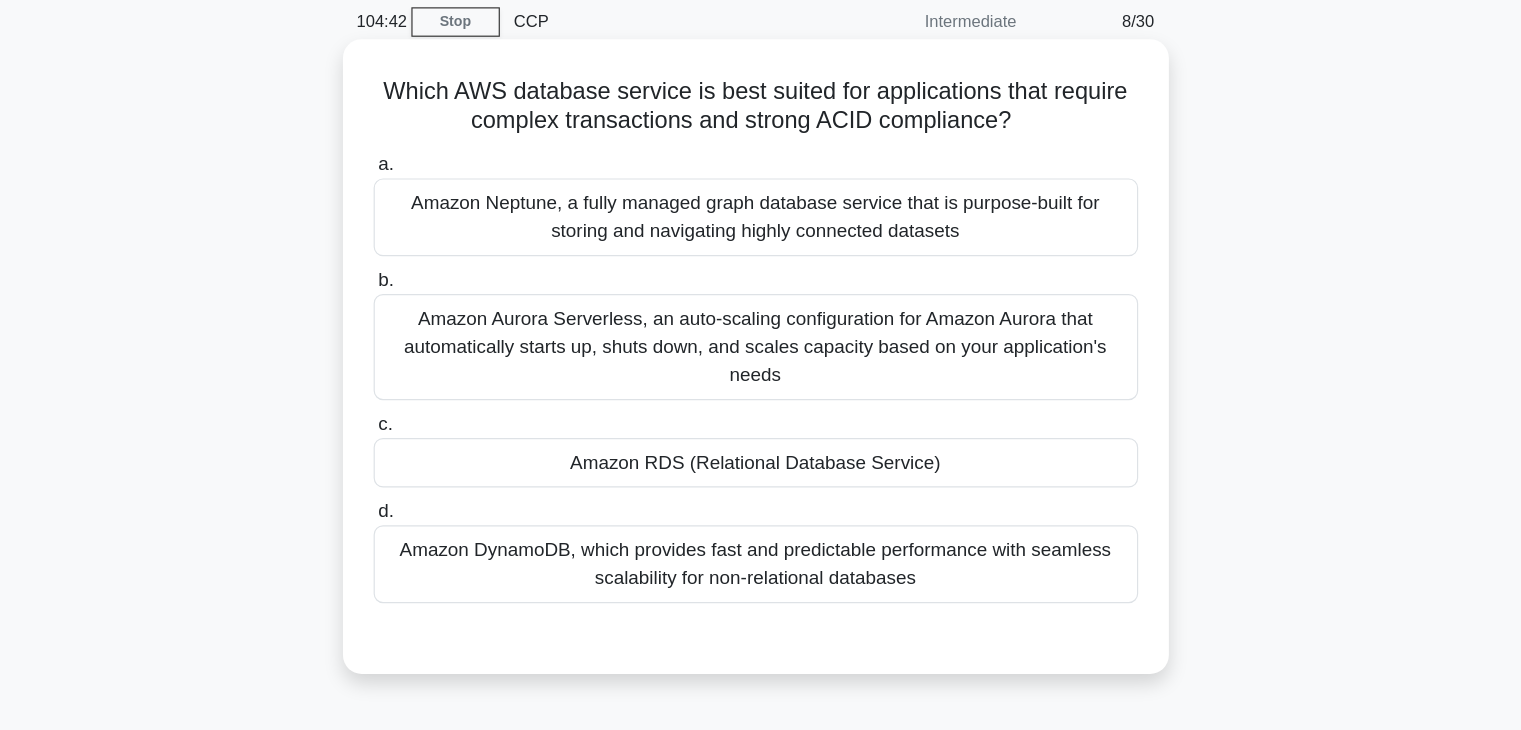 click on "Amazon RDS (Relational Database Service)" at bounding box center [761, 471] 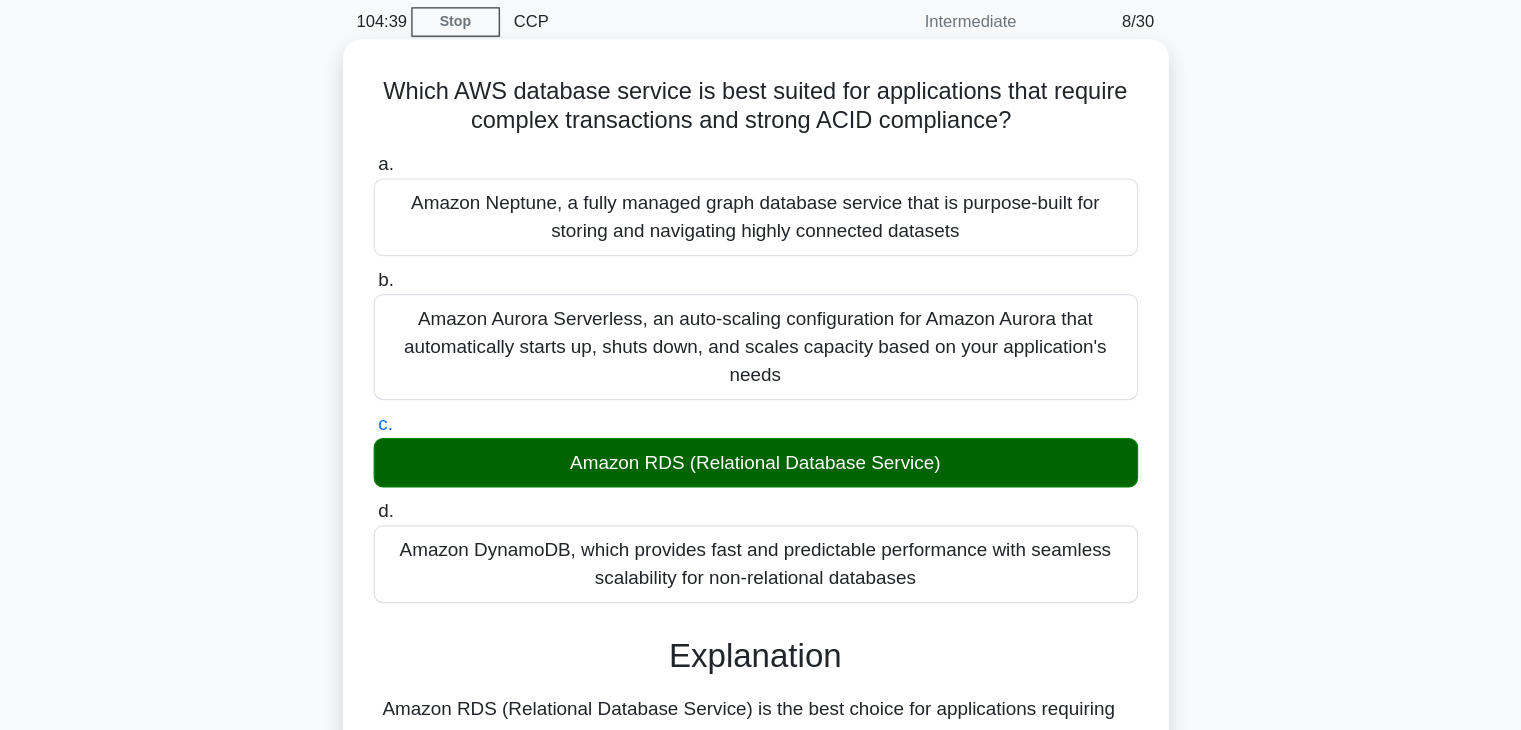 click on "Amazon RDS (Relational Database Service)" at bounding box center (761, 471) 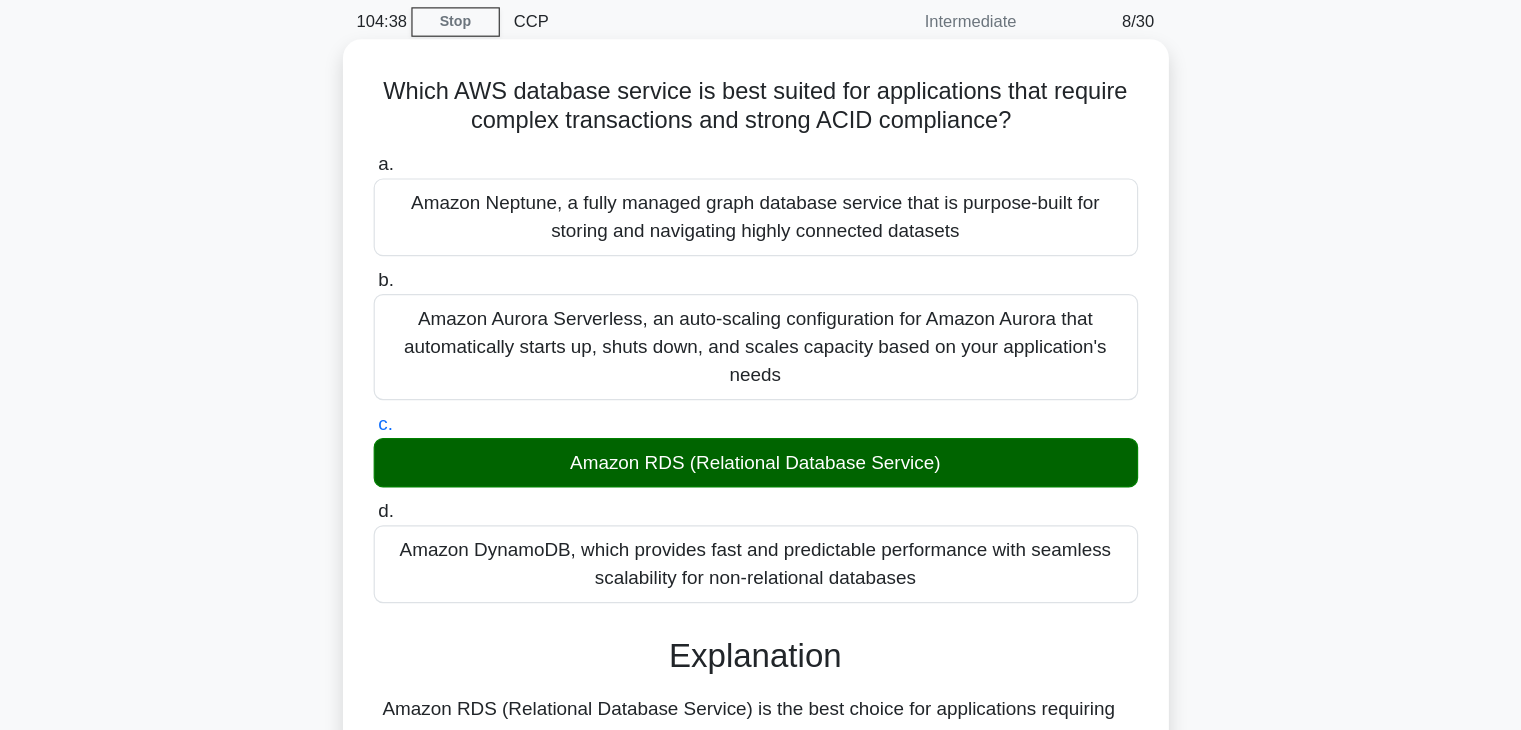 copy on "Amazon RDS (Relational Database Service)" 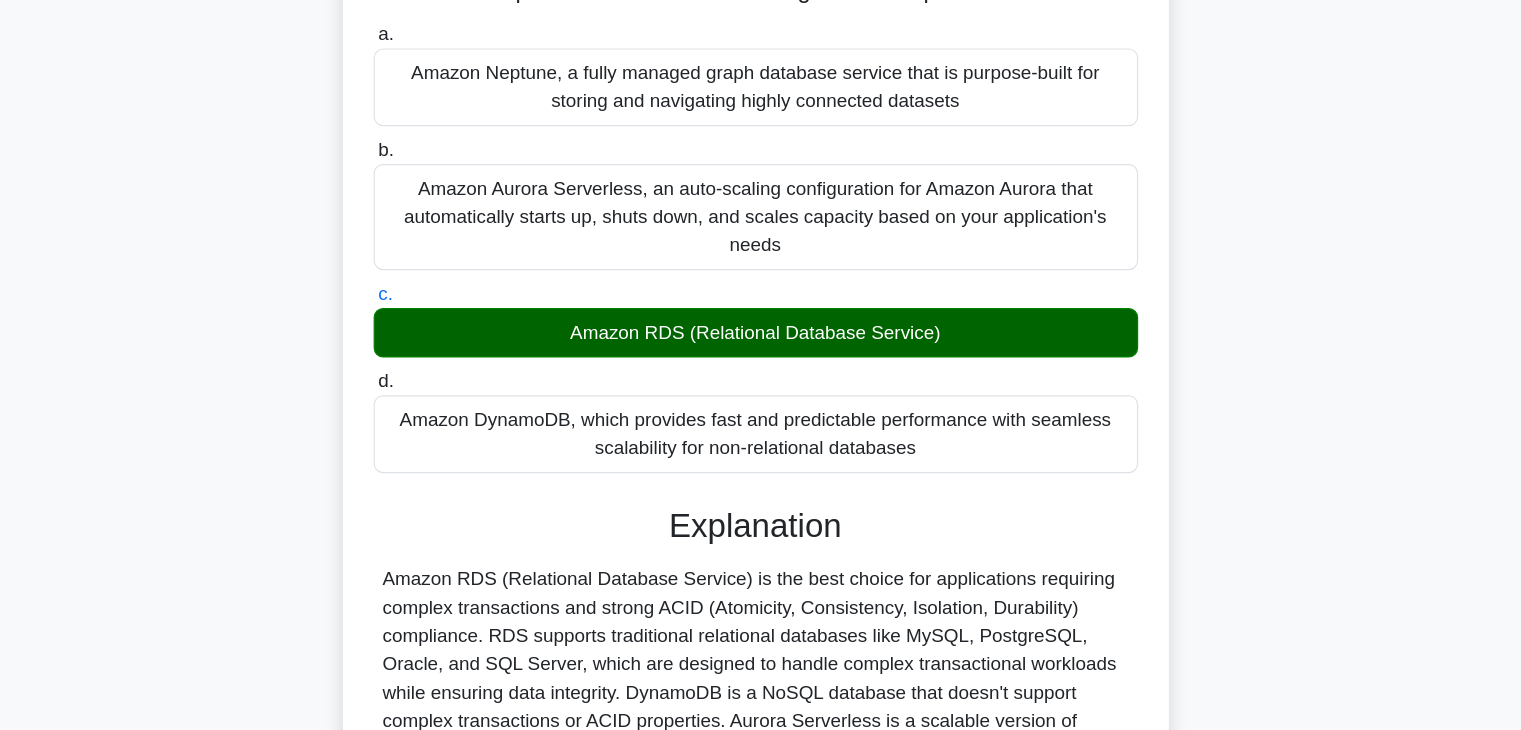 scroll, scrollTop: 382, scrollLeft: 0, axis: vertical 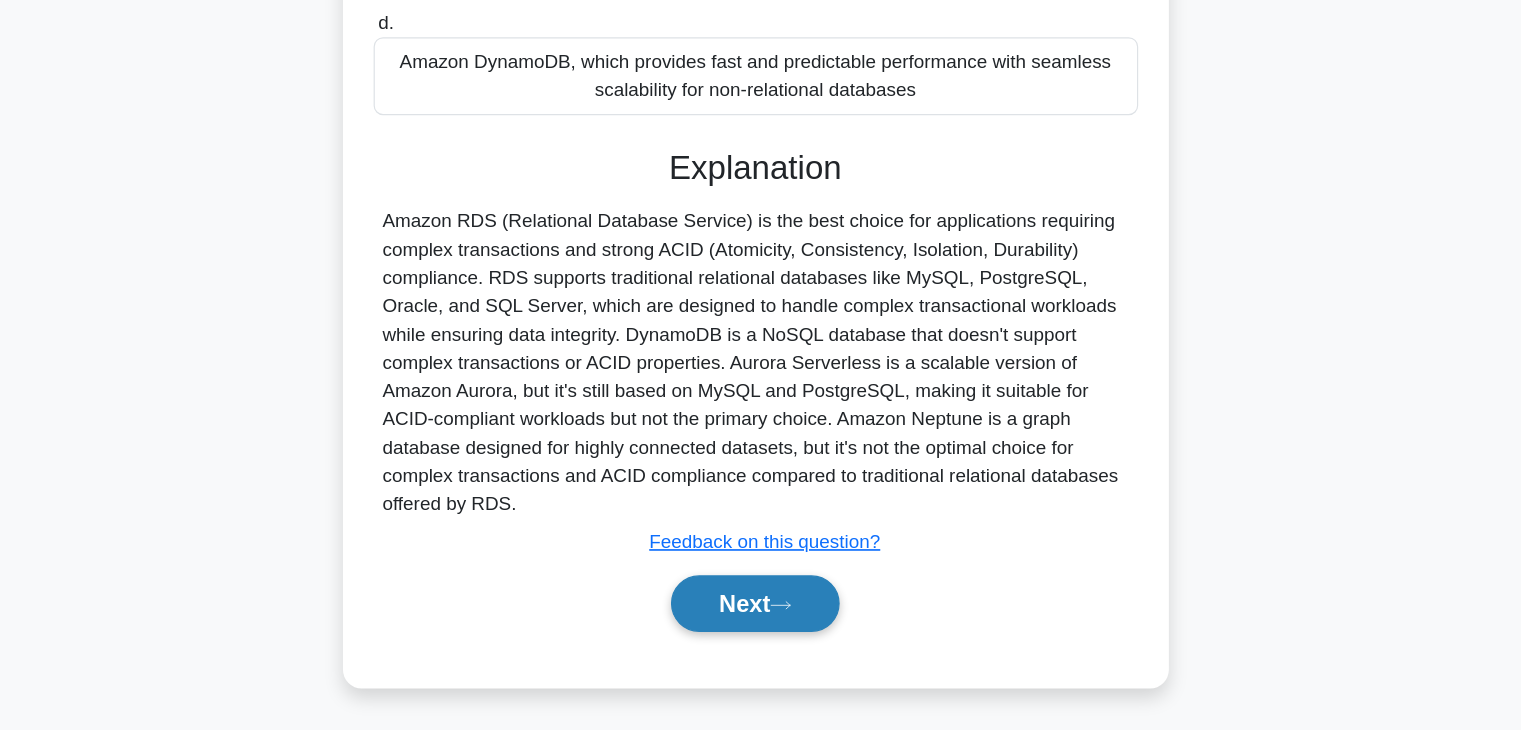 click on "Next" at bounding box center (760, 622) 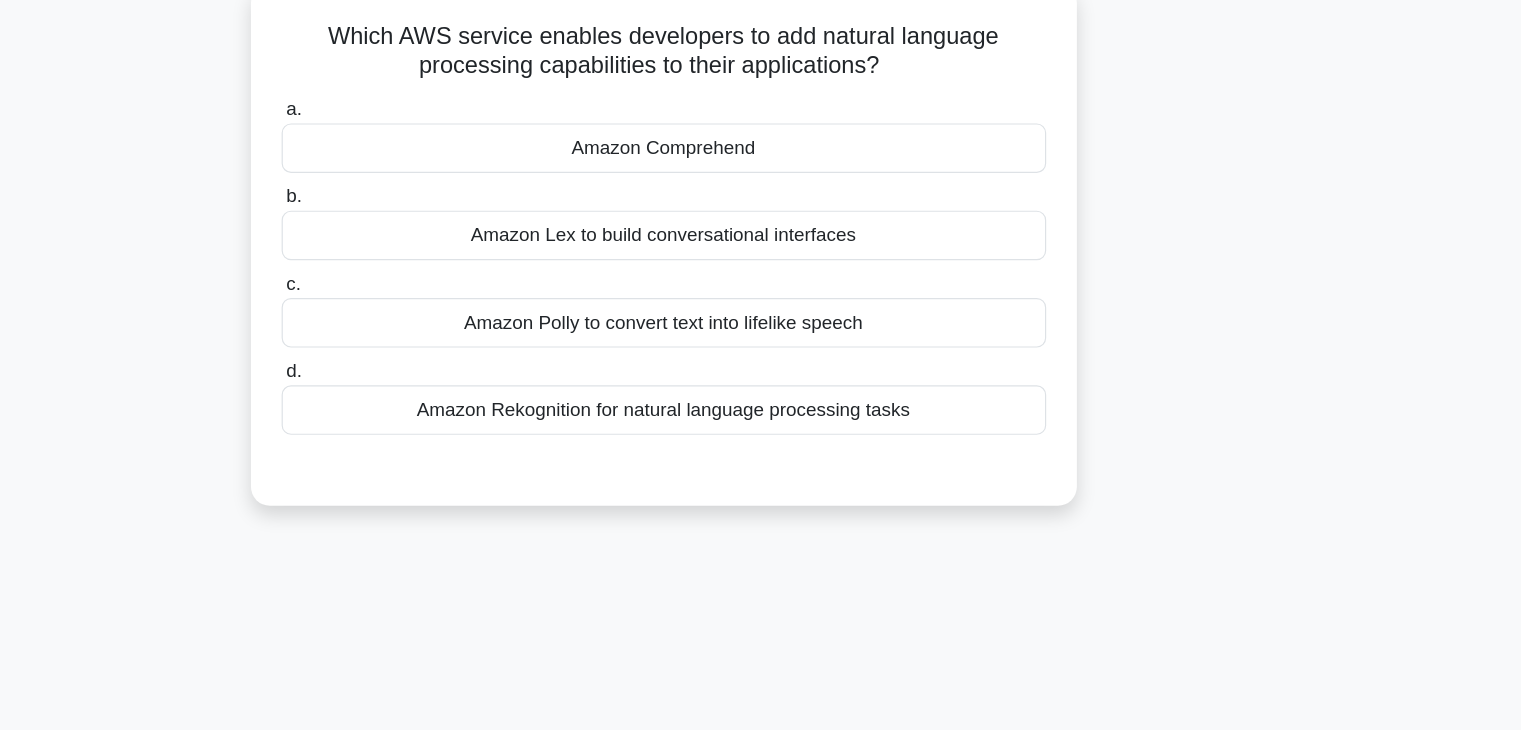 scroll, scrollTop: 28, scrollLeft: 0, axis: vertical 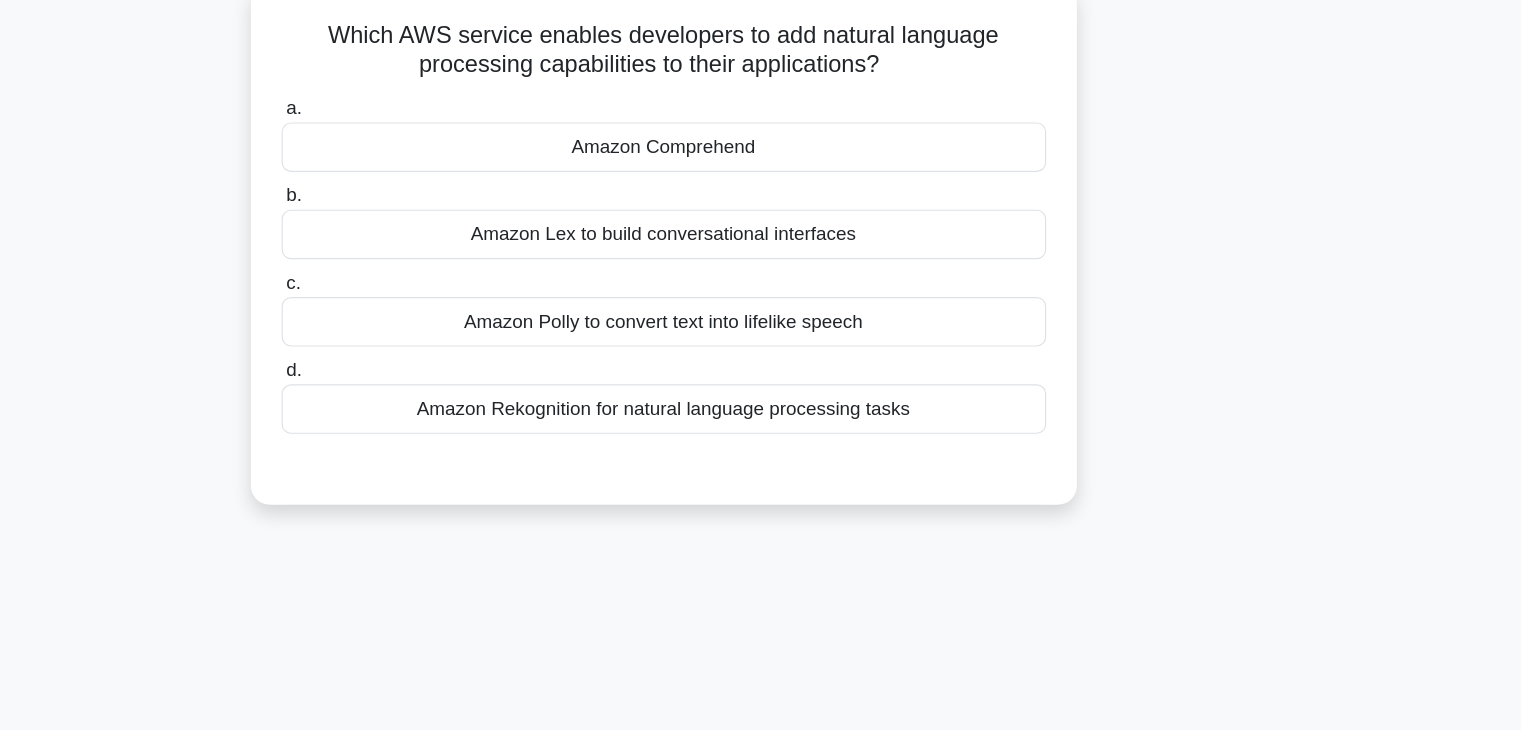 click on "Amazon Lex to build conversational interfaces" at bounding box center (761, 297) 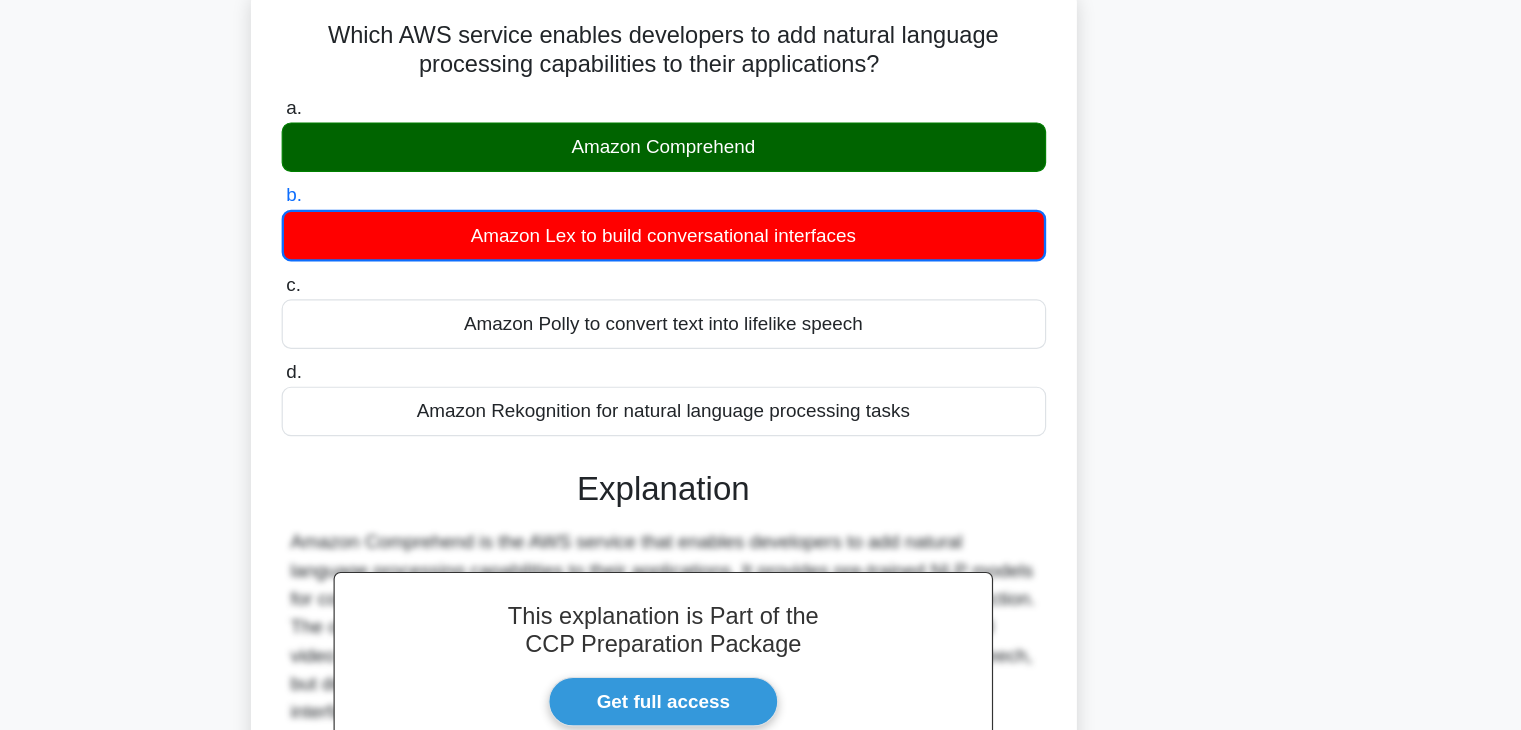 click on "Amazon Comprehend" at bounding box center (761, 223) 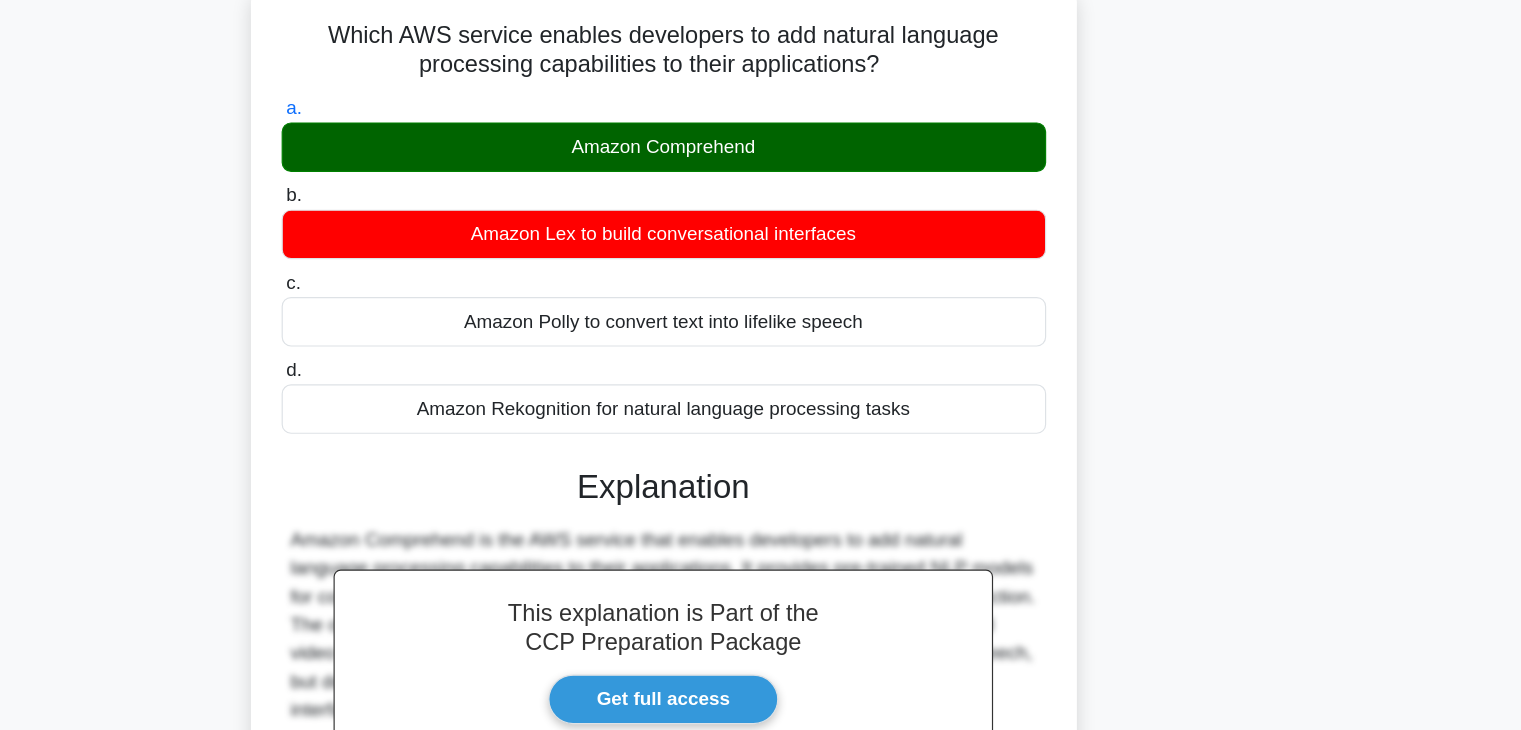 click on "Amazon Comprehend" at bounding box center (761, 223) 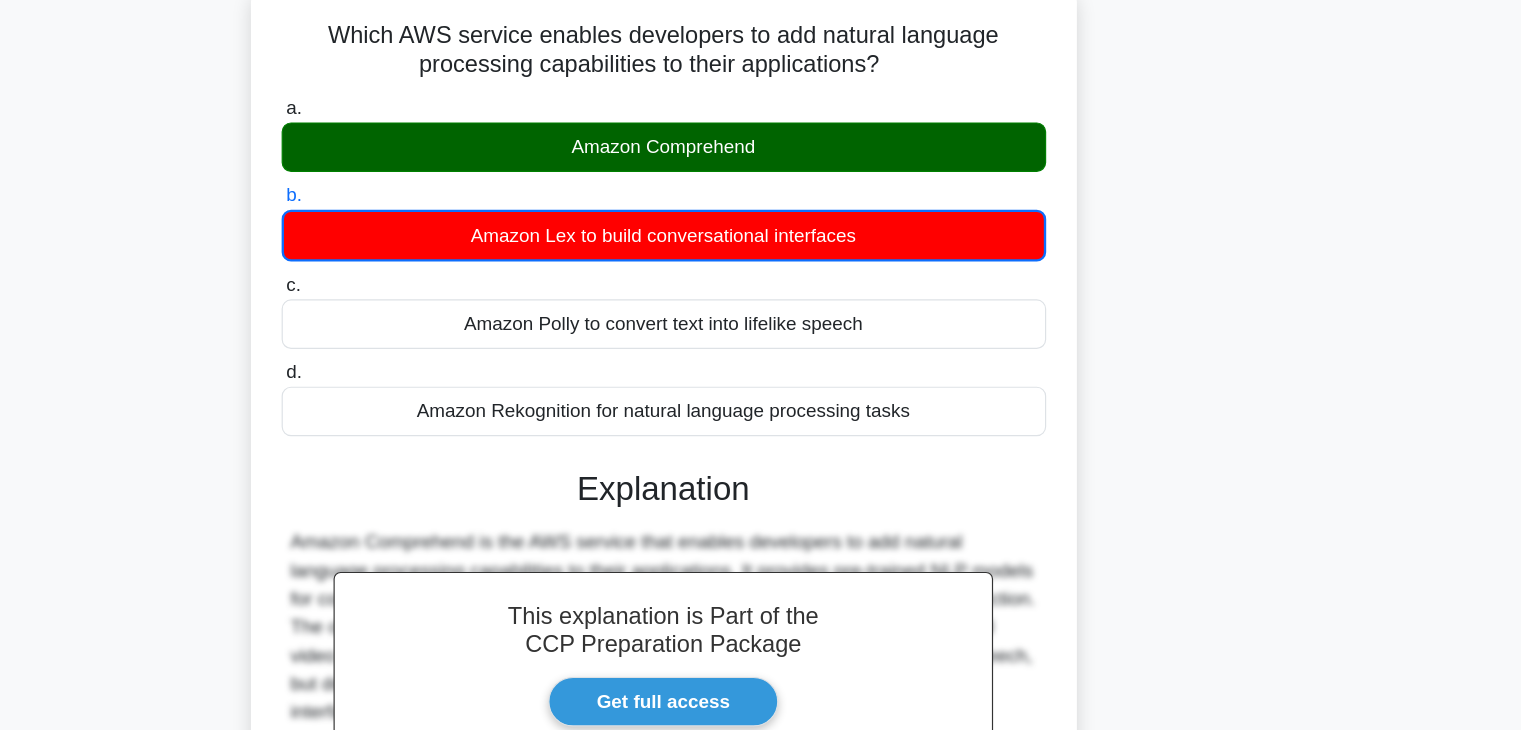 drag, startPoint x: 679, startPoint y: 298, endPoint x: 578, endPoint y: 301, distance: 101.04455 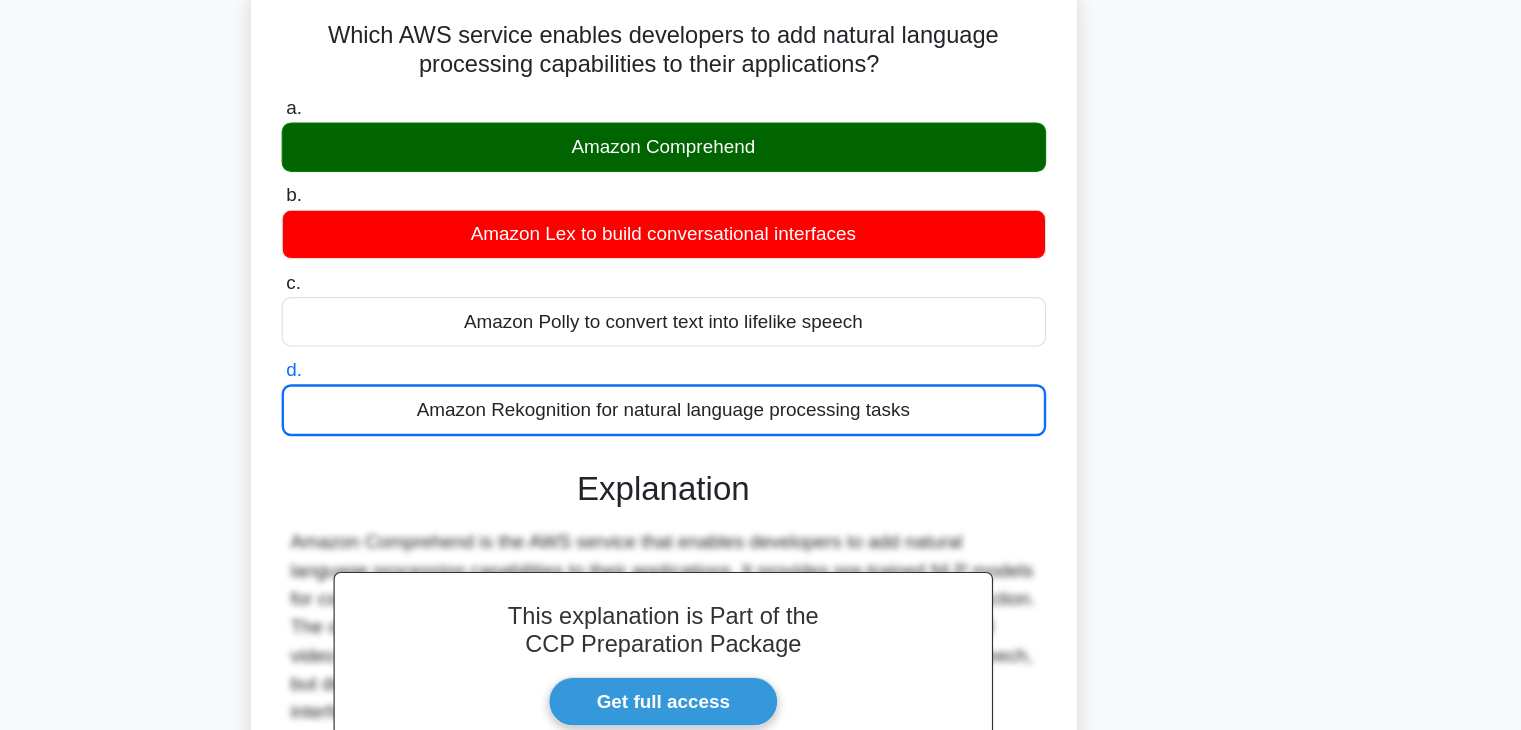 click on "Amazon Rekognition for natural language processing tasks" at bounding box center [761, 446] 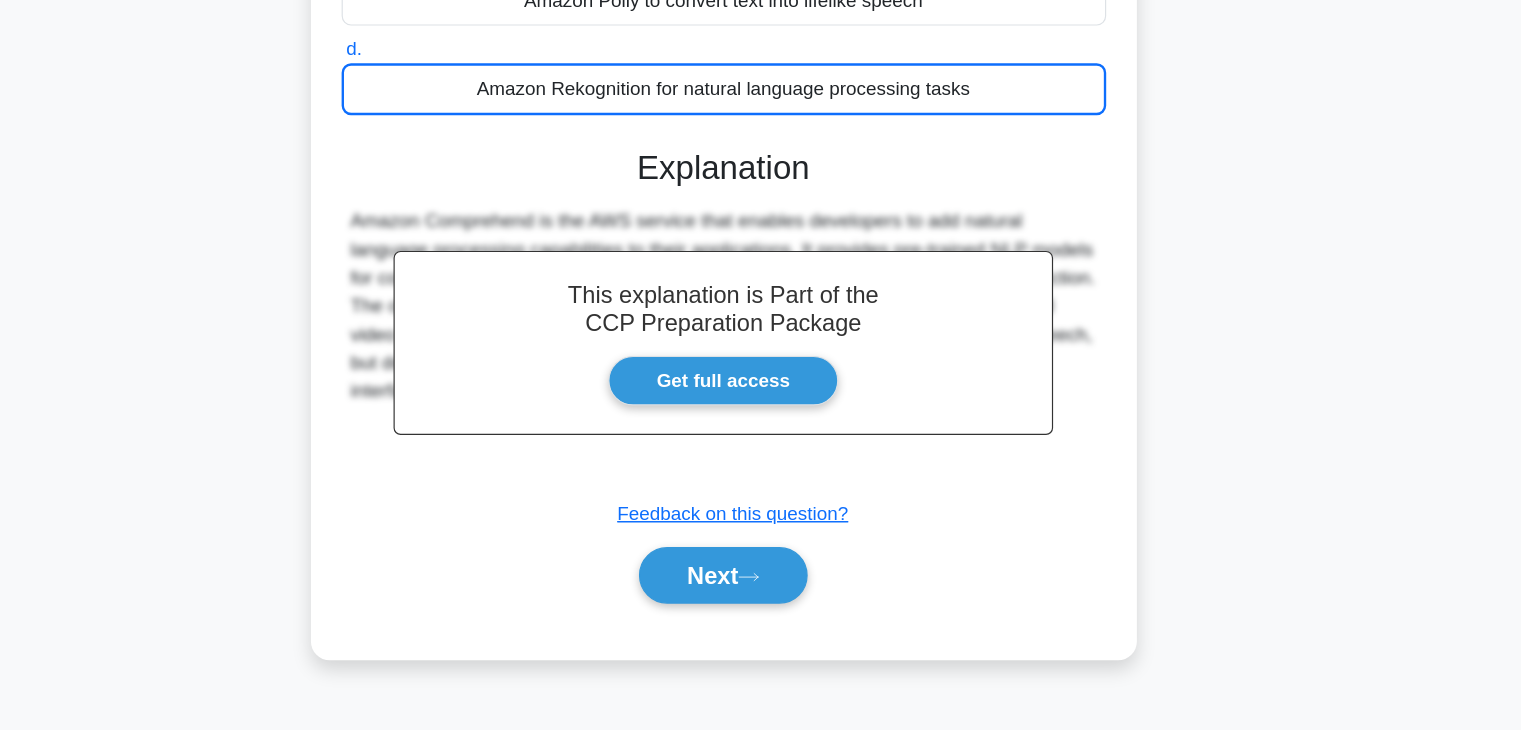 scroll, scrollTop: 288, scrollLeft: 0, axis: vertical 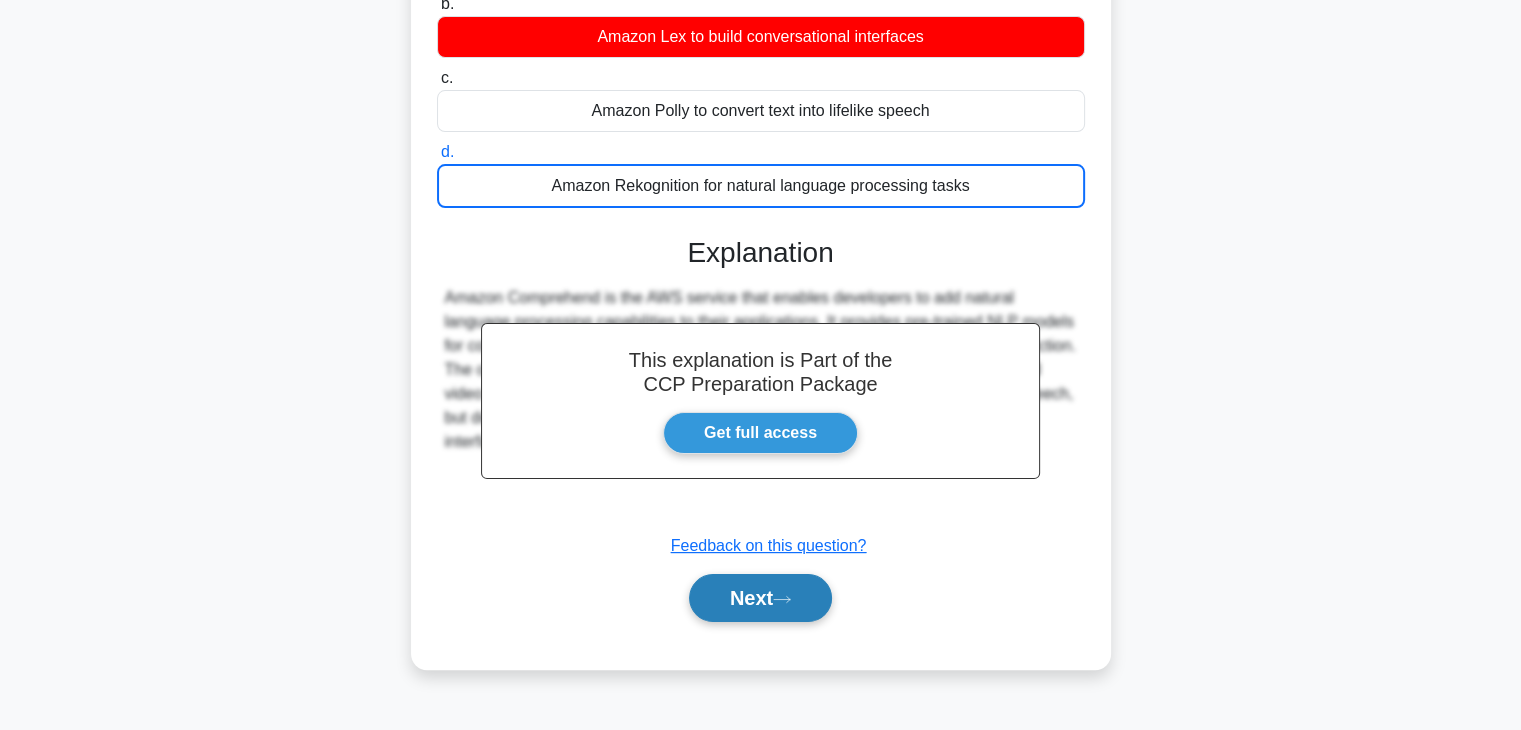 click on "Next" at bounding box center (760, 598) 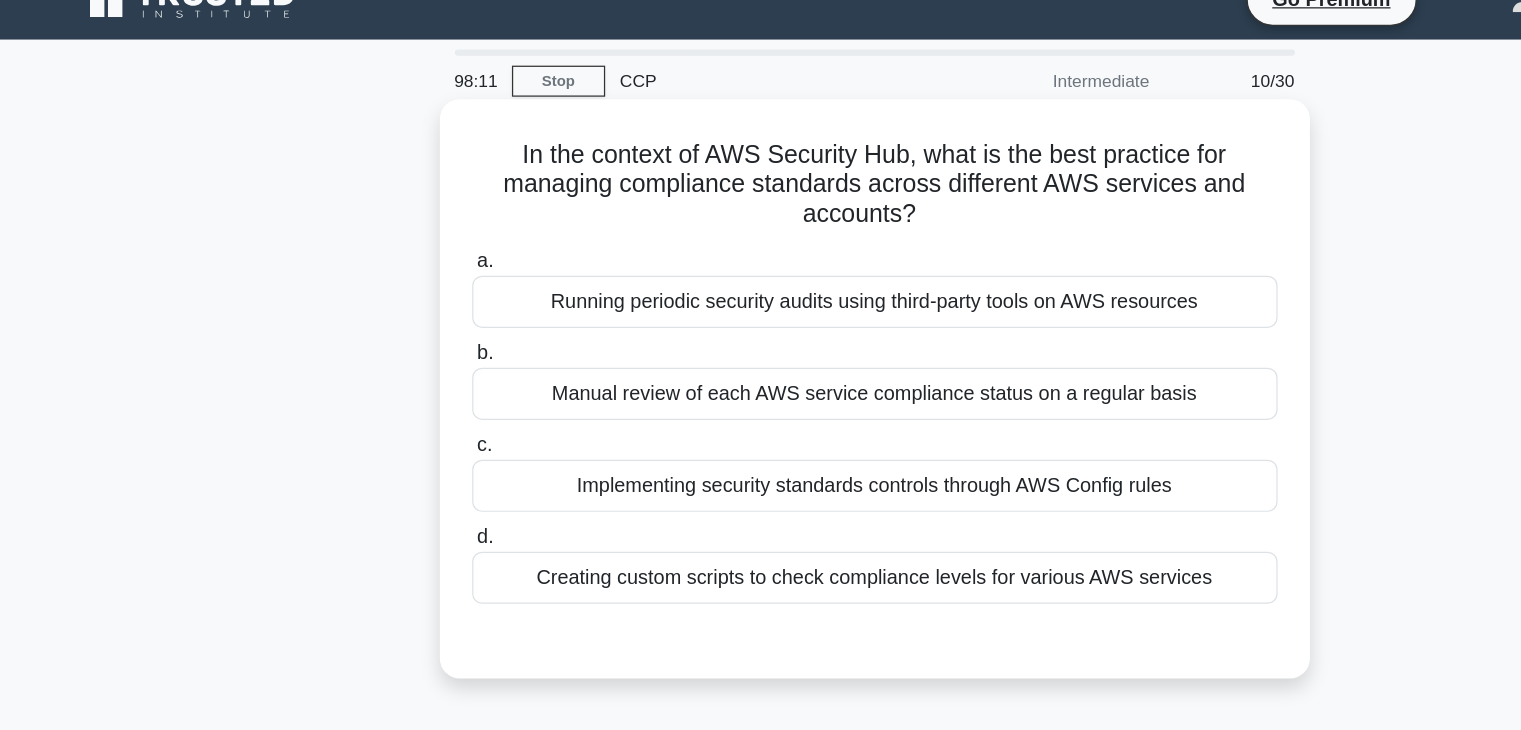 scroll, scrollTop: 24, scrollLeft: 0, axis: vertical 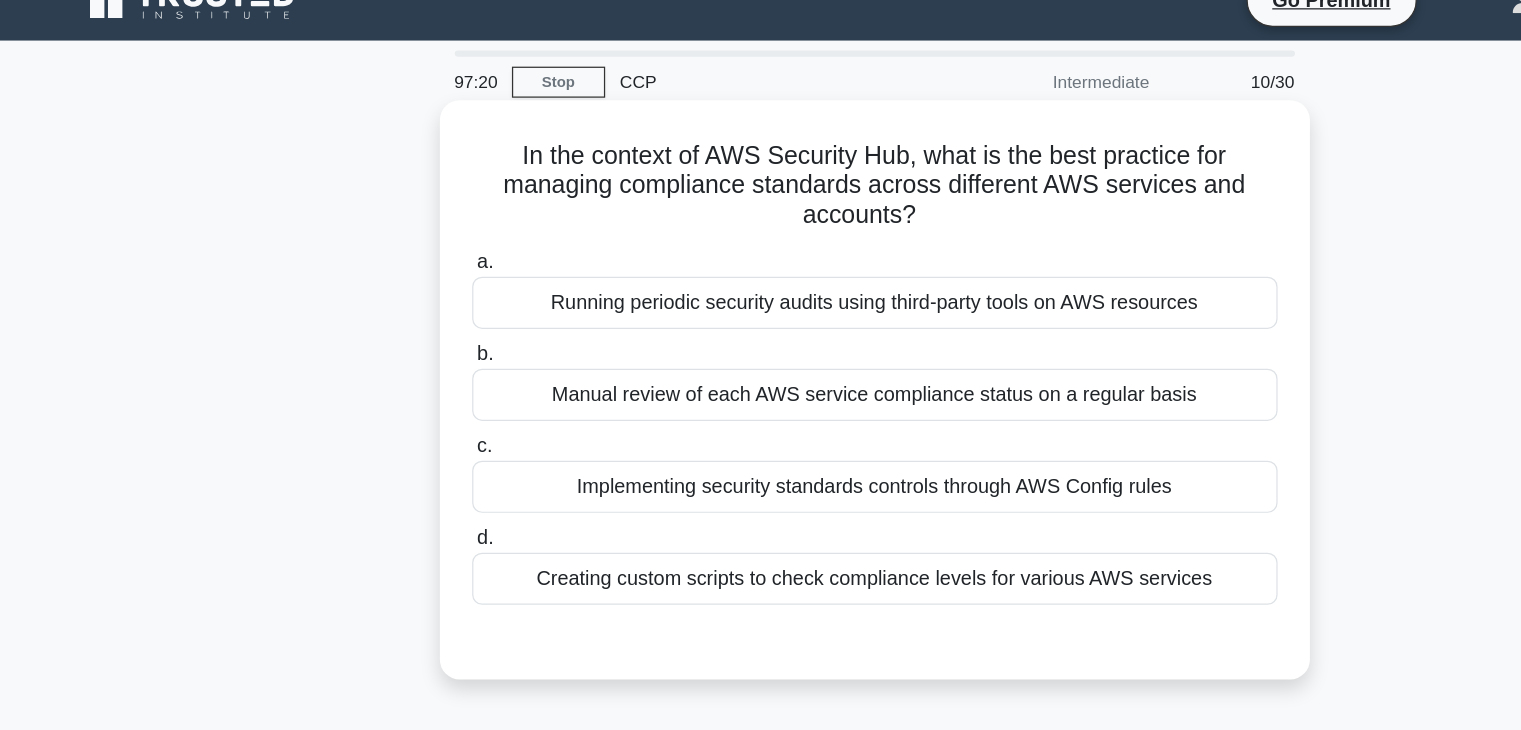 click on "Implementing security standards controls through AWS Config rules" at bounding box center (761, 399) 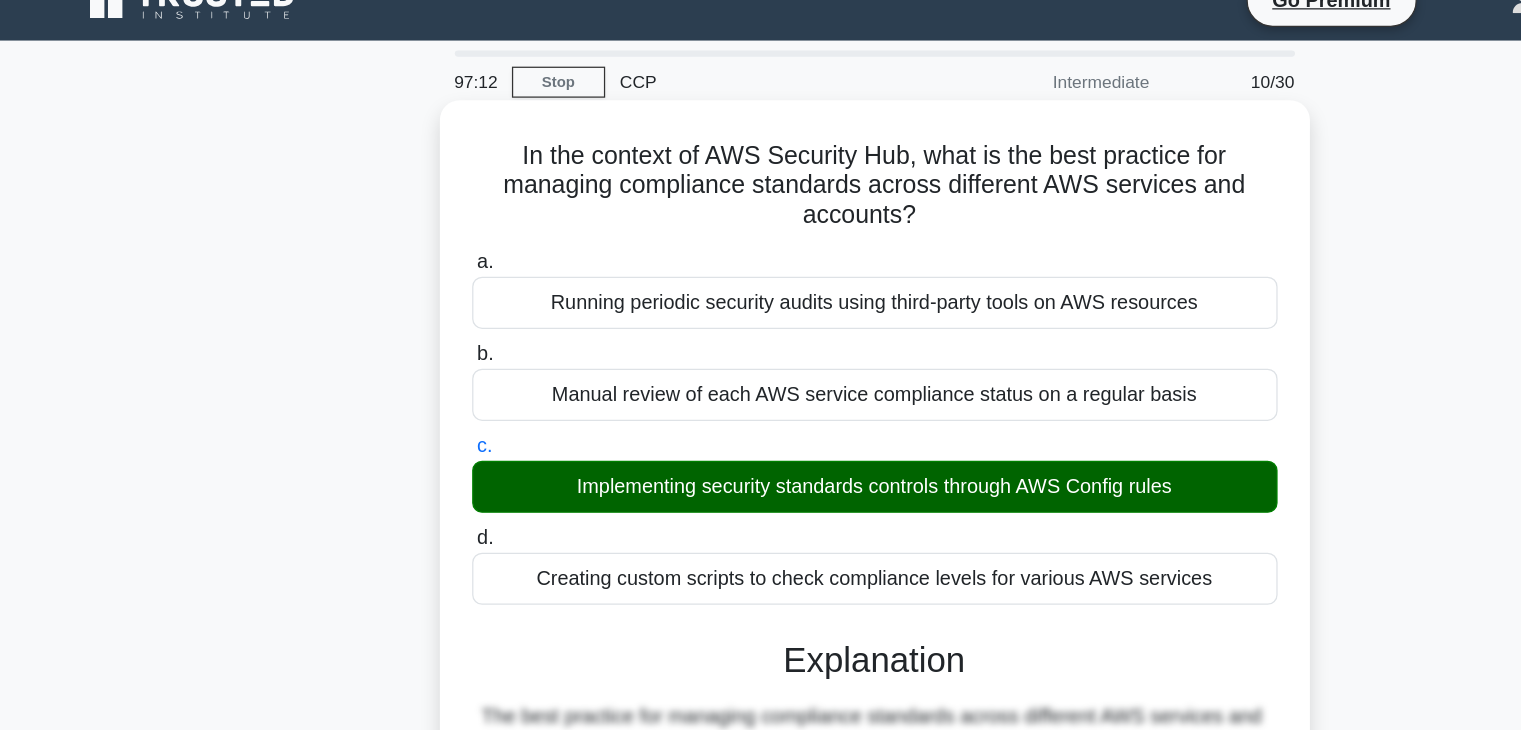 drag, startPoint x: 886, startPoint y: 400, endPoint x: 1039, endPoint y: 393, distance: 153.16005 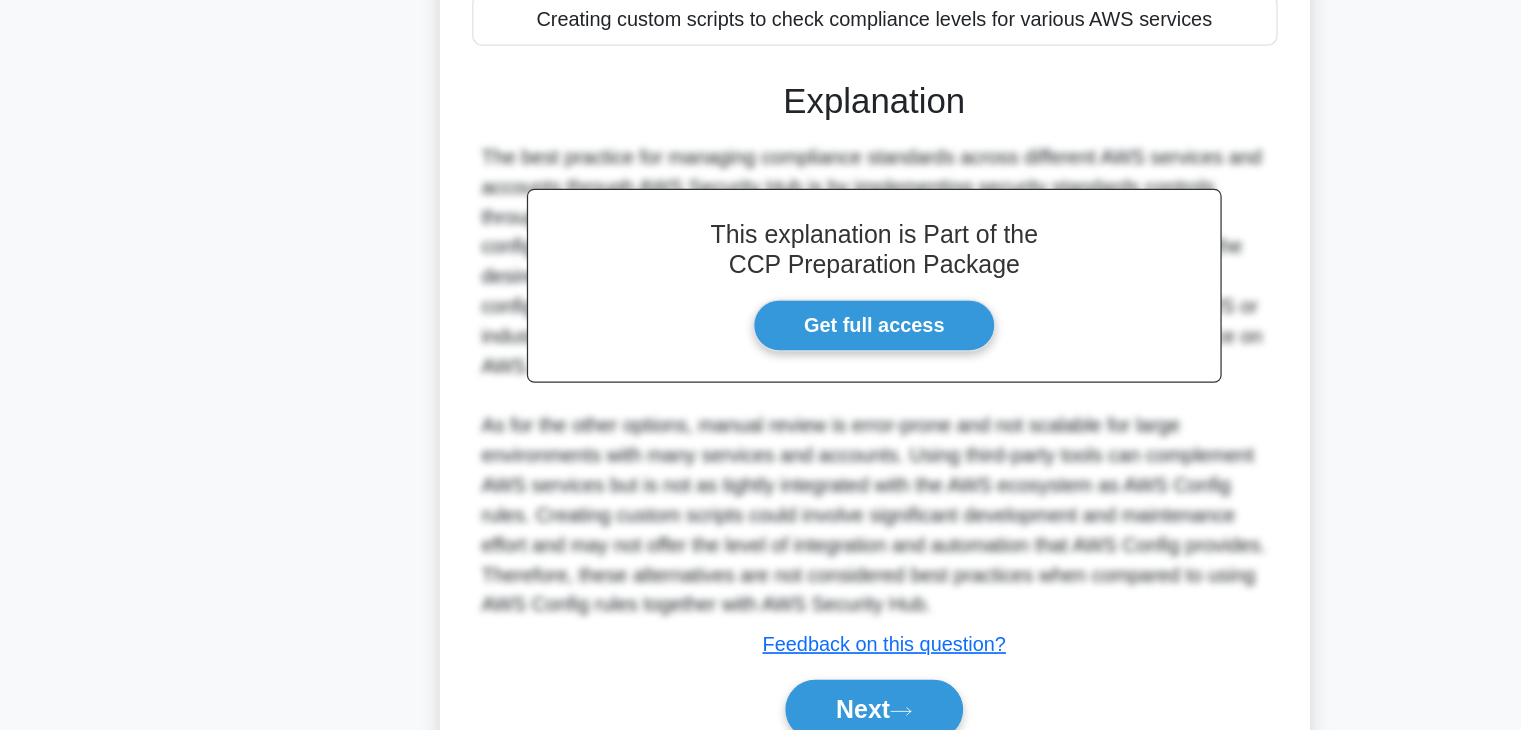 scroll, scrollTop: 345, scrollLeft: 0, axis: vertical 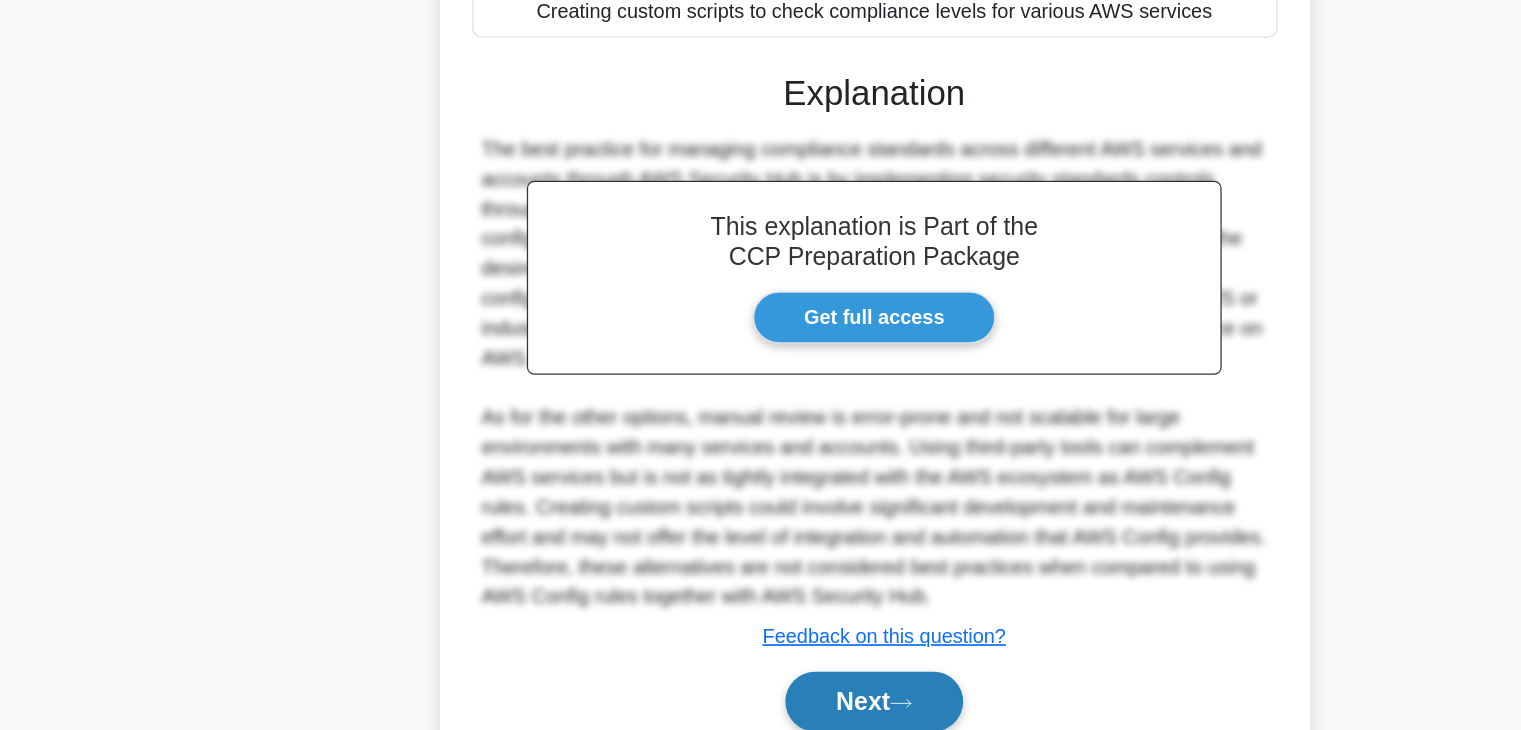 click on "Next" at bounding box center [760, 707] 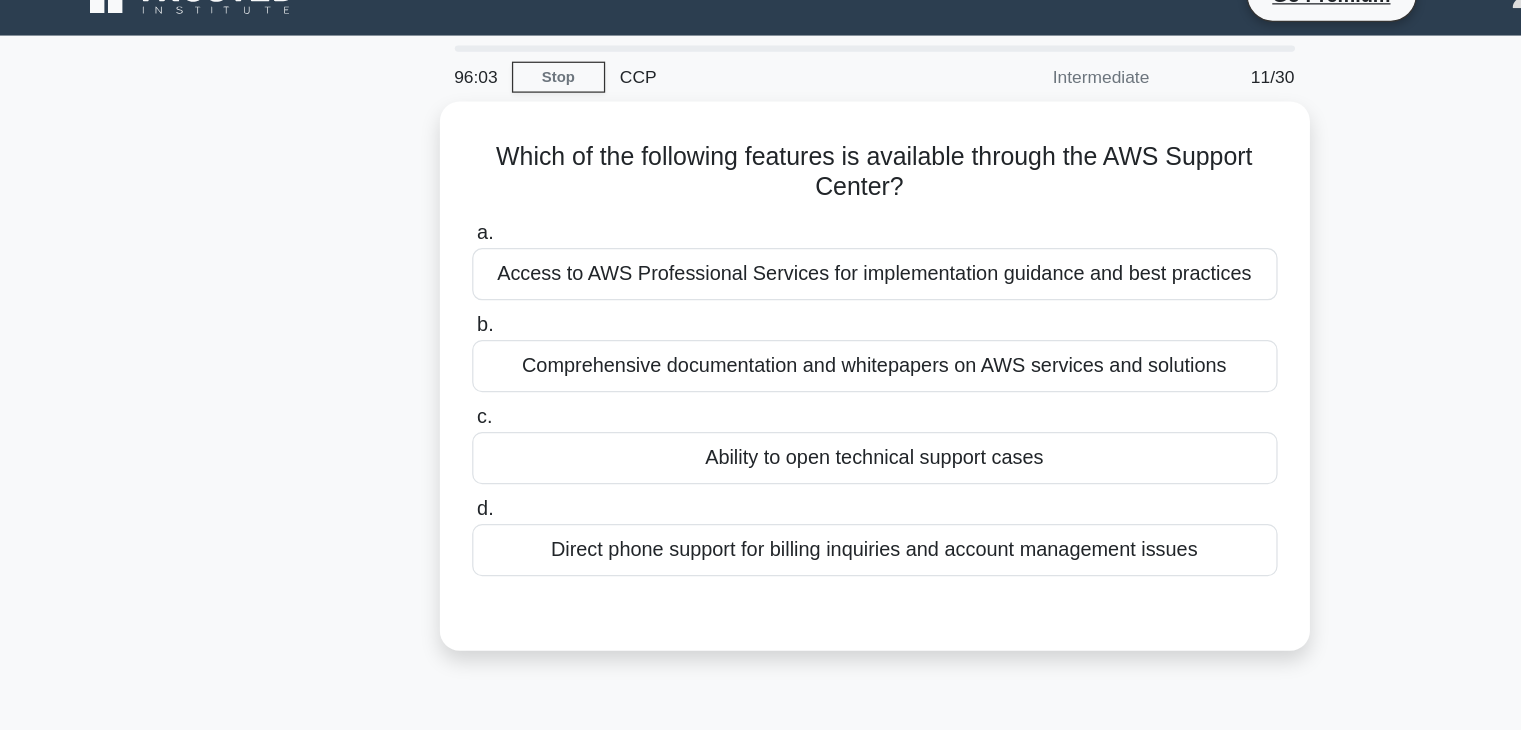 scroll, scrollTop: 20, scrollLeft: 0, axis: vertical 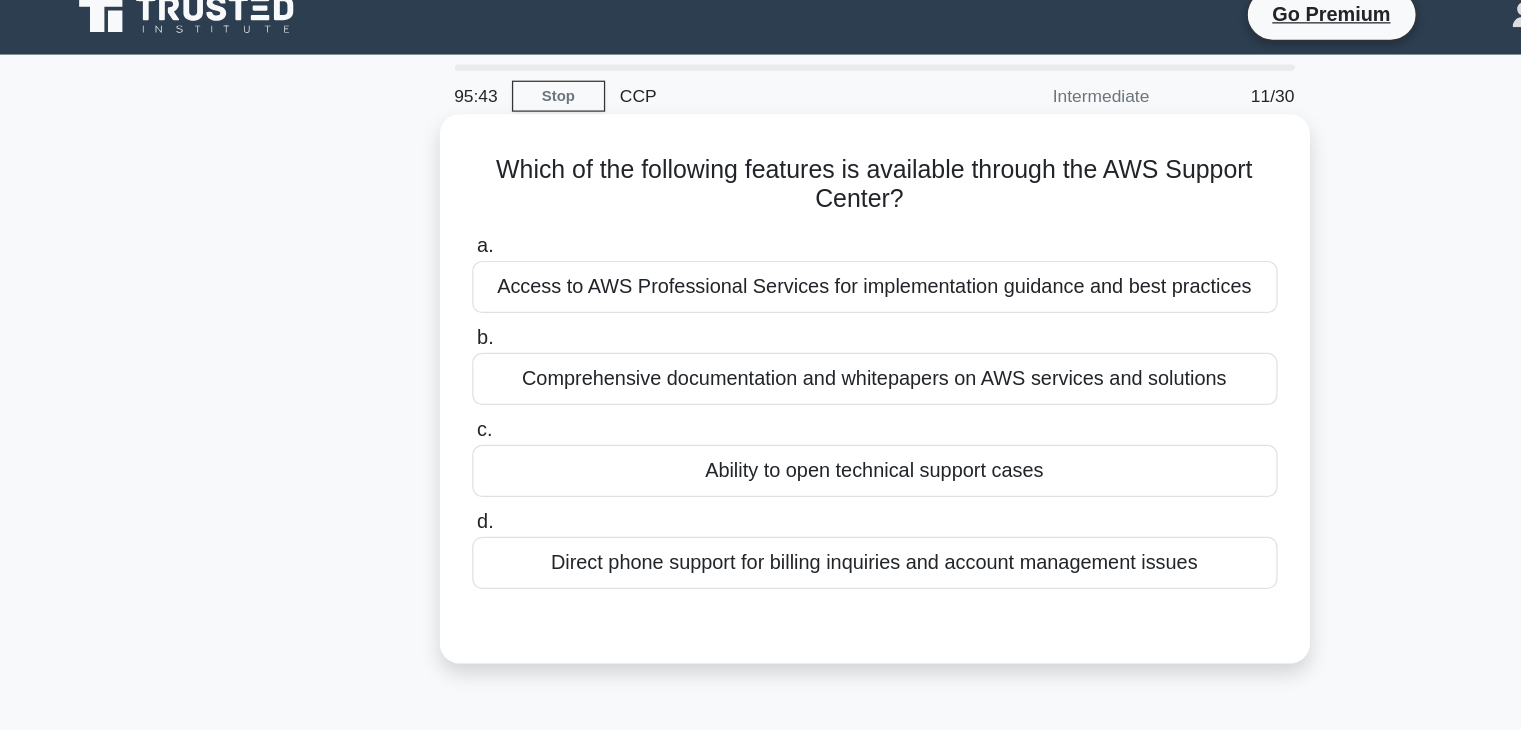 click on "Ability to open technical support cases" at bounding box center [761, 379] 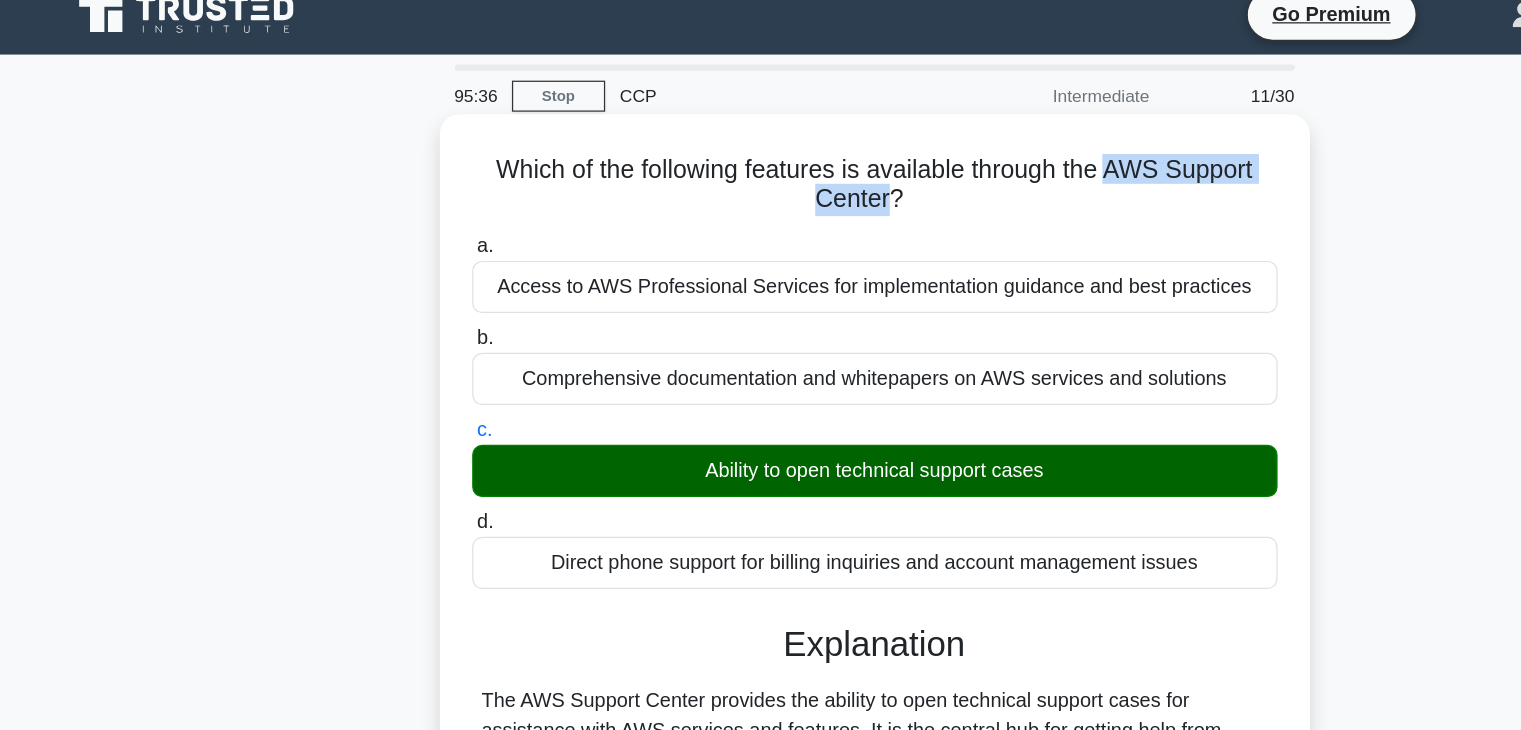 drag, startPoint x: 955, startPoint y: 135, endPoint x: 770, endPoint y: 163, distance: 187.10692 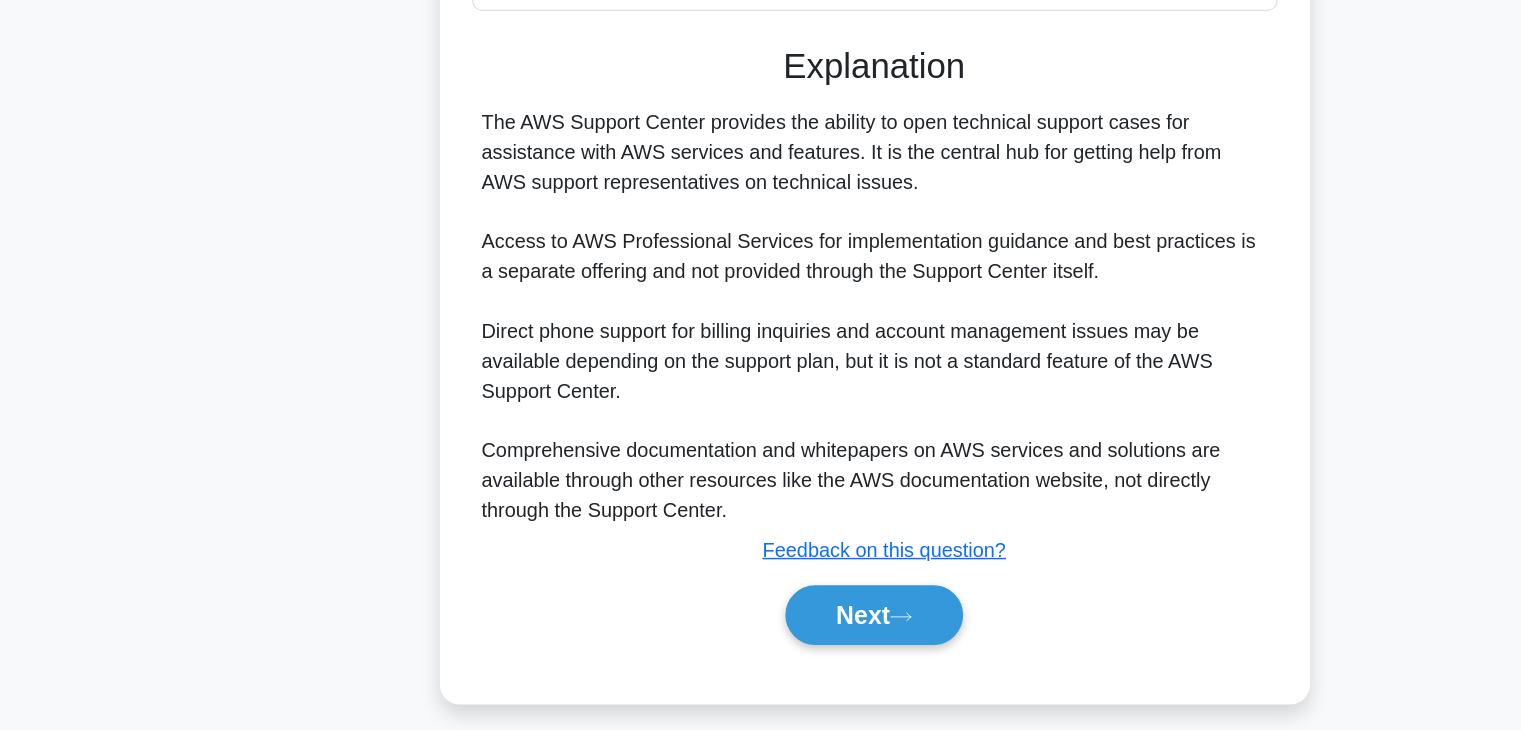 scroll, scrollTop: 341, scrollLeft: 0, axis: vertical 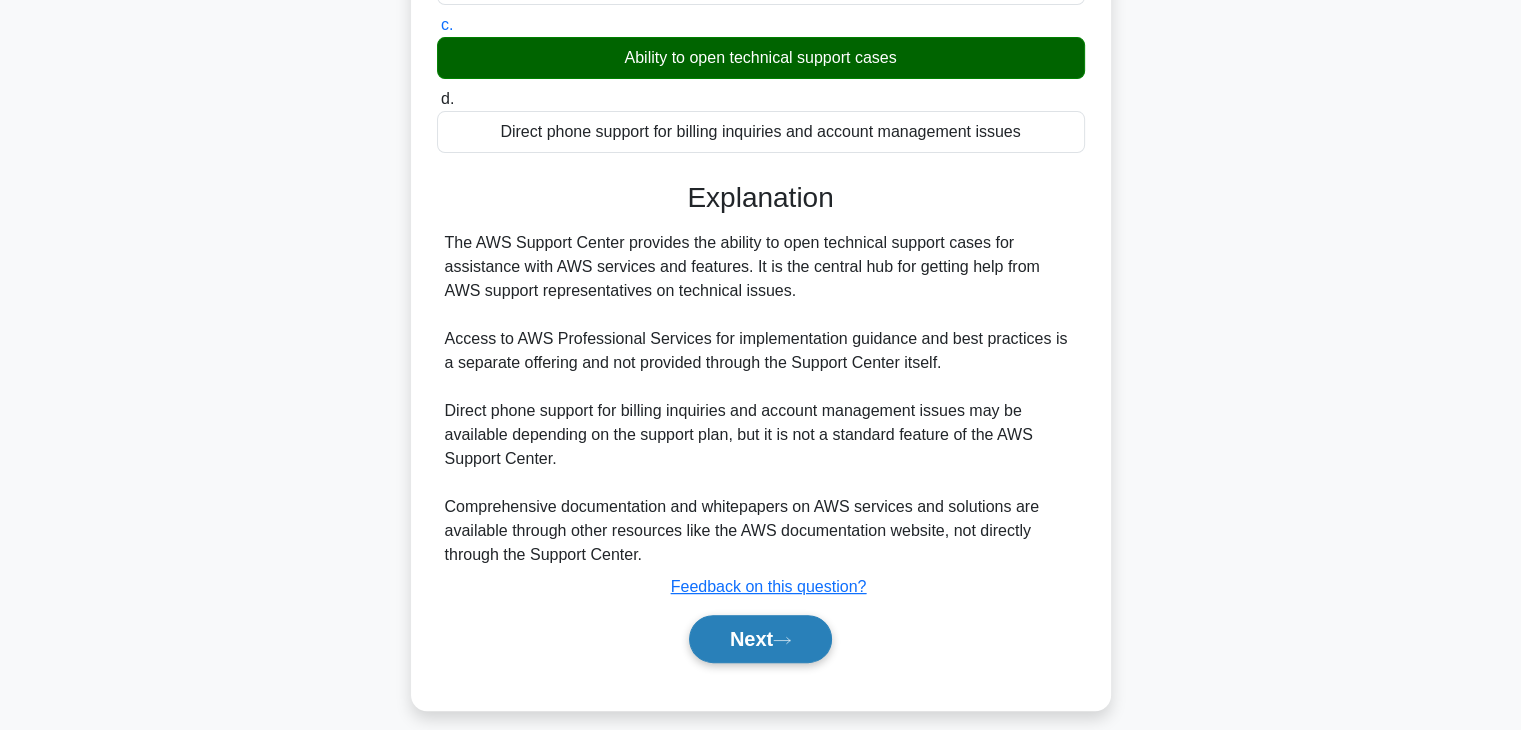 click on "Next" at bounding box center (760, 639) 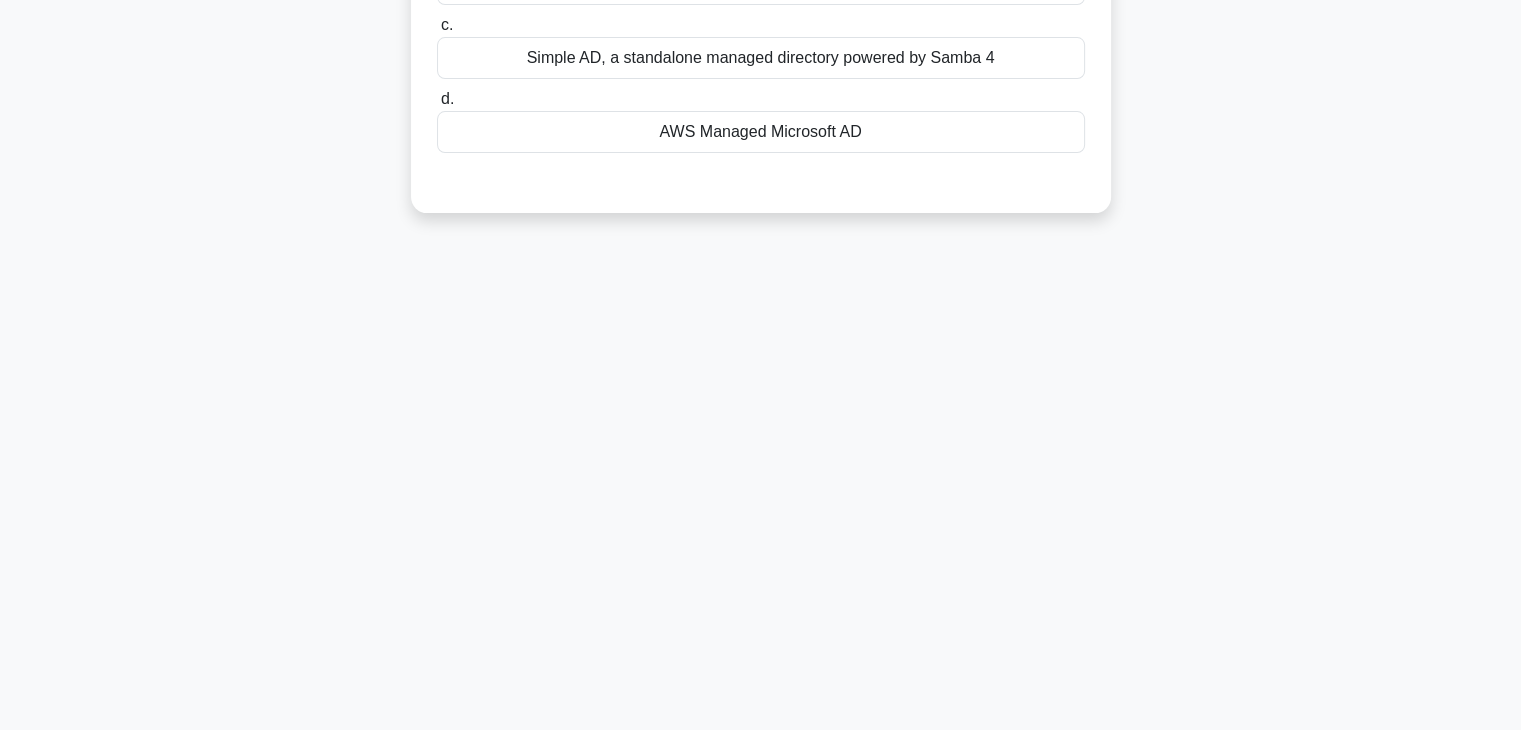 scroll, scrollTop: 0, scrollLeft: 0, axis: both 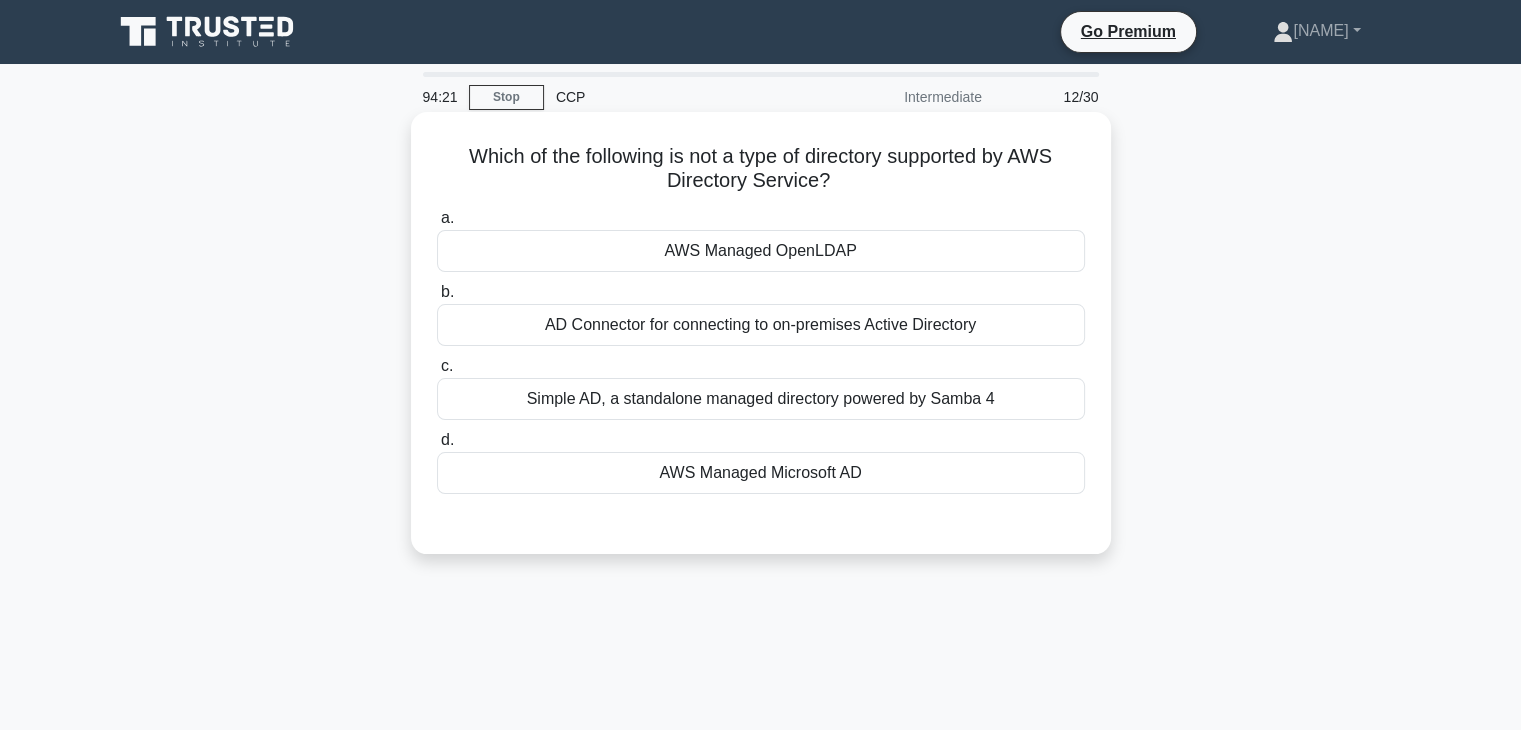 click on "AWS Managed Microsoft AD" at bounding box center (761, 473) 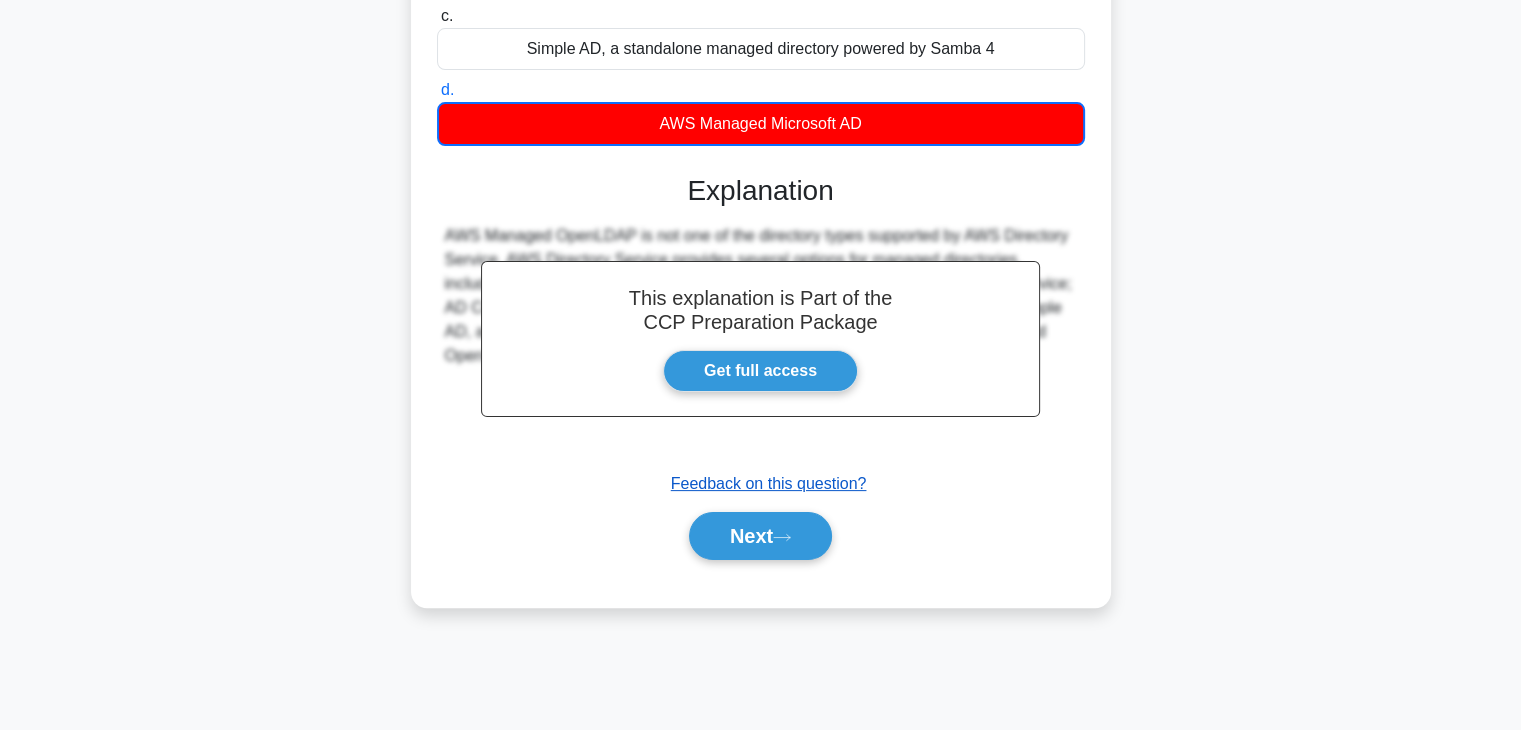 scroll, scrollTop: 0, scrollLeft: 0, axis: both 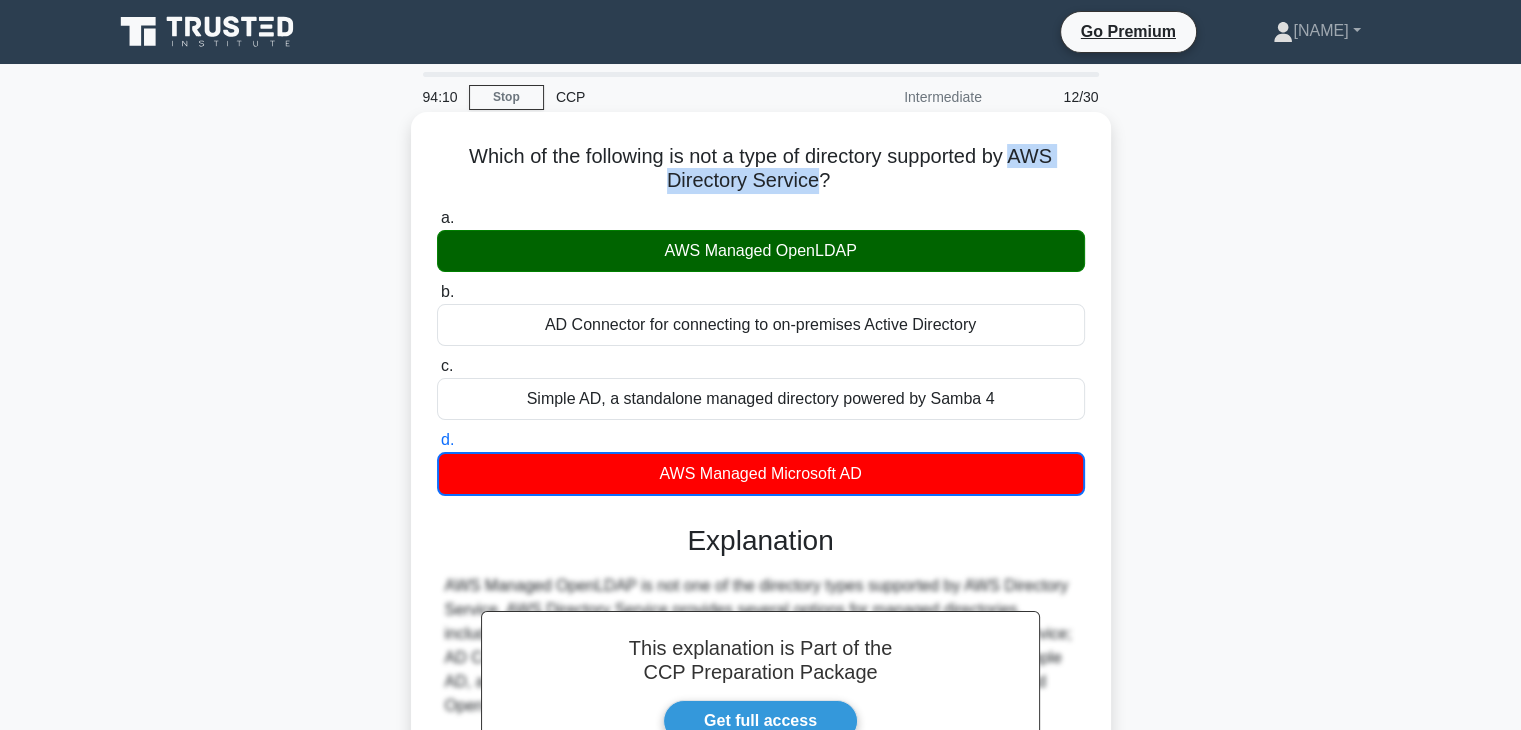drag, startPoint x: 1024, startPoint y: 156, endPoint x: 821, endPoint y: 178, distance: 204.18864 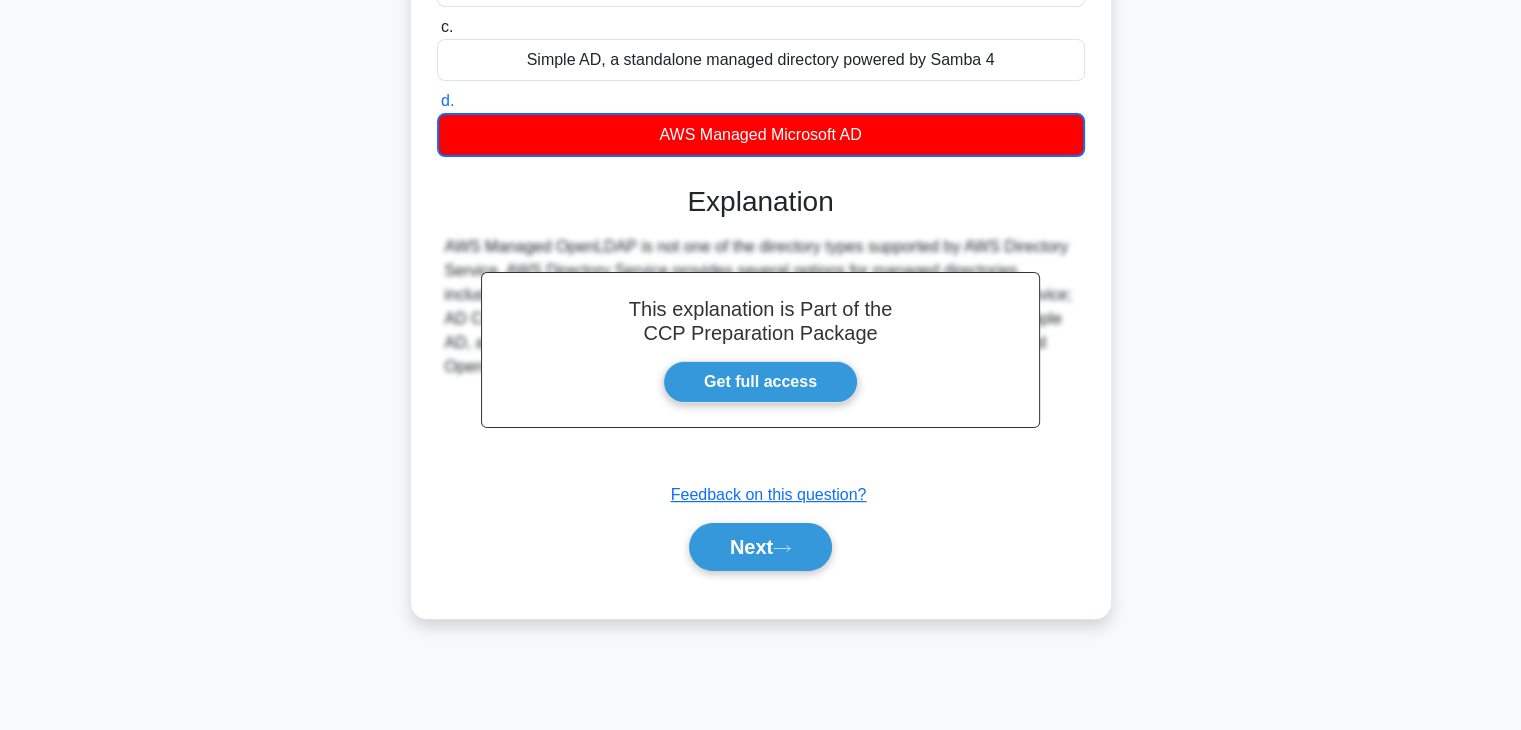 scroll, scrollTop: 351, scrollLeft: 0, axis: vertical 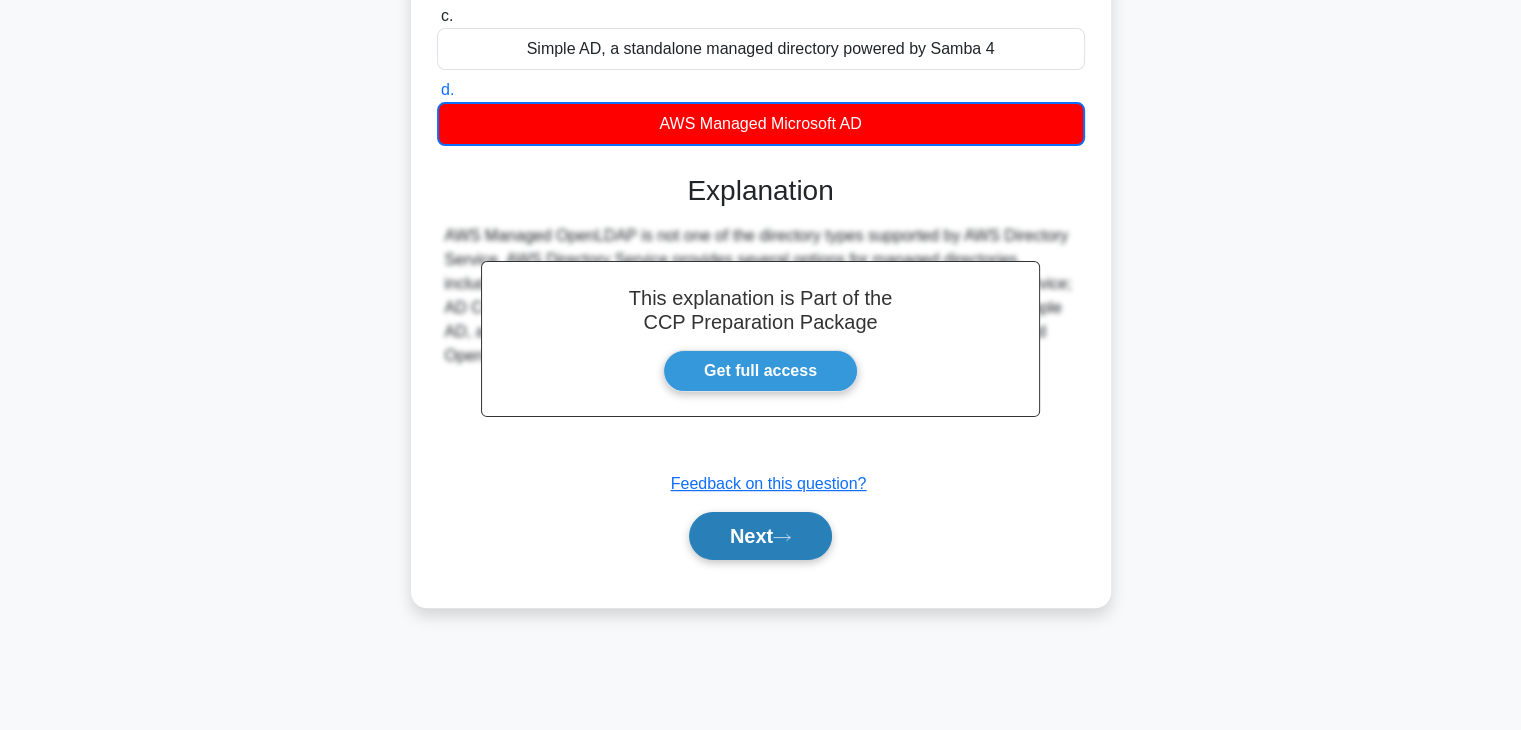 click on "Next" at bounding box center (760, 536) 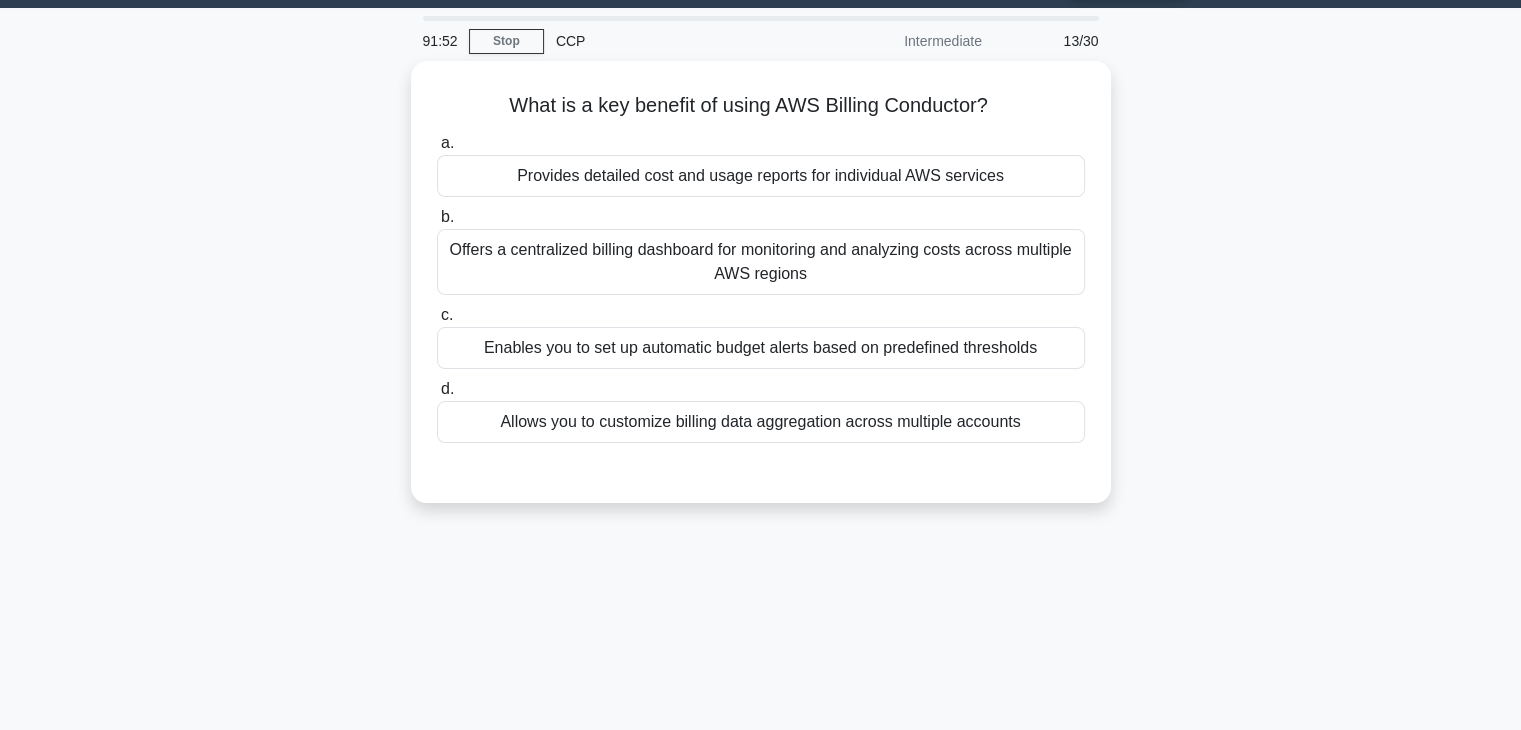 scroll, scrollTop: 0, scrollLeft: 0, axis: both 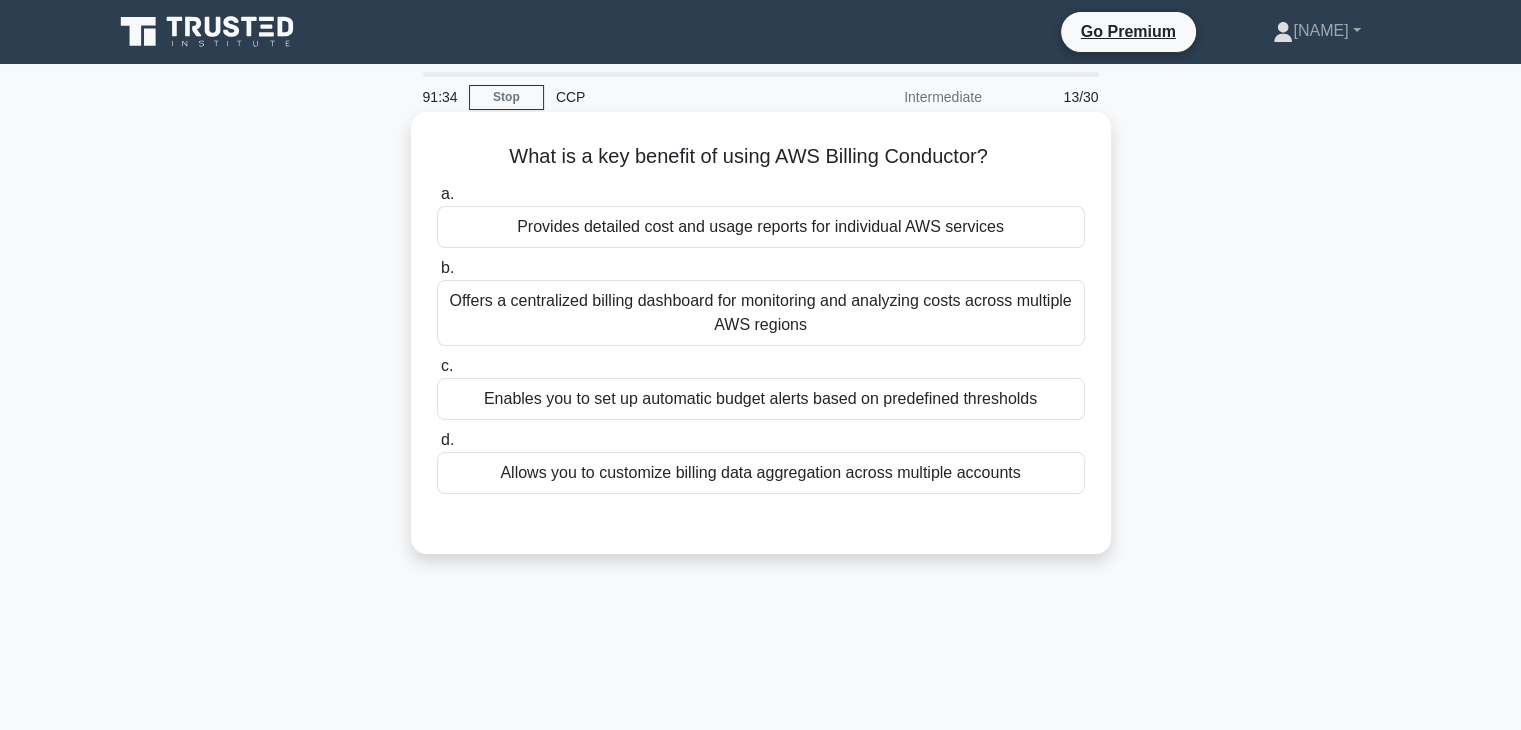 click on "Provides detailed cost and usage reports for individual AWS services" at bounding box center [761, 227] 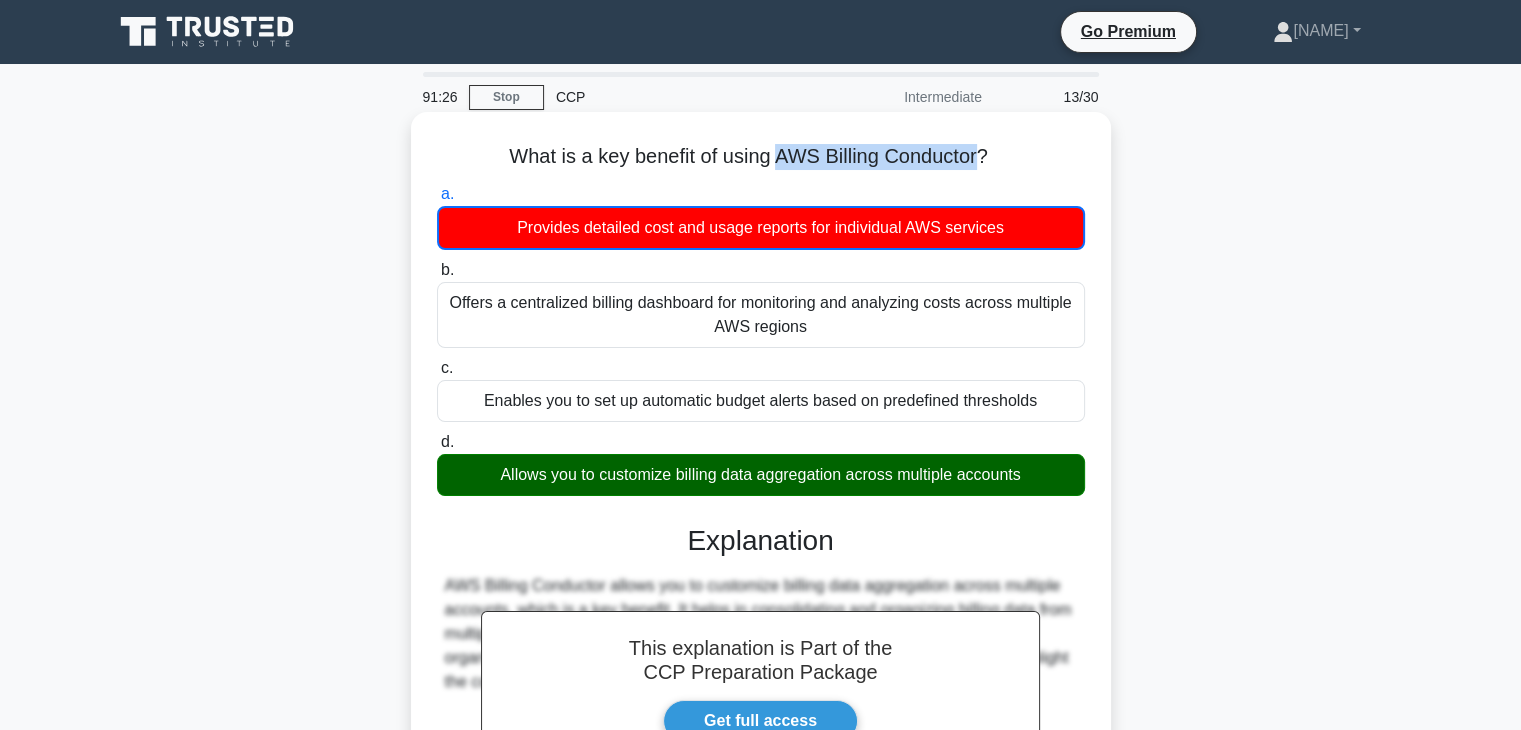 drag, startPoint x: 777, startPoint y: 156, endPoint x: 980, endPoint y: 155, distance: 203.00246 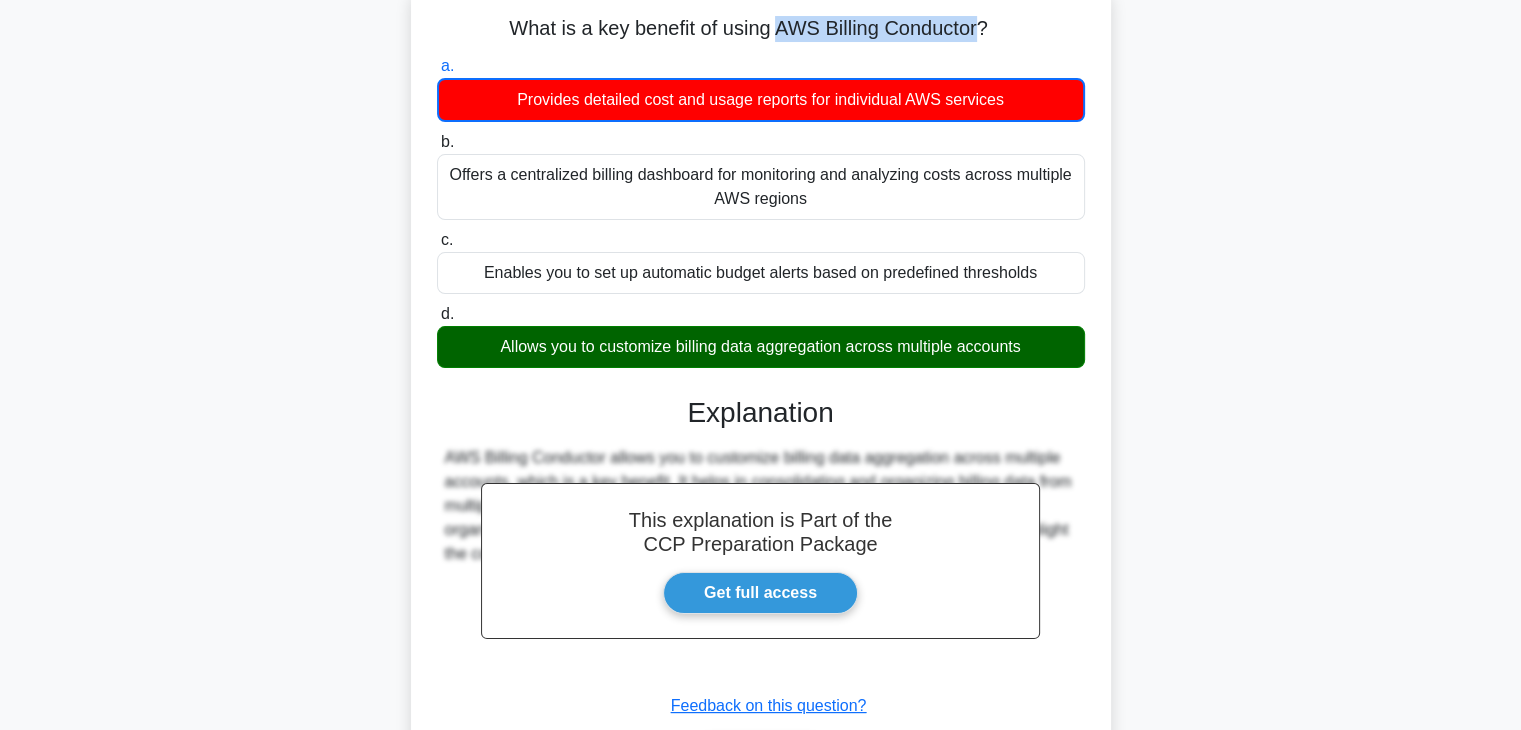 scroll, scrollTop: 351, scrollLeft: 0, axis: vertical 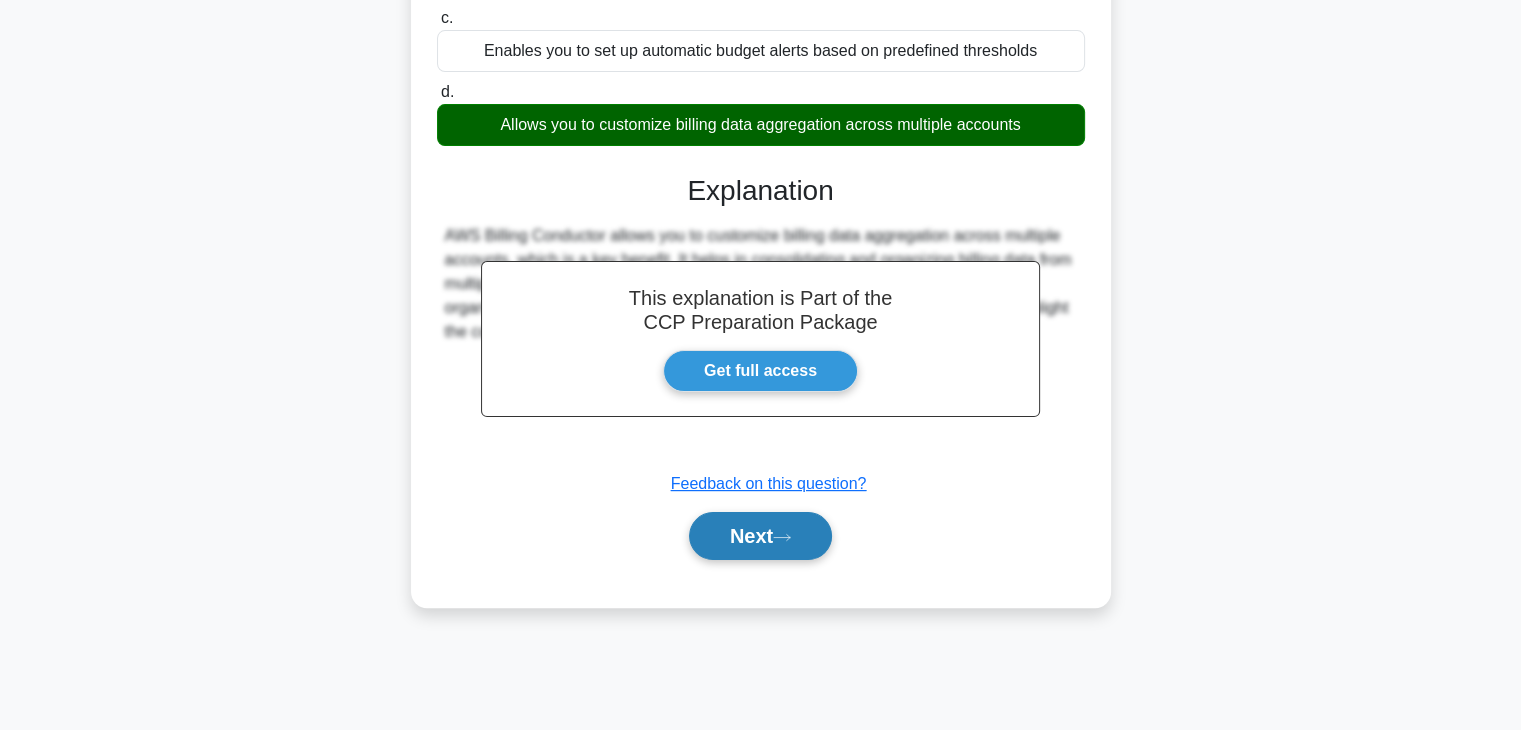 click on "Next" at bounding box center [760, 536] 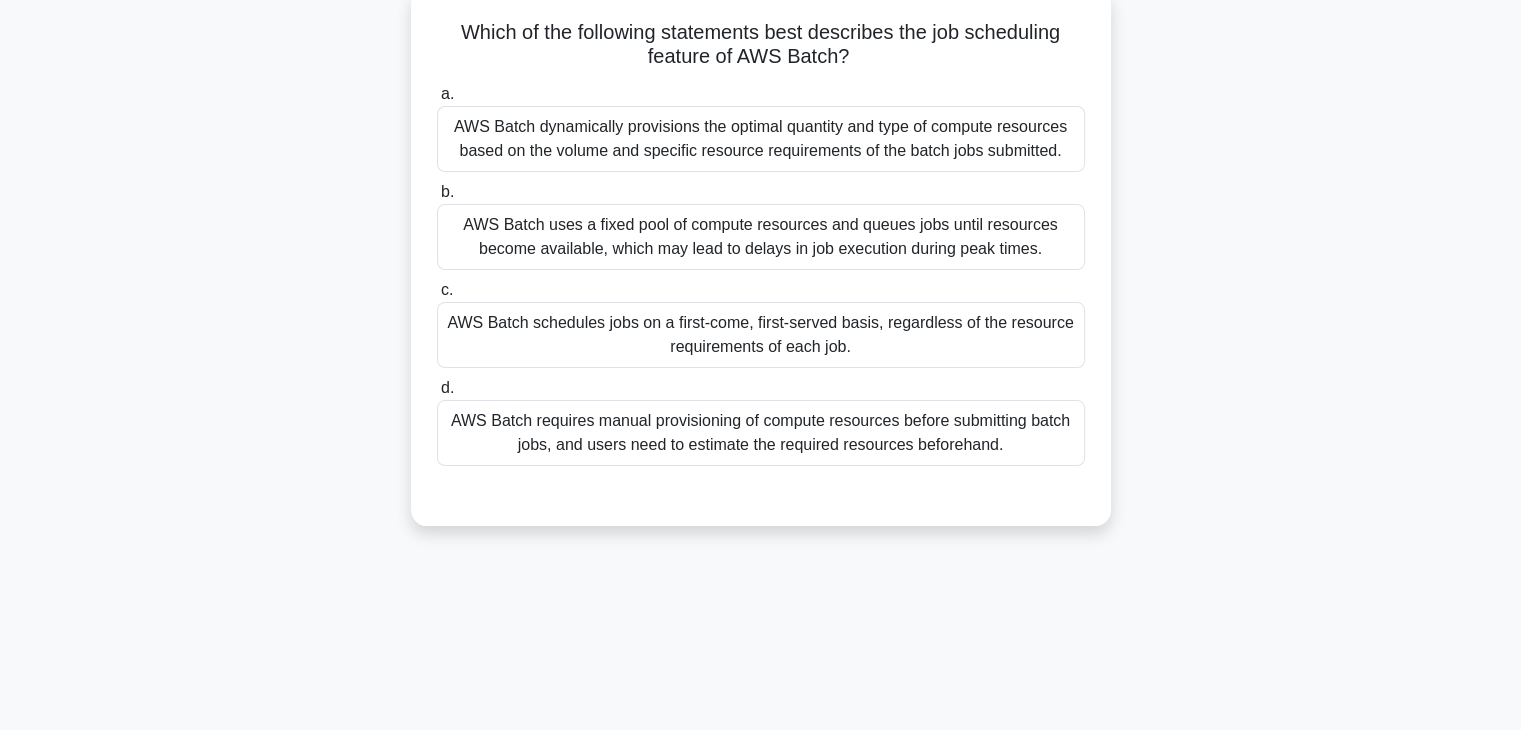 scroll, scrollTop: 84, scrollLeft: 0, axis: vertical 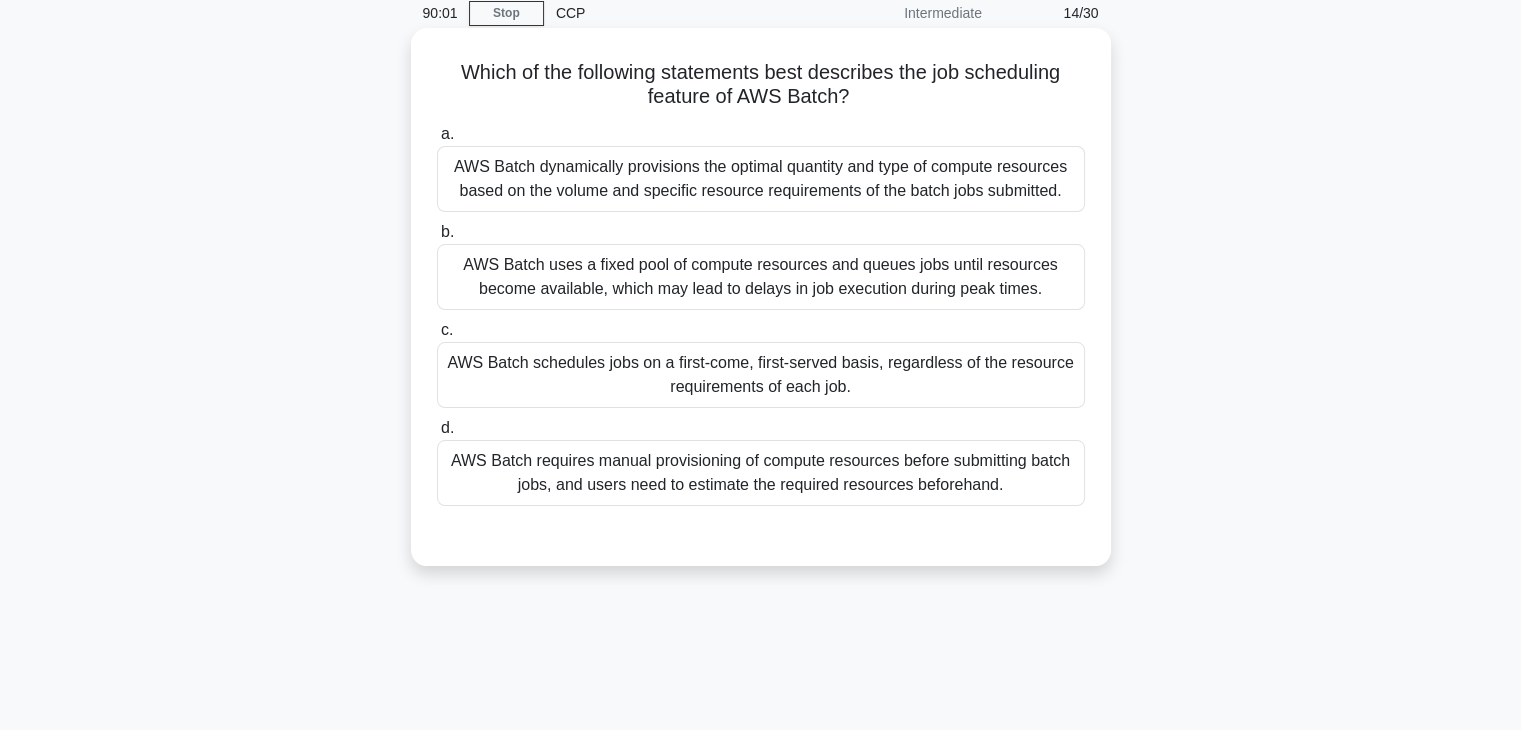 click on "AWS Batch schedules jobs on a first-come, first-served basis, regardless of the resource requirements of each job." at bounding box center (761, 375) 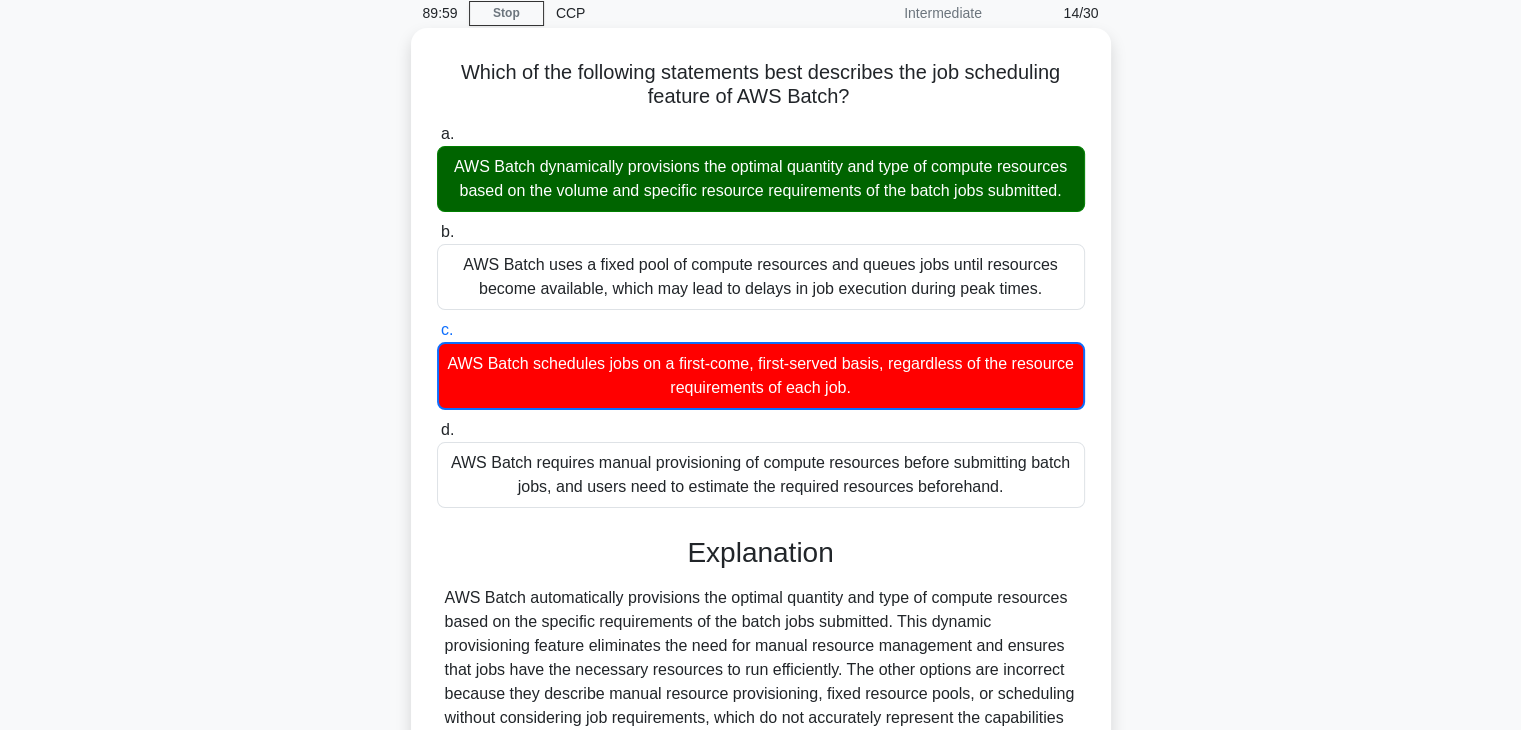 click on "AWS Batch dynamically provisions the optimal quantity and type of compute resources based on the volume and specific resource requirements of the batch jobs submitted." at bounding box center [761, 179] 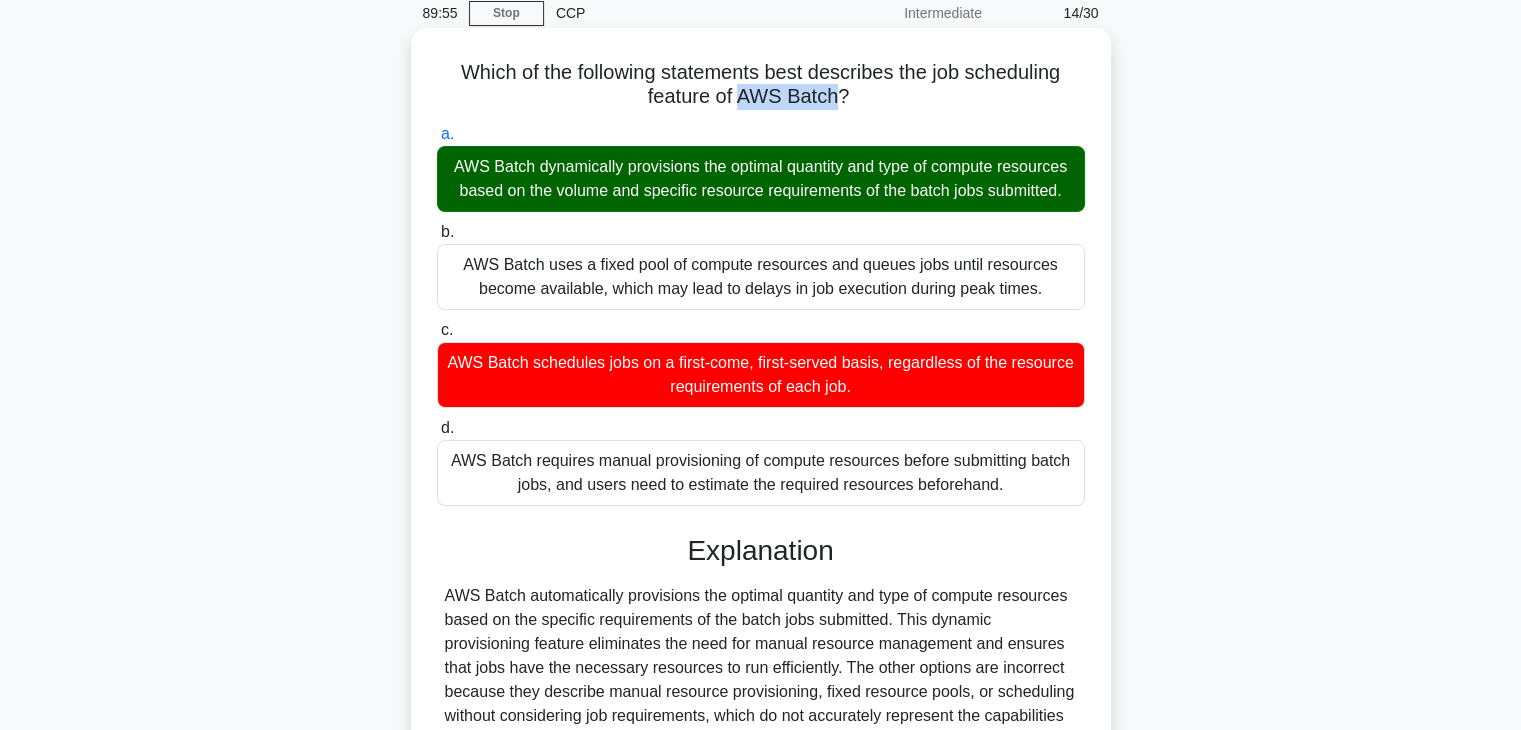 drag, startPoint x: 741, startPoint y: 100, endPoint x: 834, endPoint y: 103, distance: 93.04838 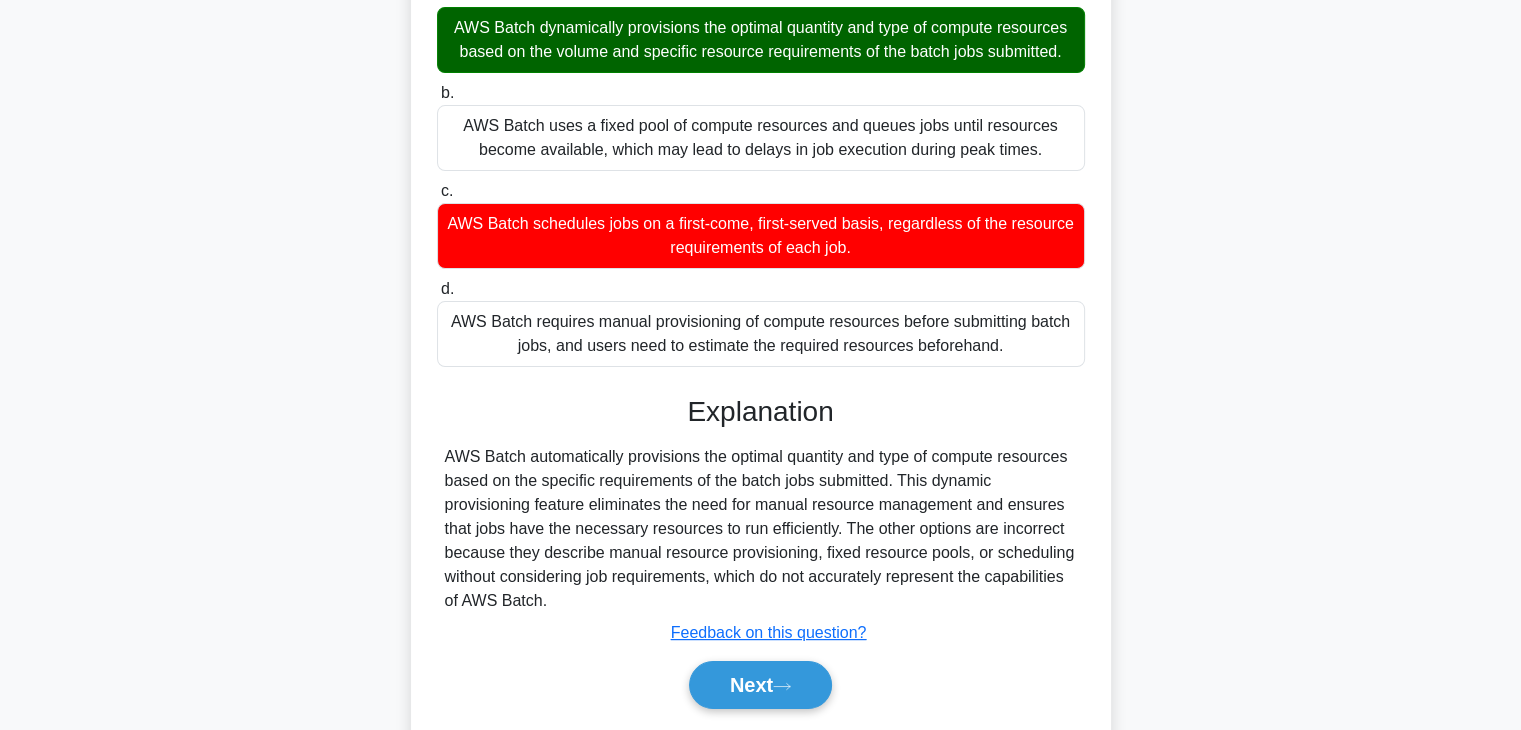 scroll, scrollTop: 351, scrollLeft: 0, axis: vertical 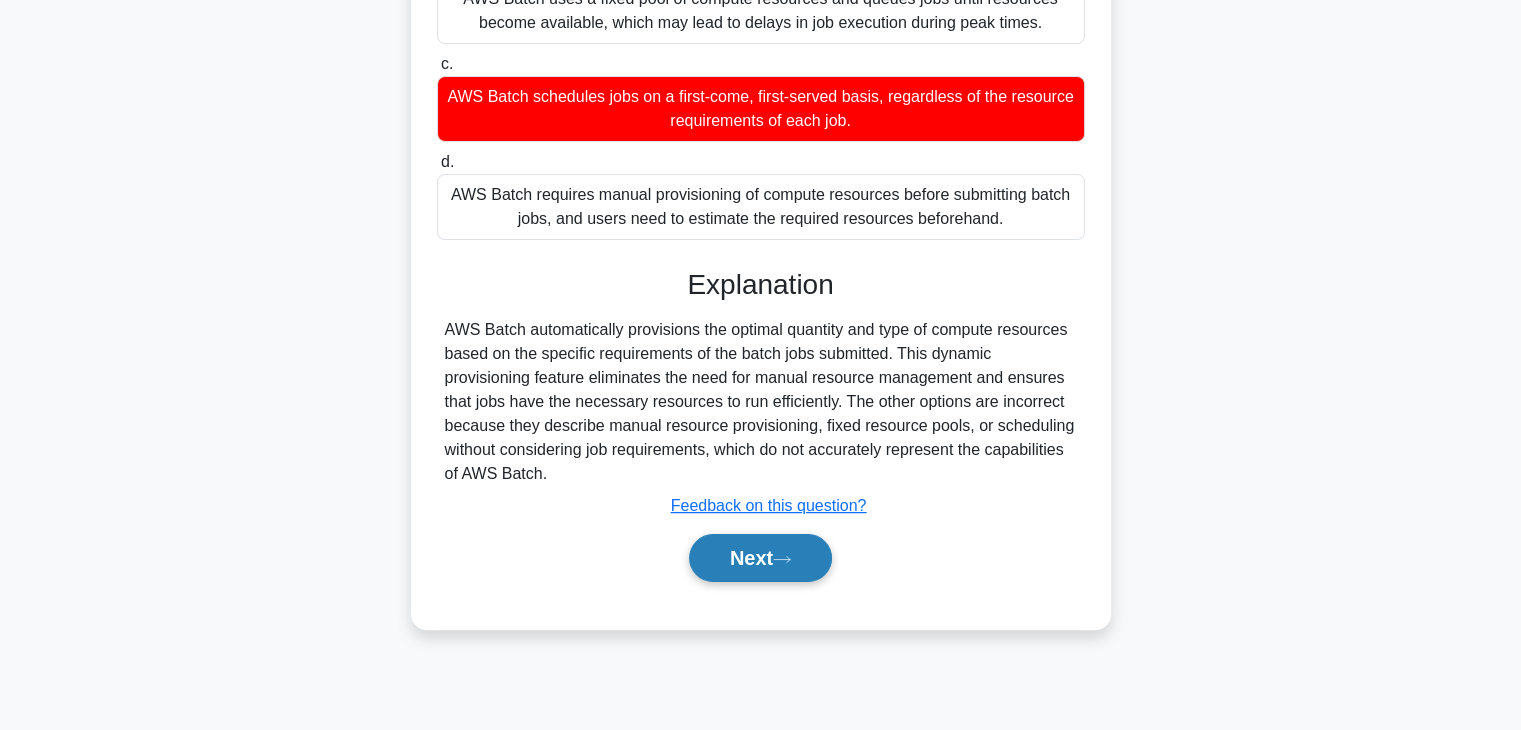 click 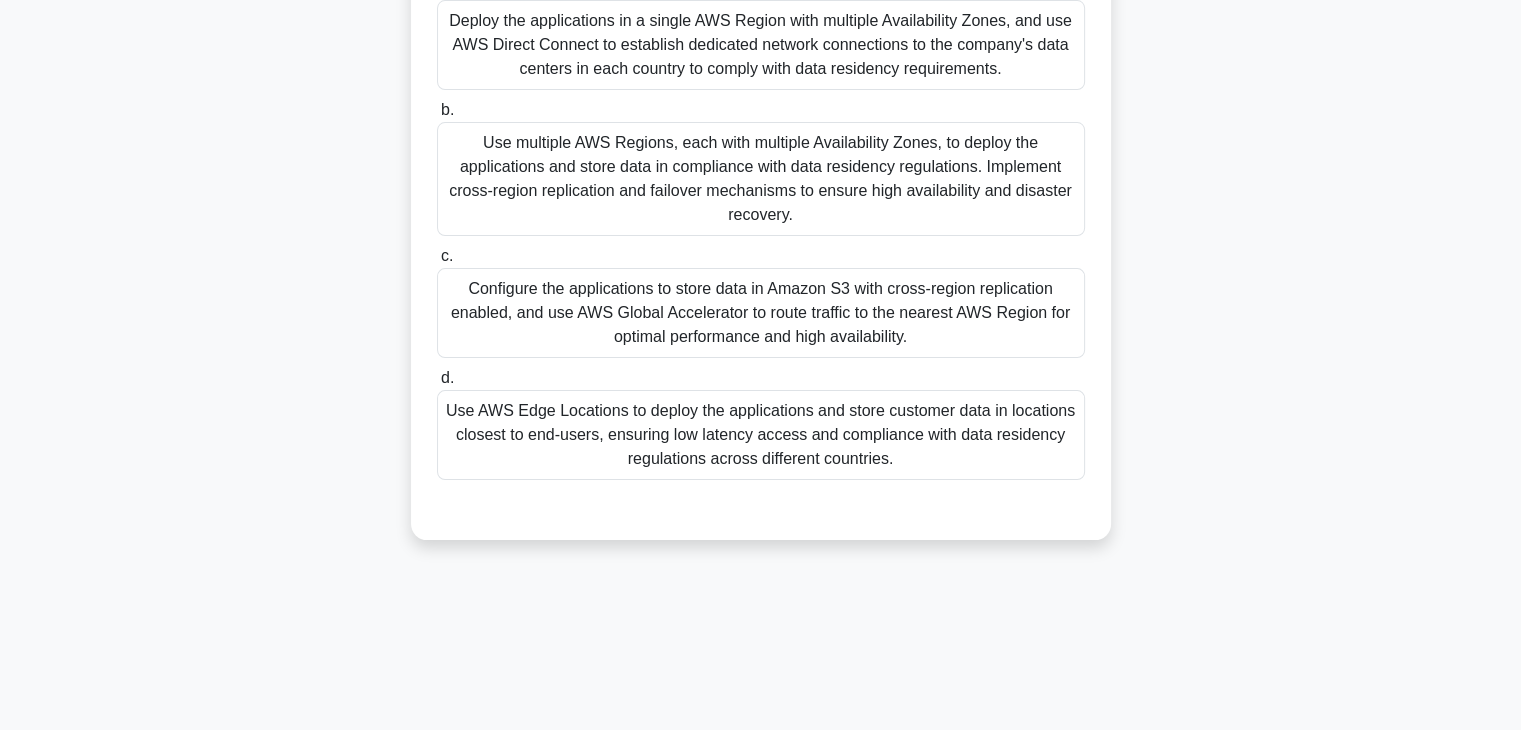 scroll, scrollTop: 350, scrollLeft: 0, axis: vertical 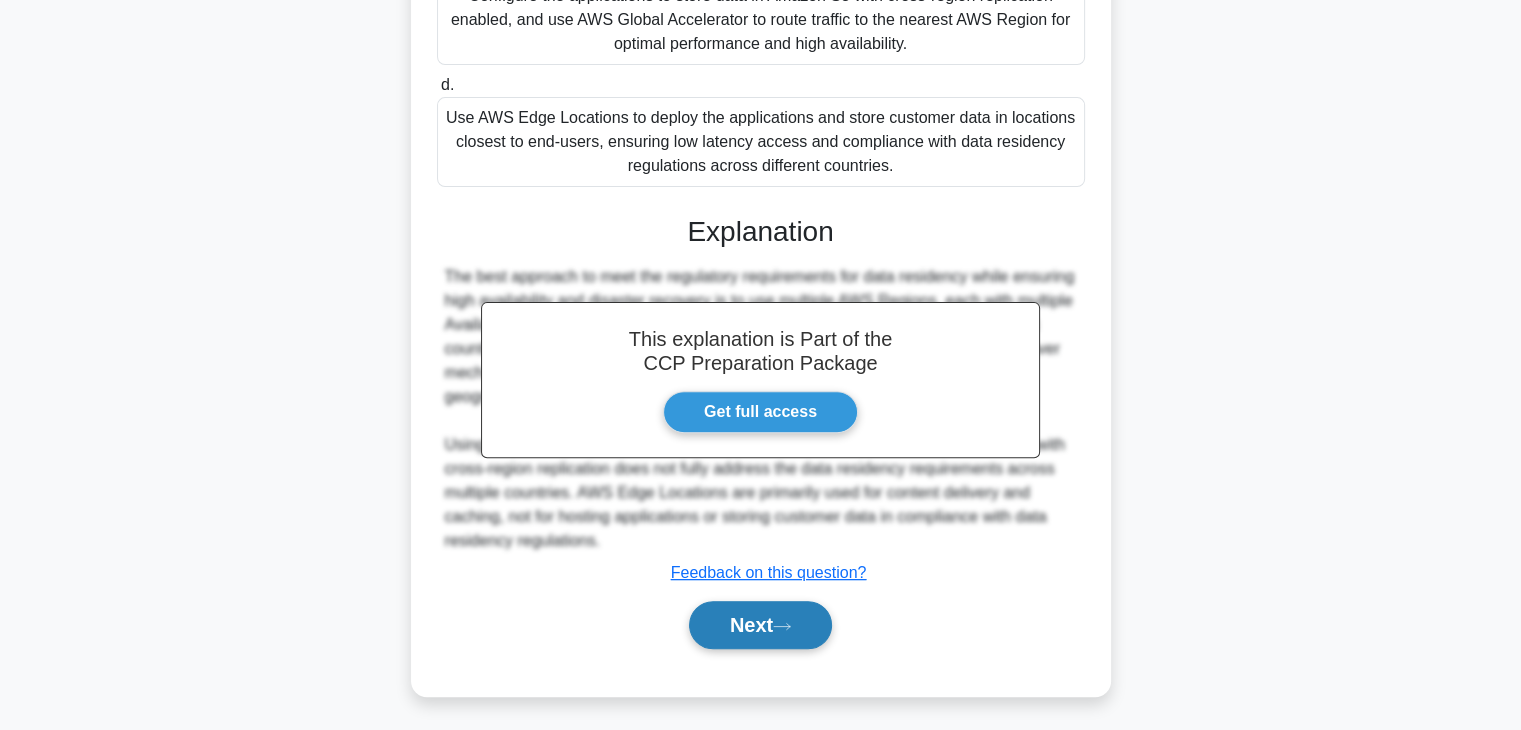 click on "Next" at bounding box center [760, 625] 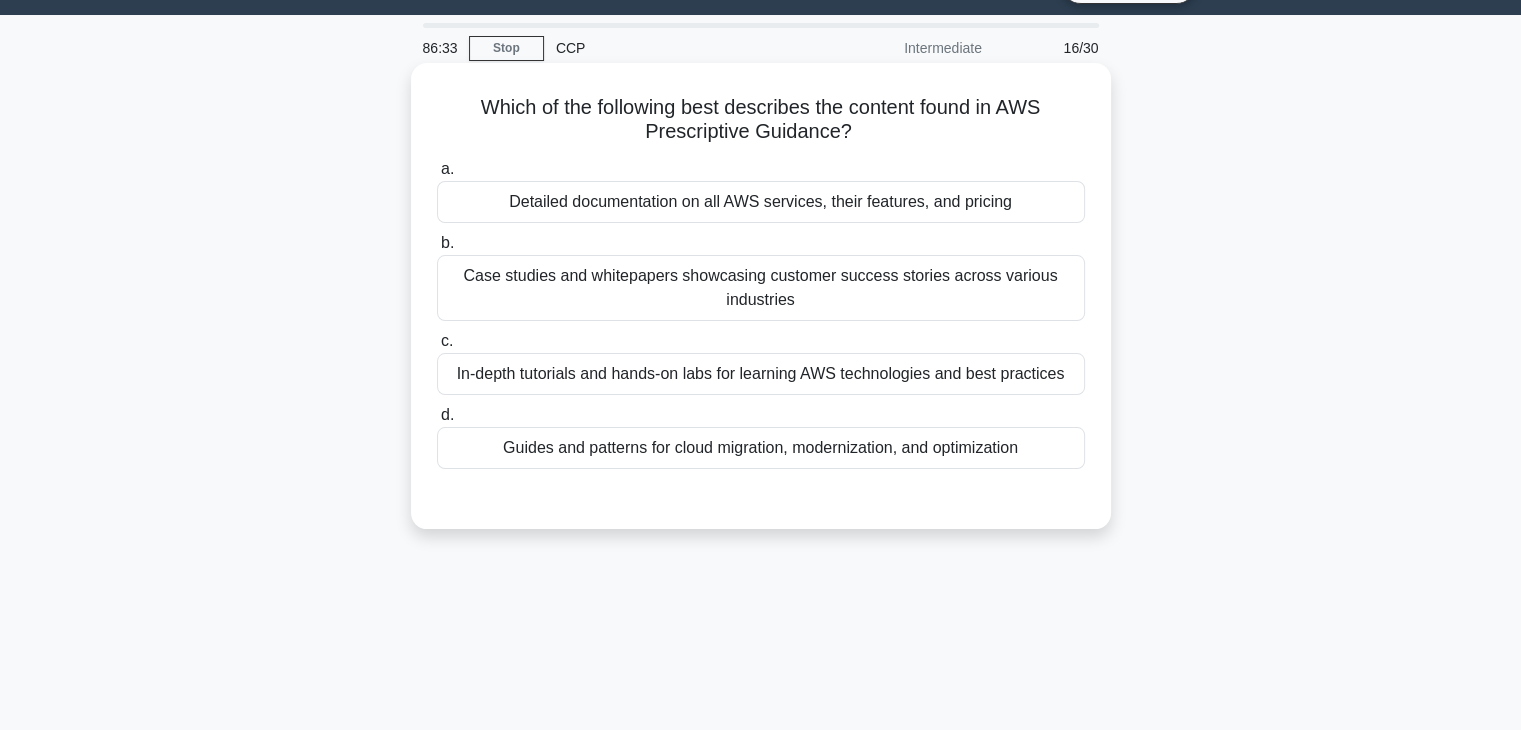 scroll, scrollTop: 10, scrollLeft: 0, axis: vertical 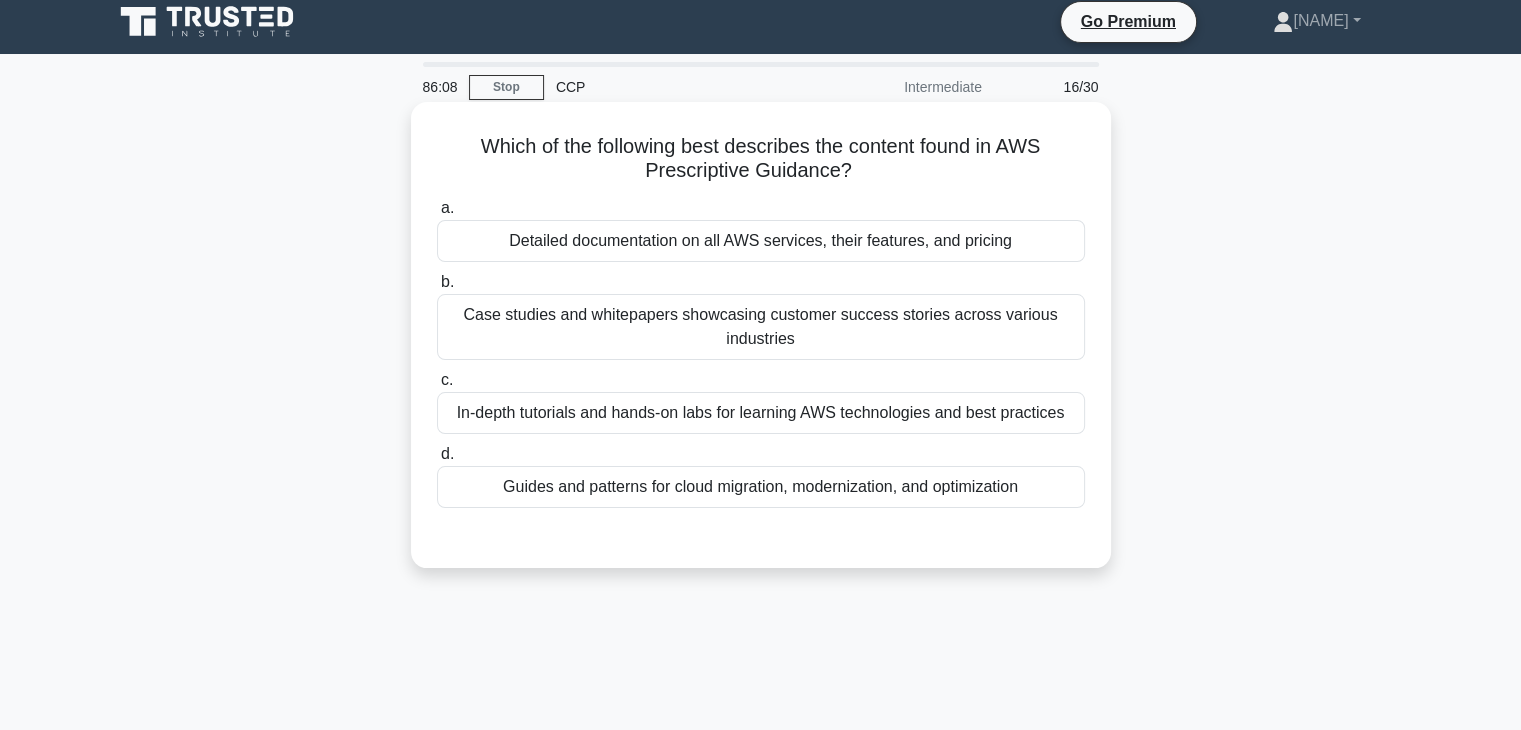 click on "In-depth tutorials and hands-on labs for learning AWS technologies and best practices" at bounding box center (761, 413) 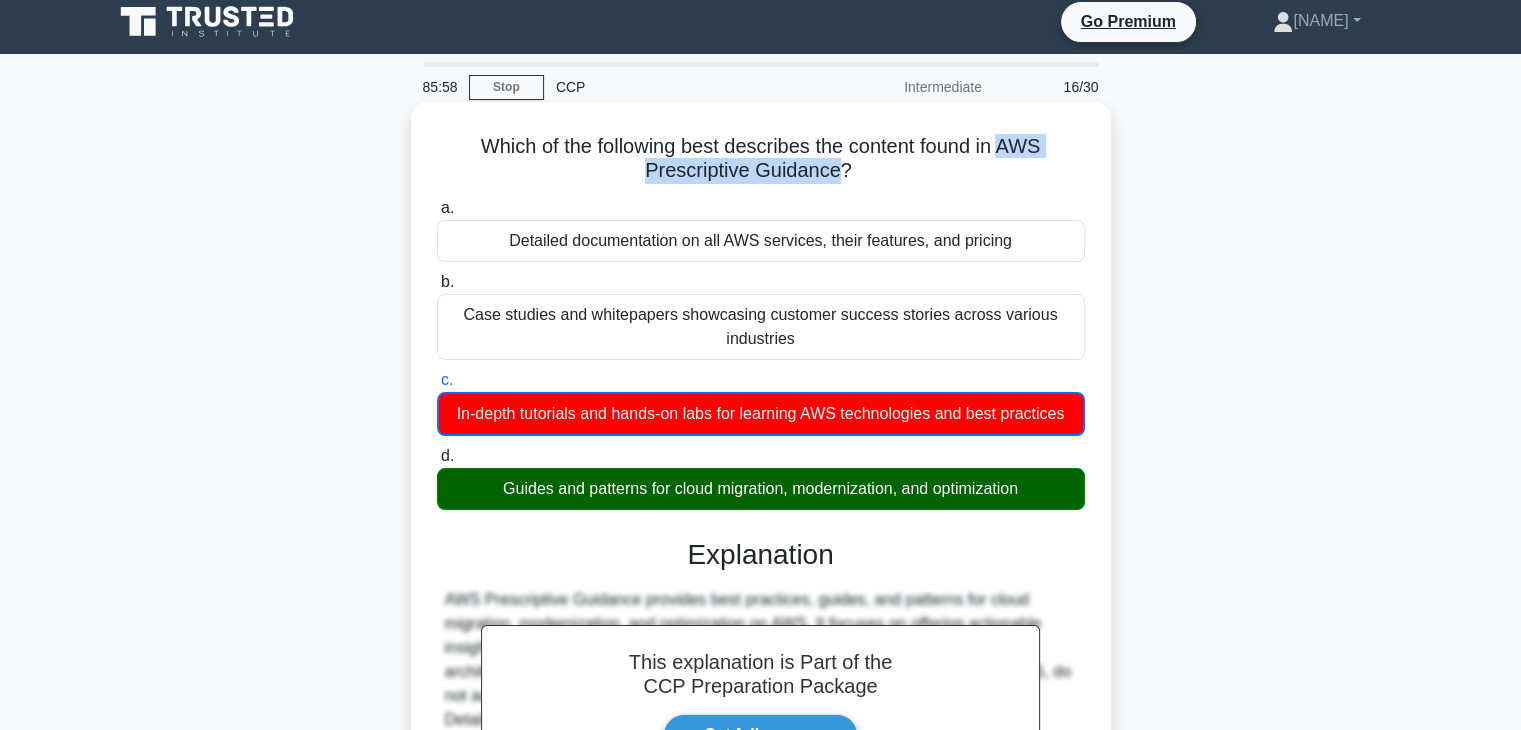 drag, startPoint x: 1007, startPoint y: 147, endPoint x: 841, endPoint y: 175, distance: 168.34488 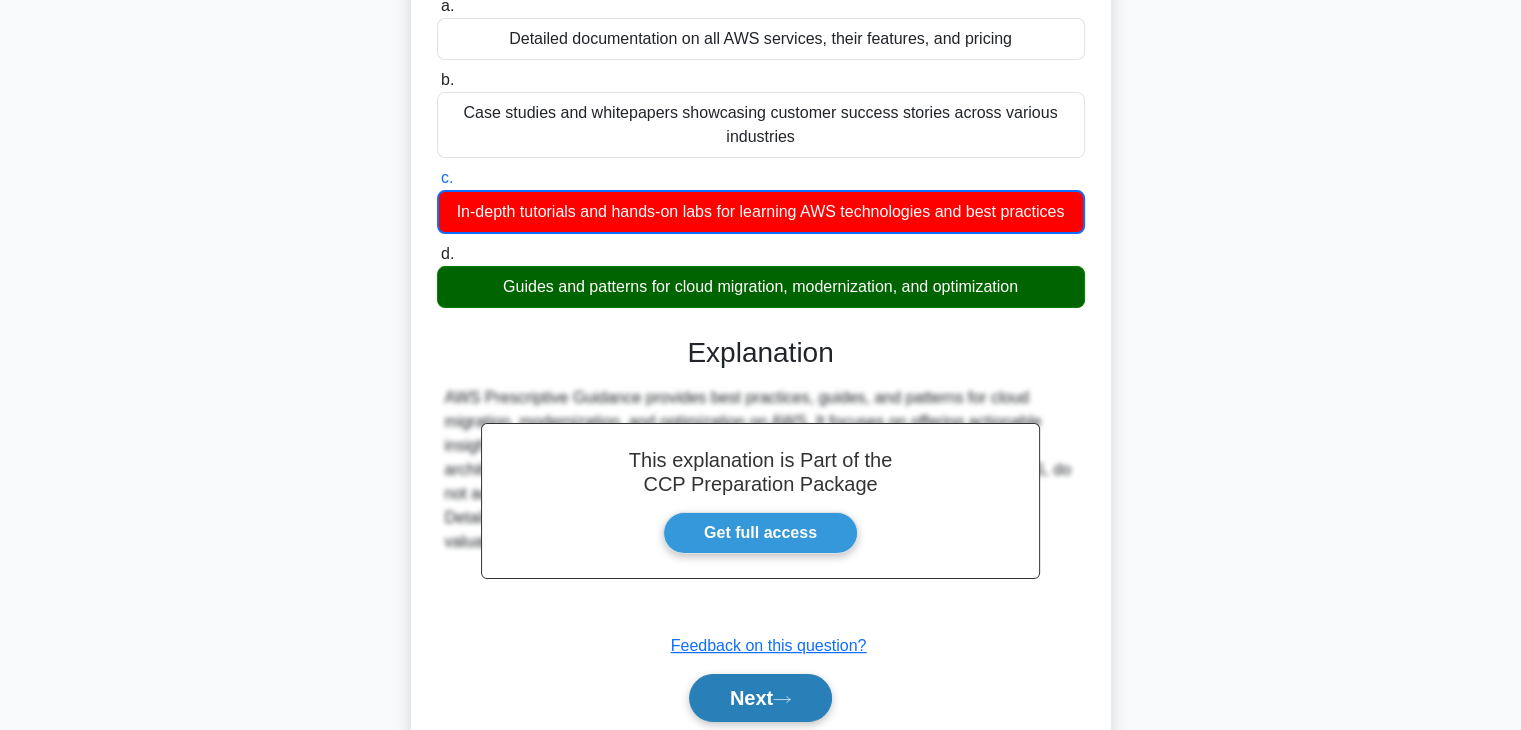 scroll, scrollTop: 249, scrollLeft: 0, axis: vertical 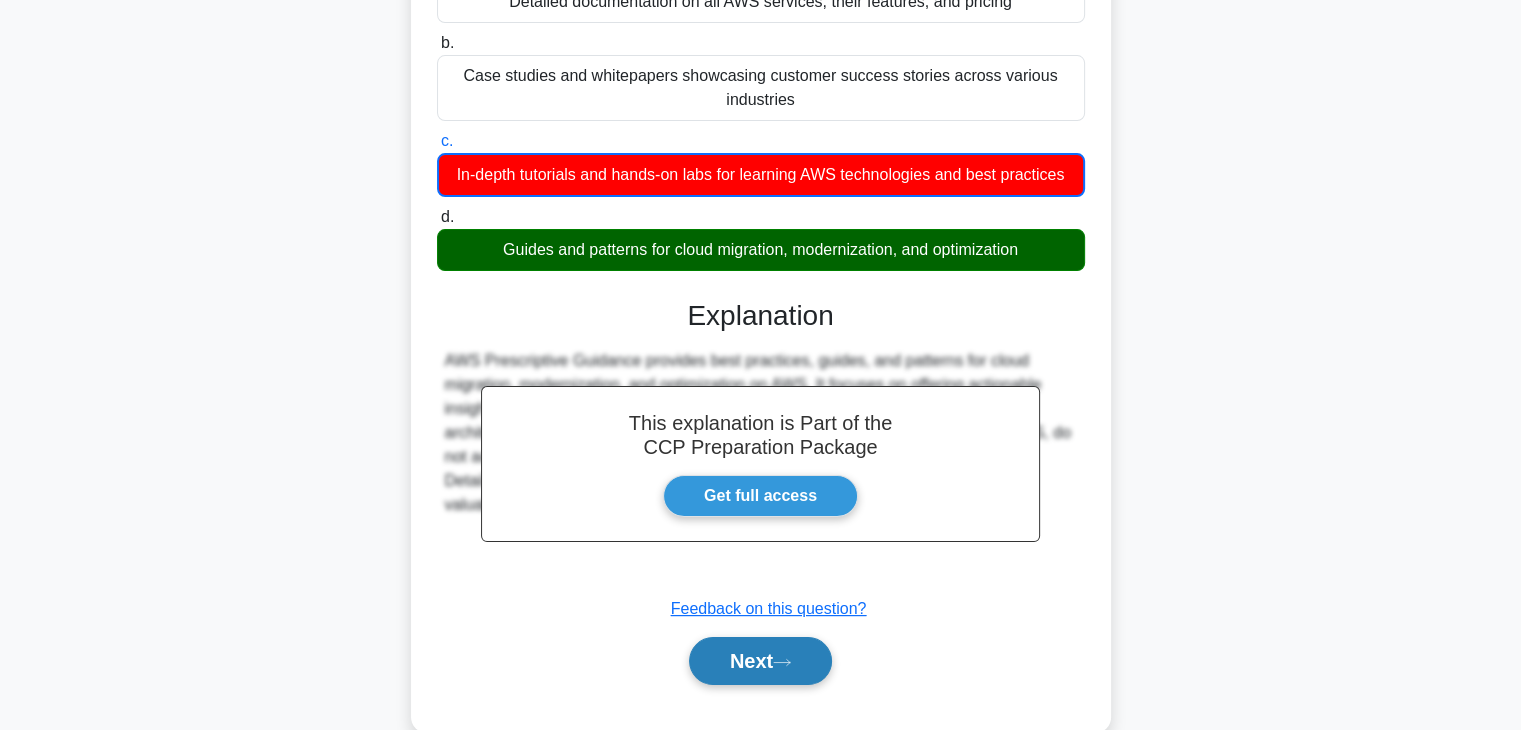 click on "Next" at bounding box center (760, 661) 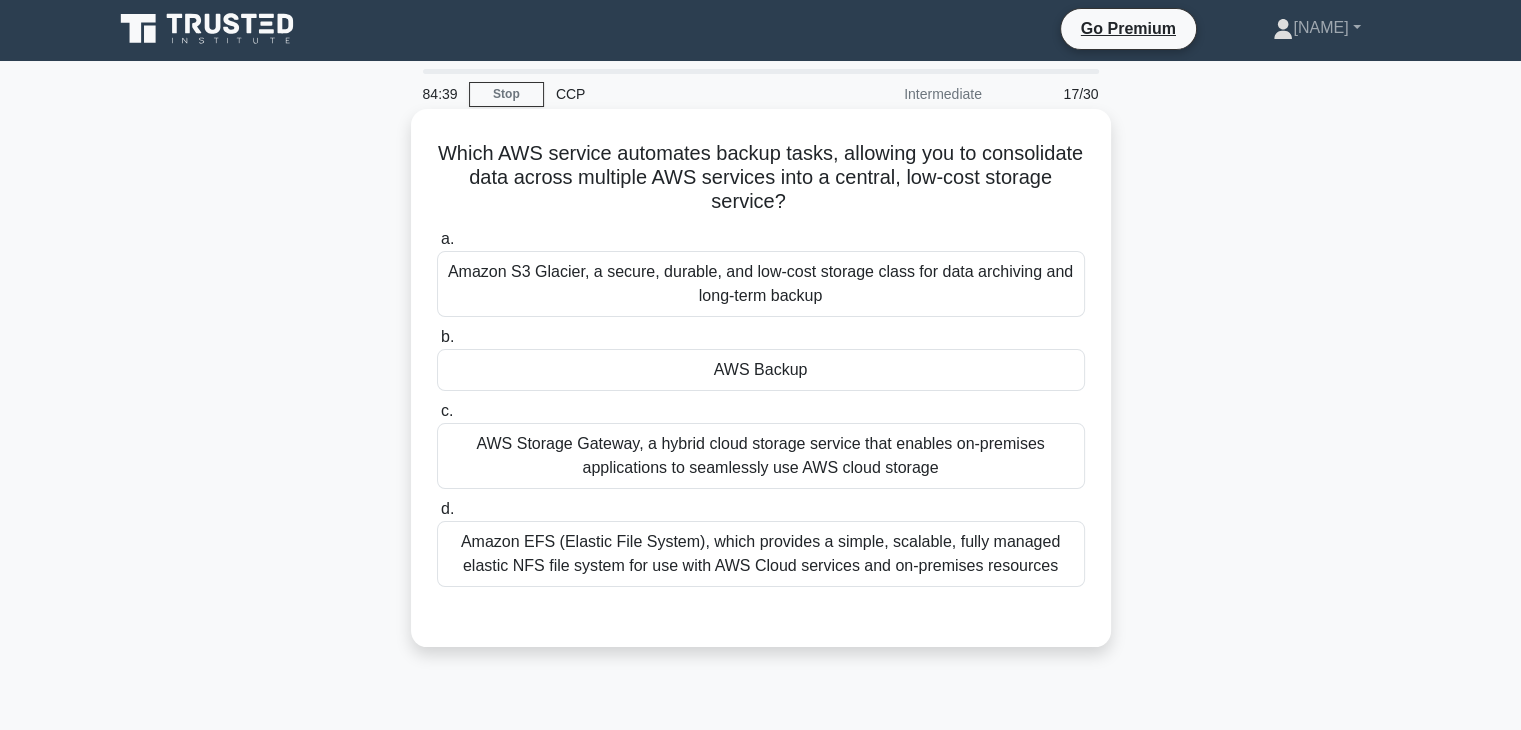 scroll, scrollTop: 1, scrollLeft: 0, axis: vertical 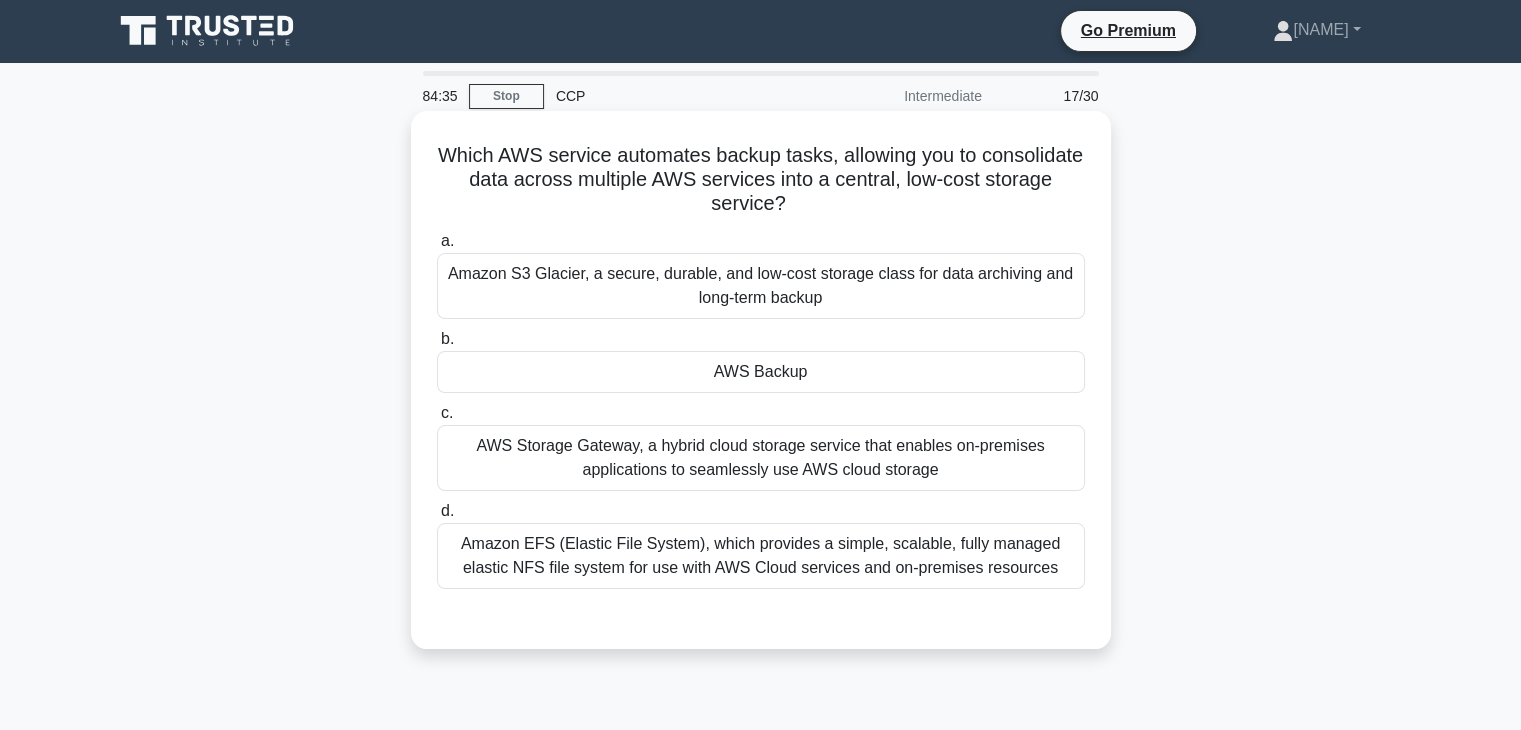 click on "AWS Backup" at bounding box center (761, 372) 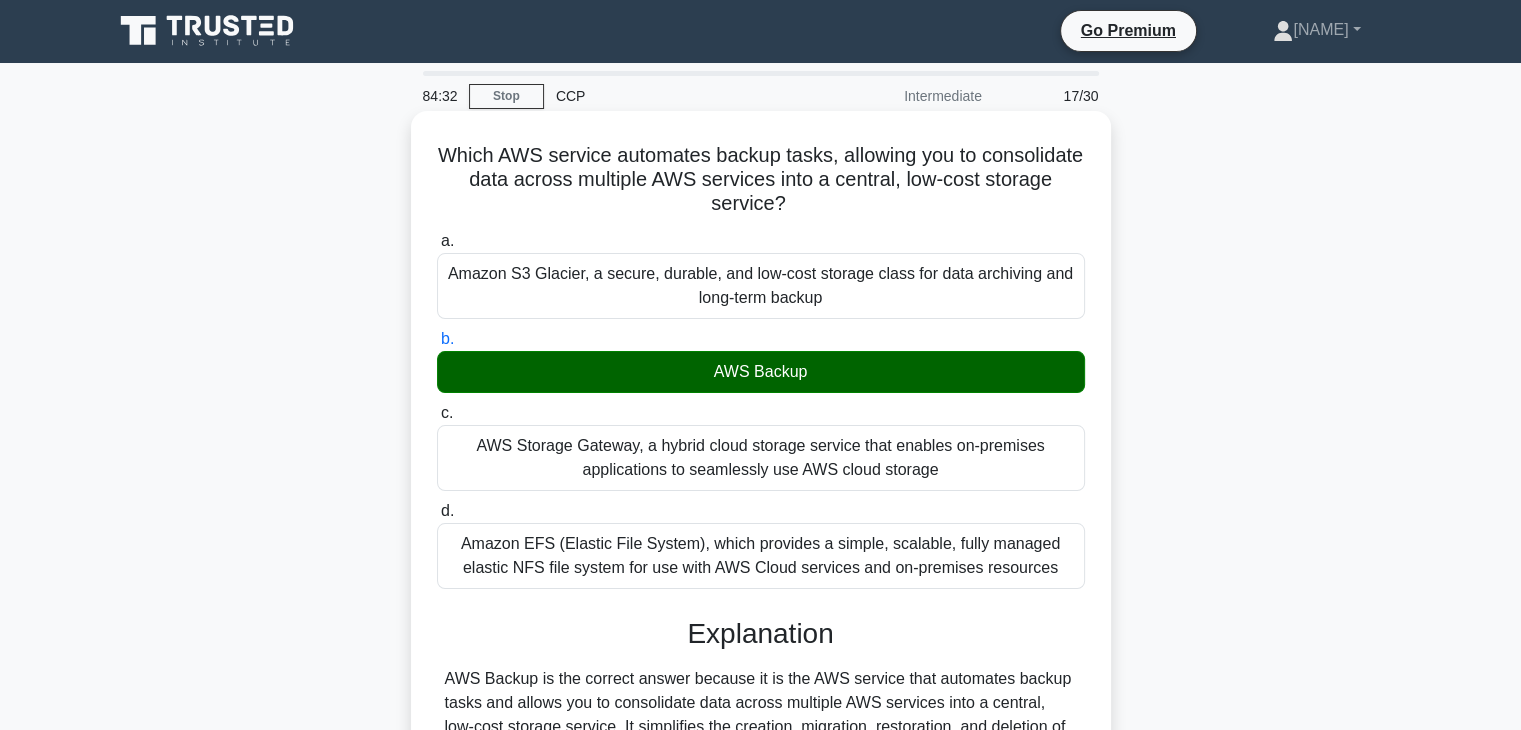 click on "AWS Backup" at bounding box center (761, 372) 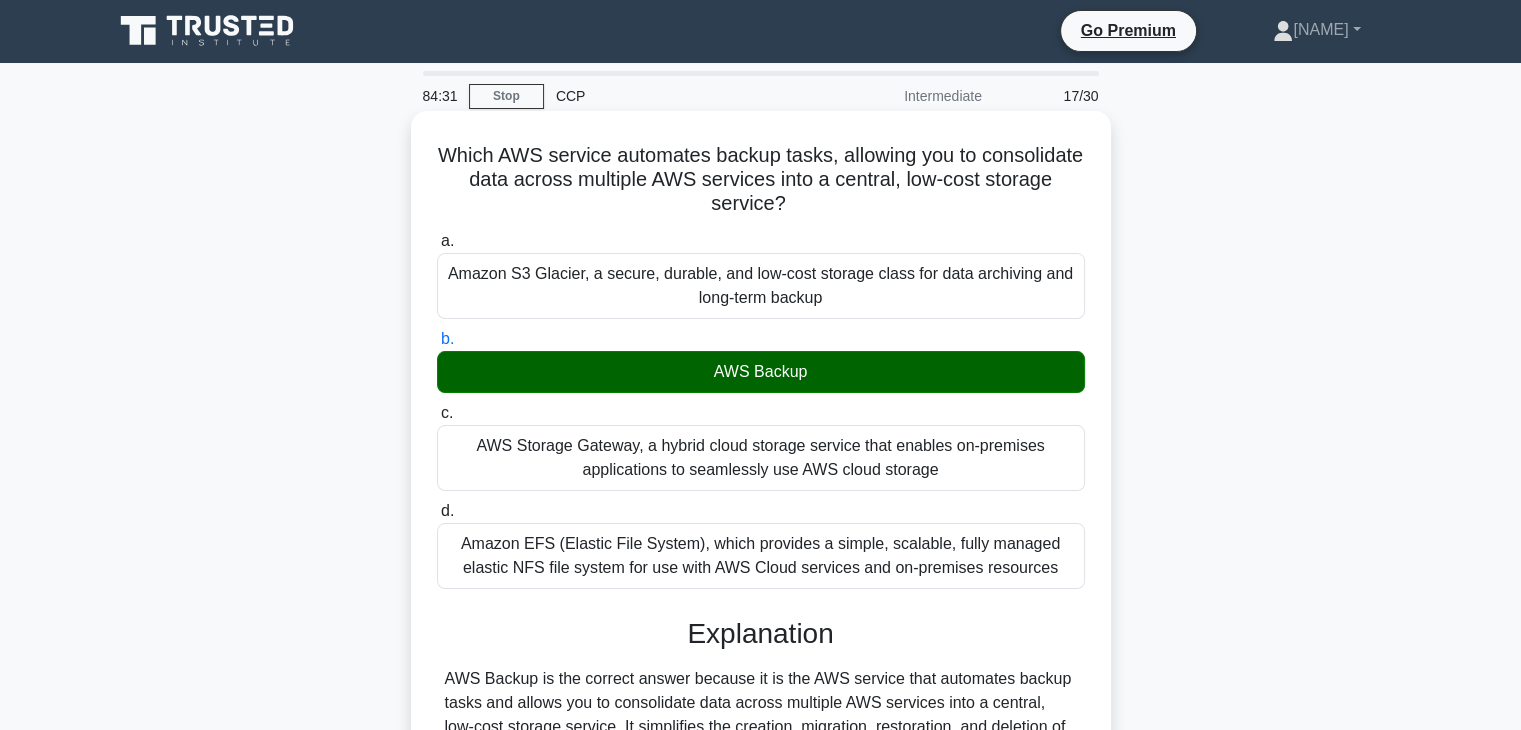 click on "AWS Backup" at bounding box center [761, 372] 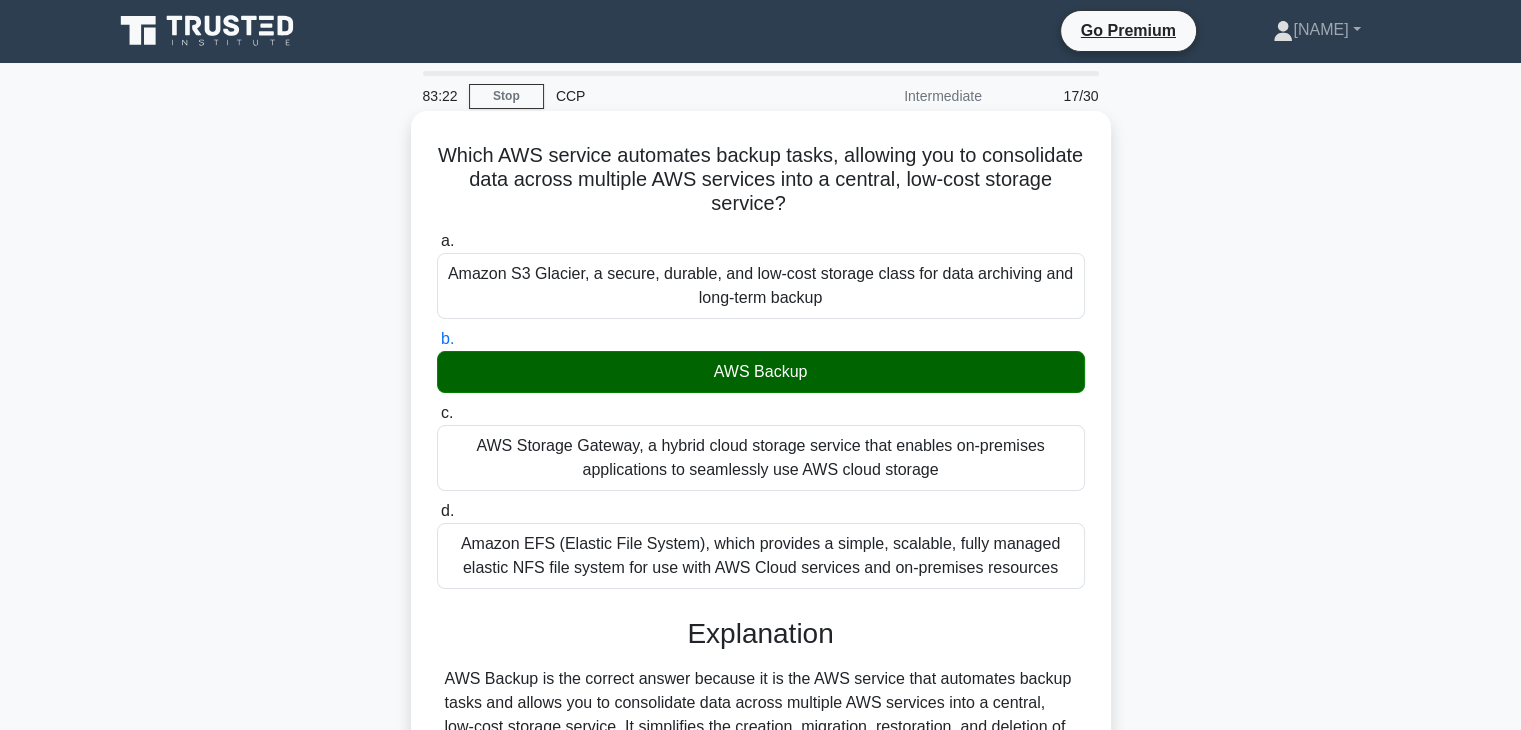 scroll, scrollTop: 358, scrollLeft: 0, axis: vertical 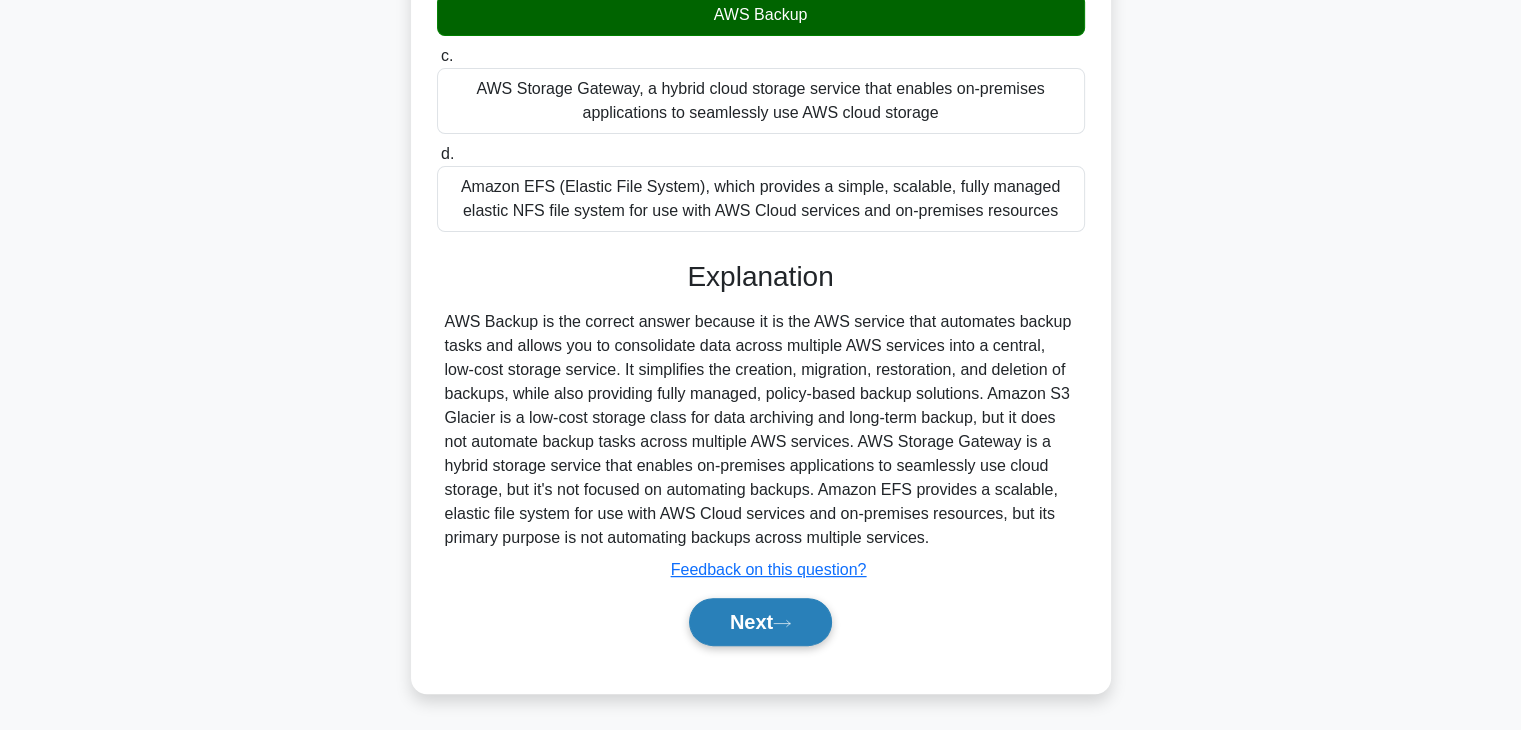 click on "Next" at bounding box center [760, 622] 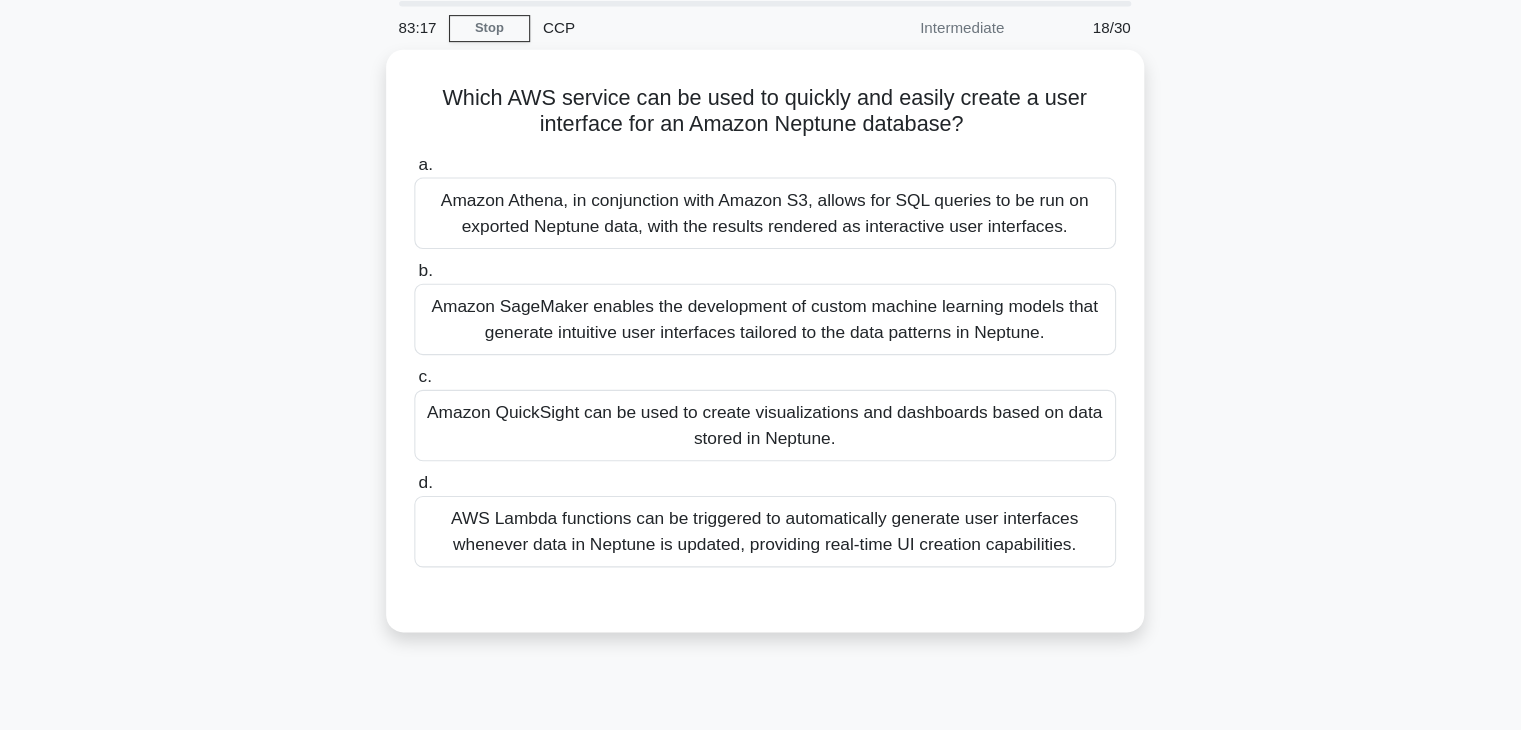 scroll, scrollTop: 42, scrollLeft: 0, axis: vertical 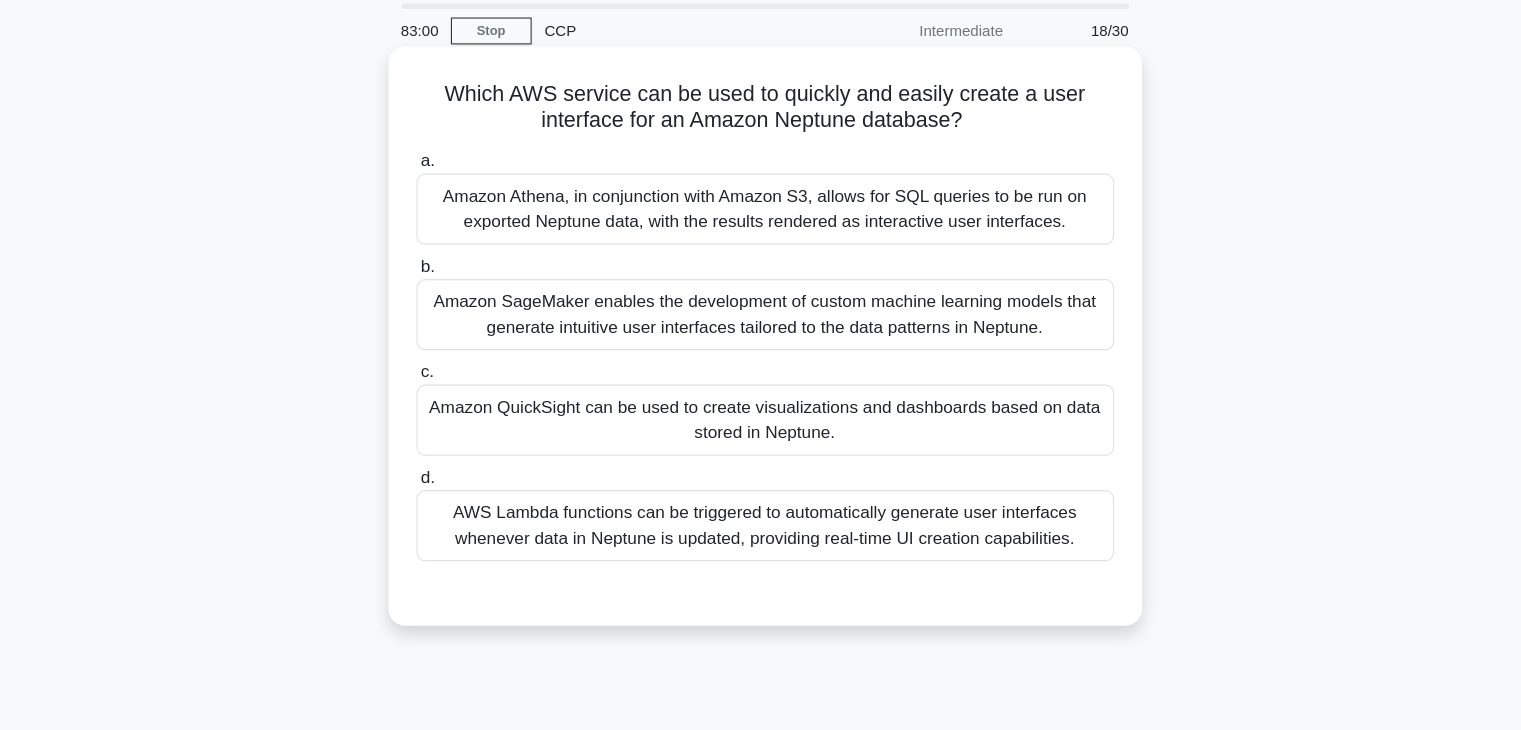 click on "Amazon QuickSight can be used to create visualizations and dashboards based on data stored in Neptune." at bounding box center [761, 417] 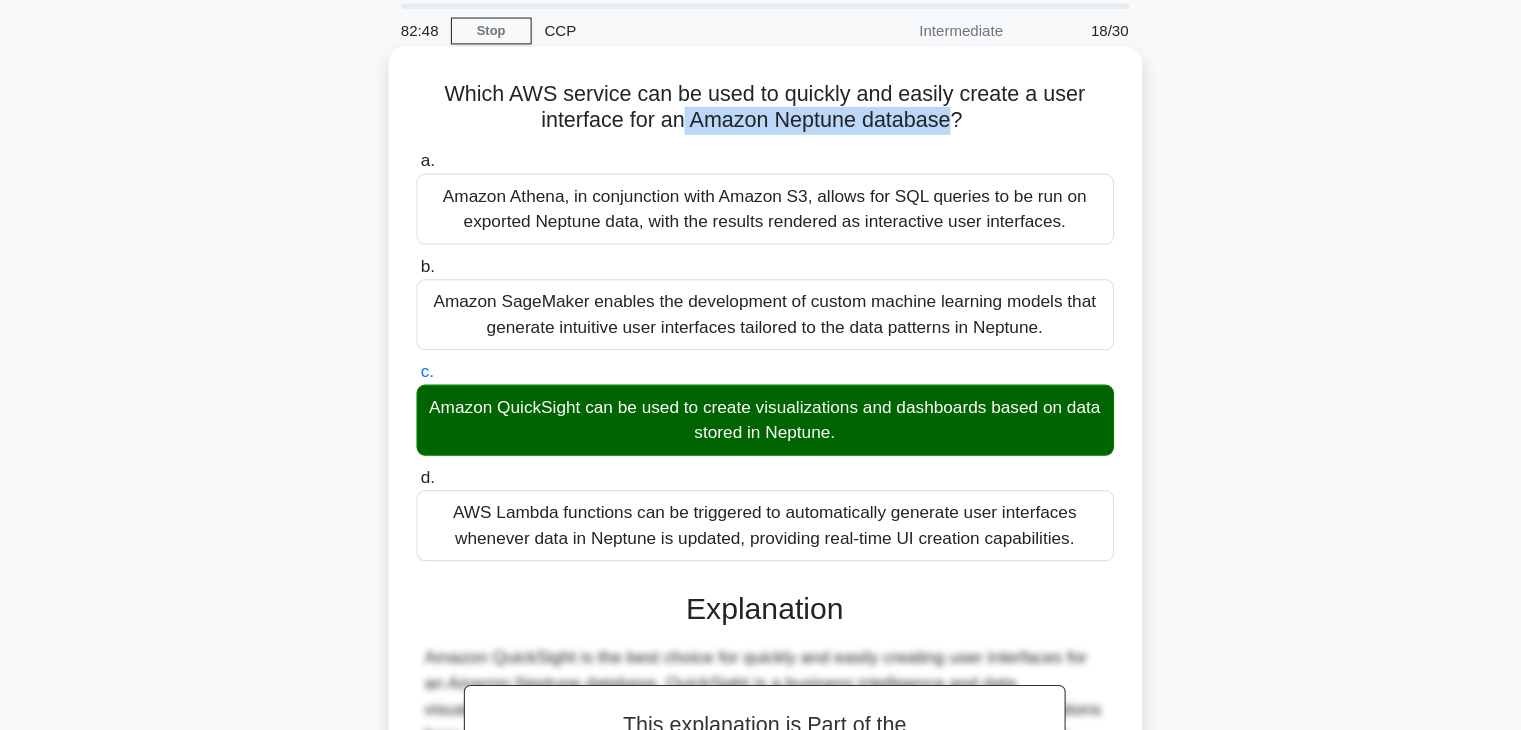drag, startPoint x: 685, startPoint y: 137, endPoint x: 934, endPoint y: 141, distance: 249.03212 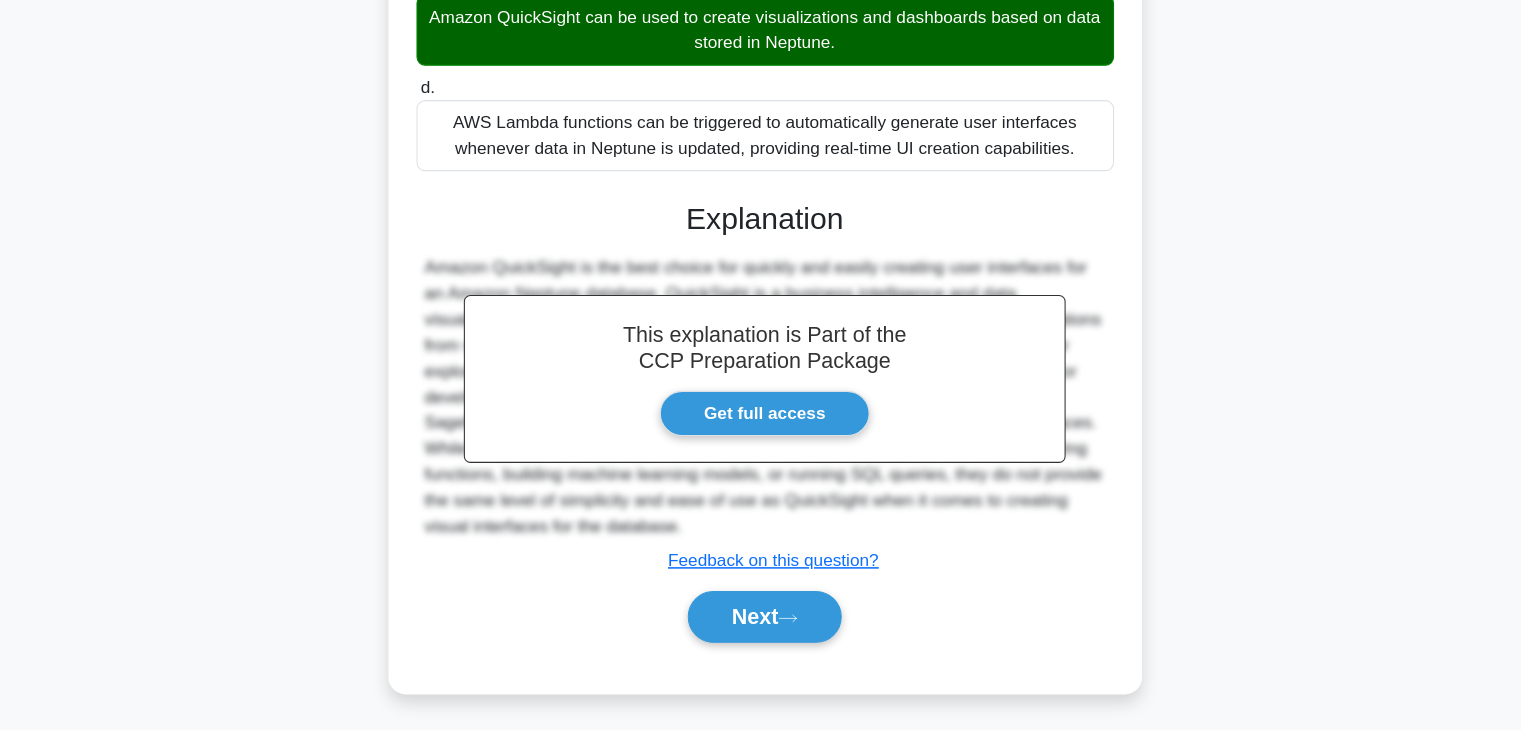 scroll, scrollTop: 382, scrollLeft: 0, axis: vertical 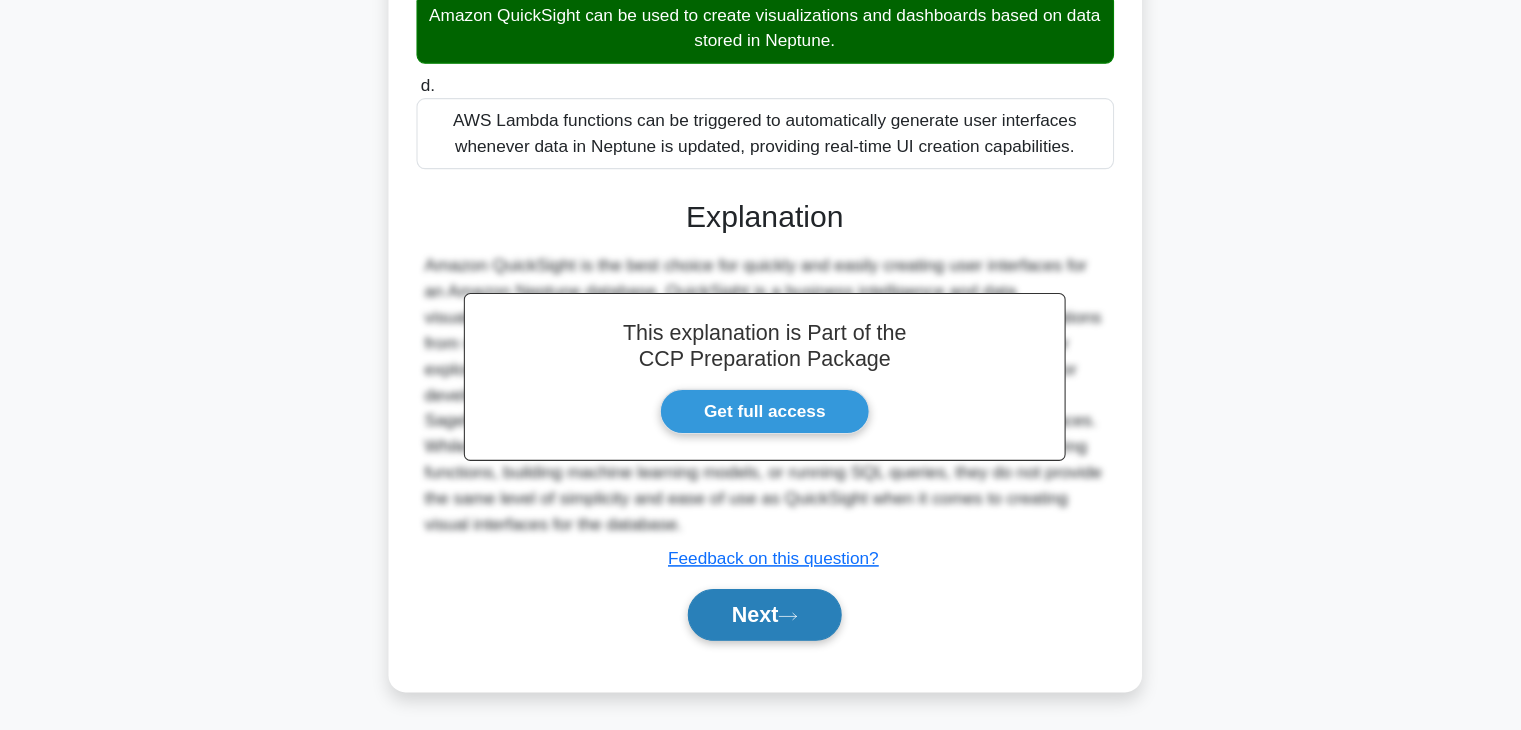 click on "Next" at bounding box center (760, 622) 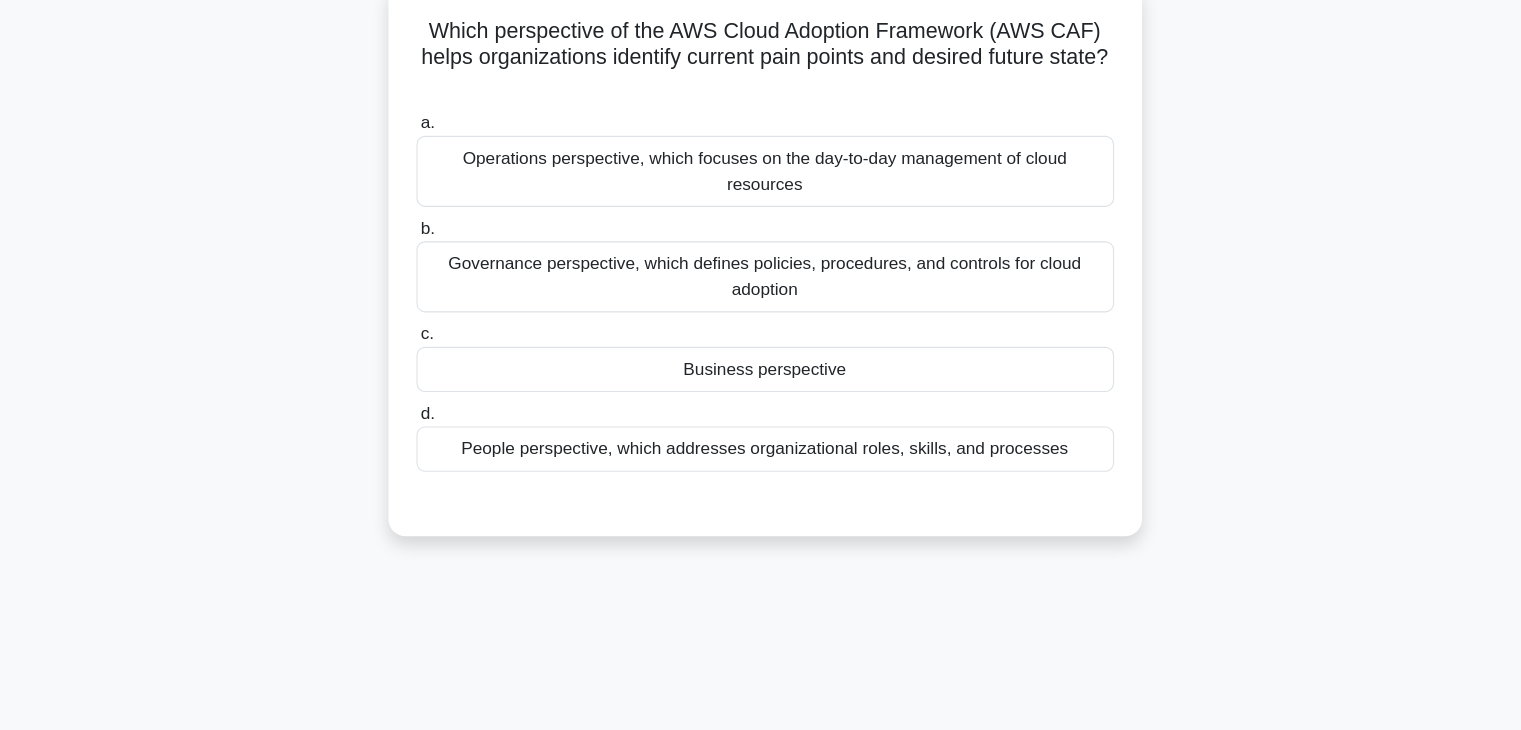 scroll, scrollTop: 0, scrollLeft: 0, axis: both 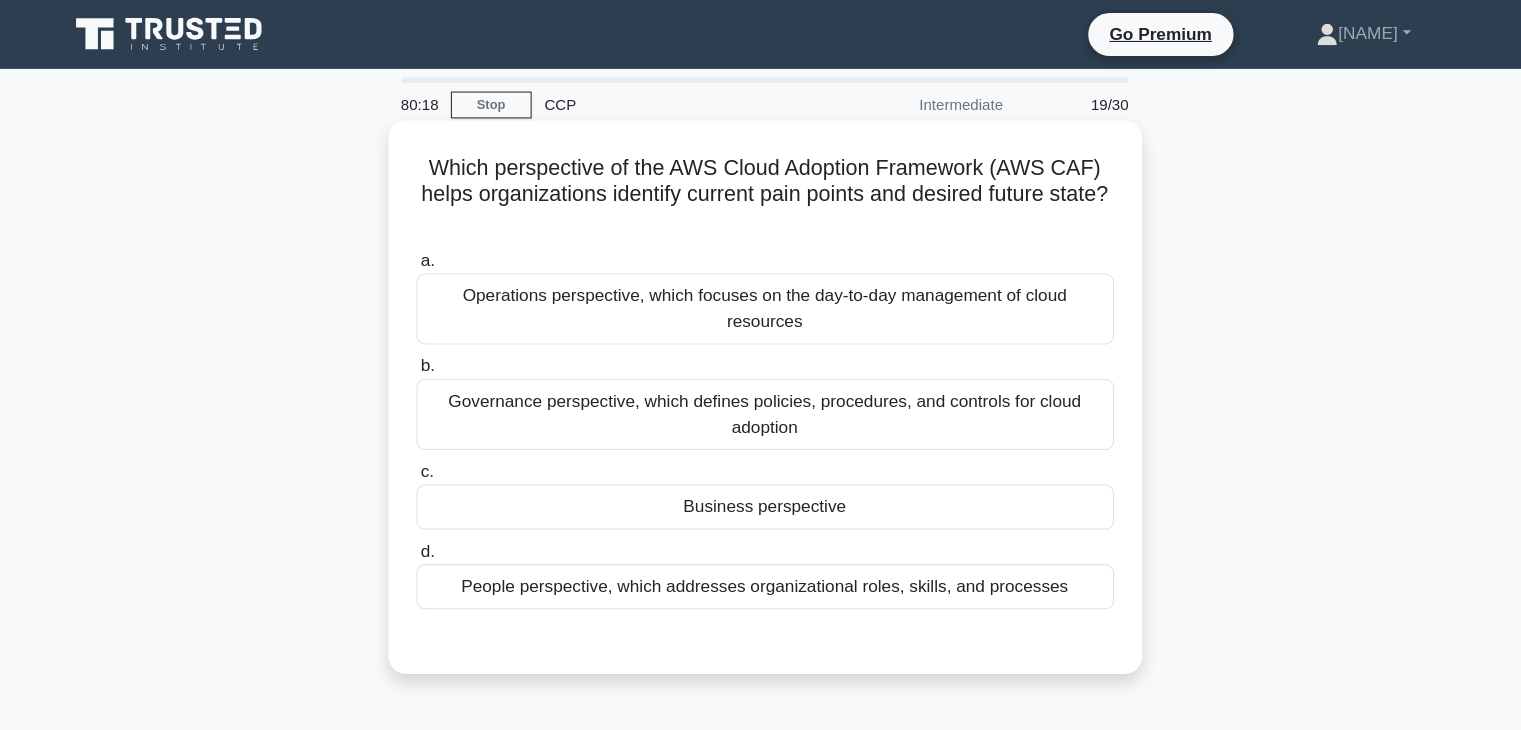 click on "Business perspective" at bounding box center (761, 471) 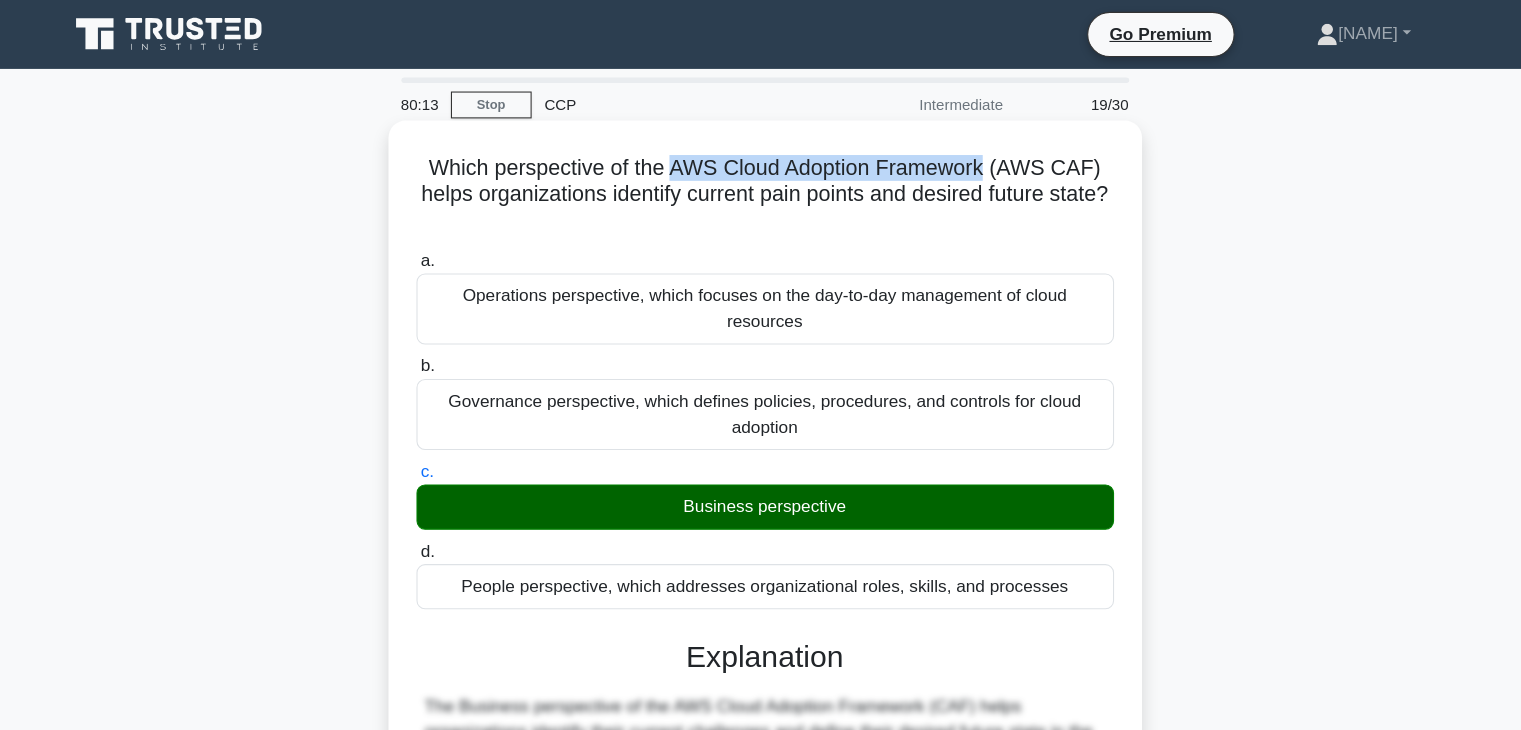 drag, startPoint x: 672, startPoint y: 156, endPoint x: 973, endPoint y: 162, distance: 301.05978 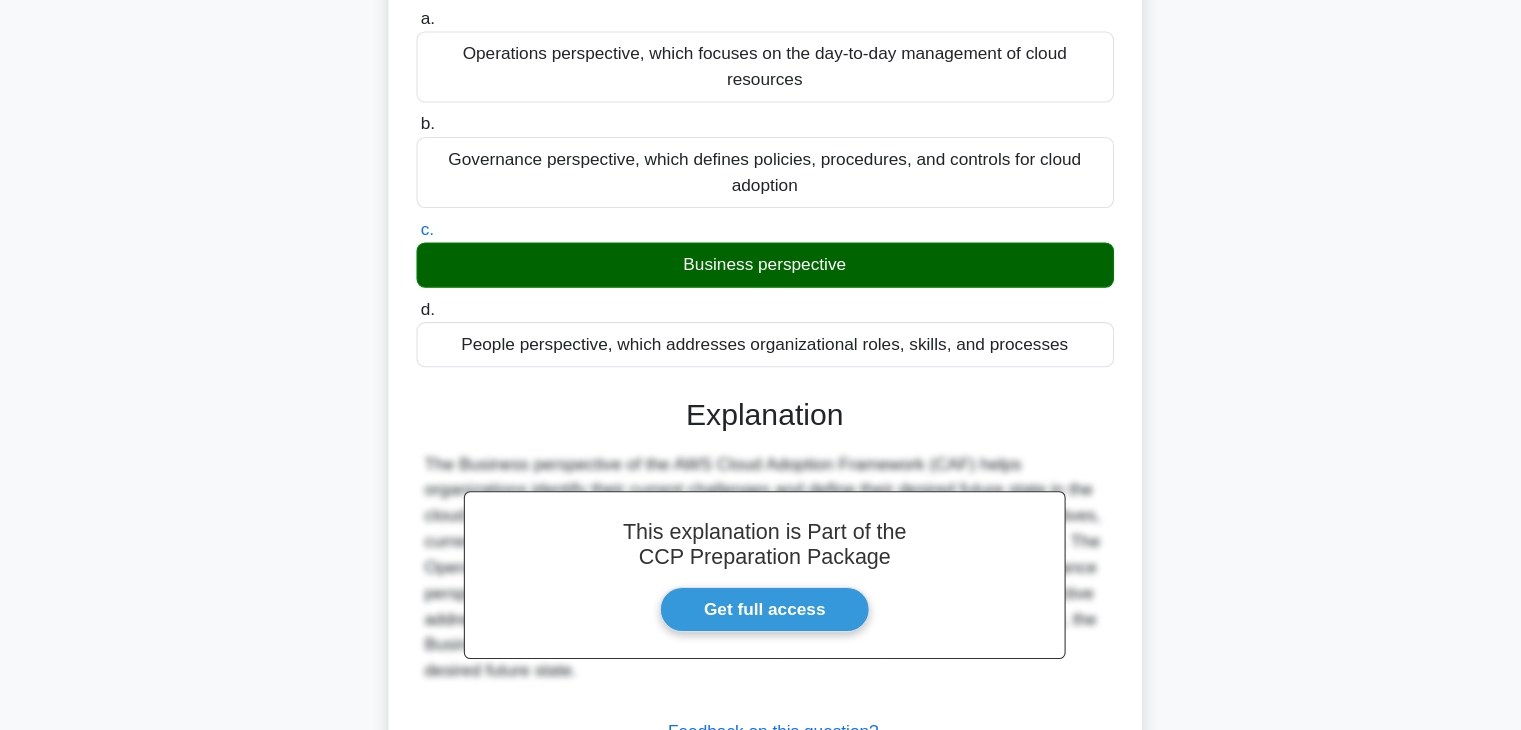 scroll, scrollTop: 351, scrollLeft: 0, axis: vertical 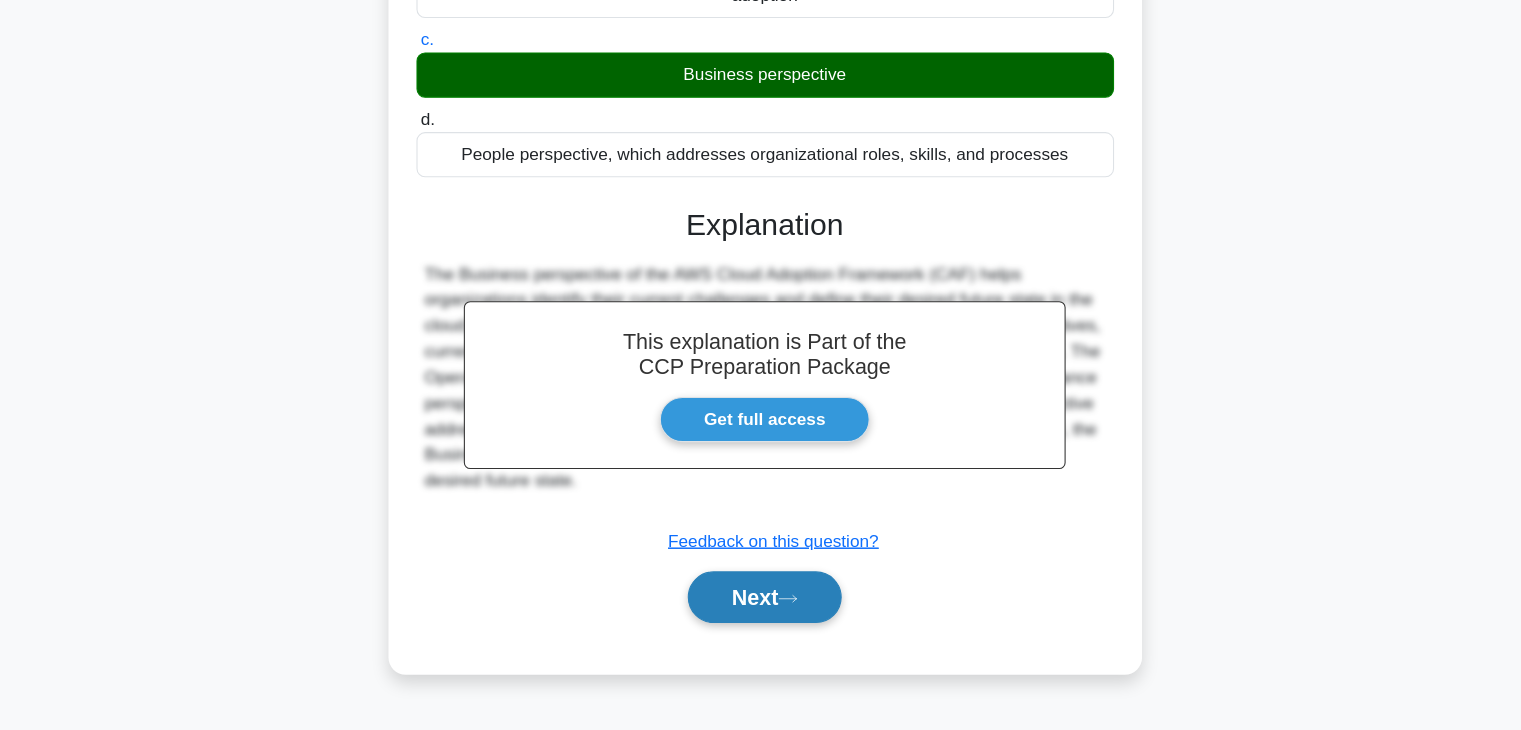 click on "Next" at bounding box center (760, 606) 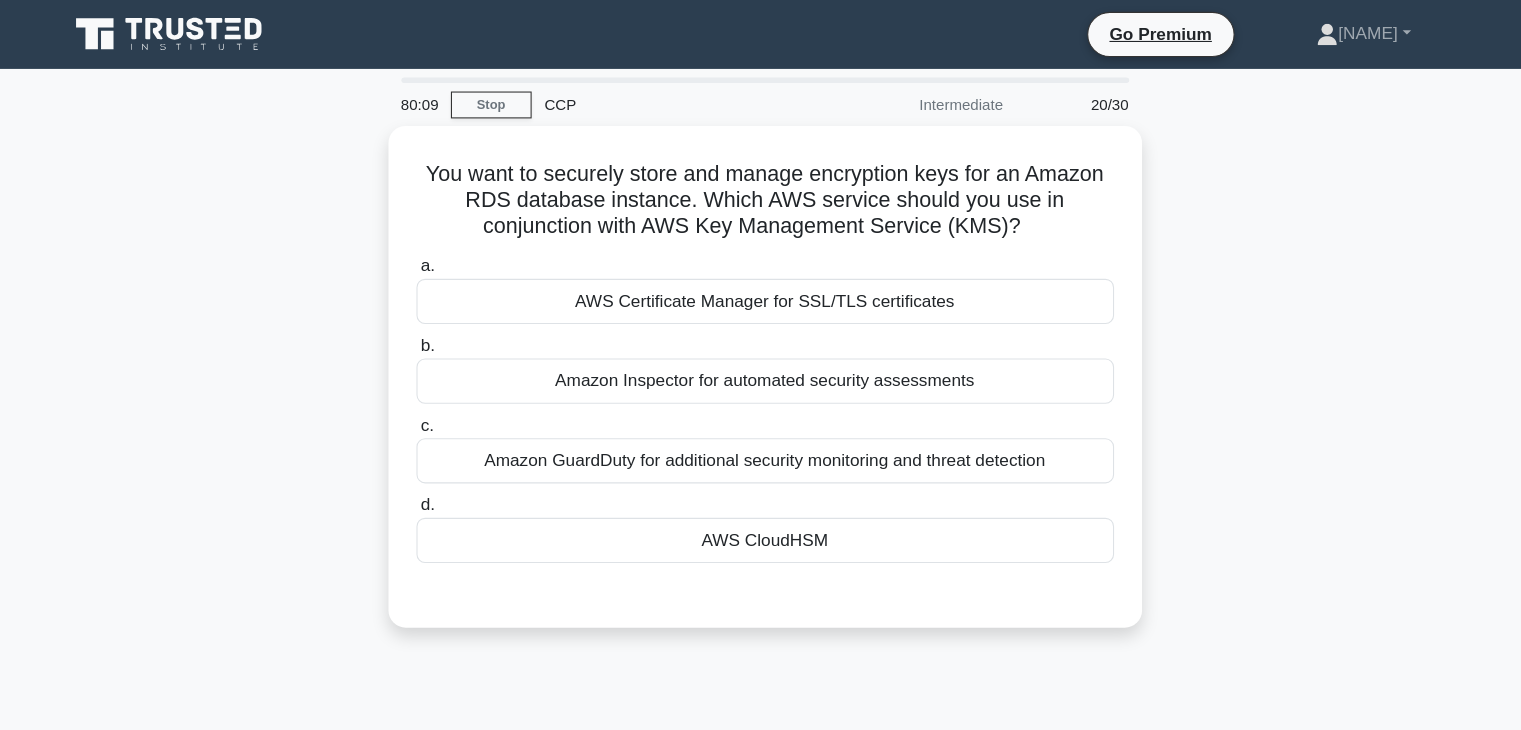 scroll, scrollTop: 0, scrollLeft: 0, axis: both 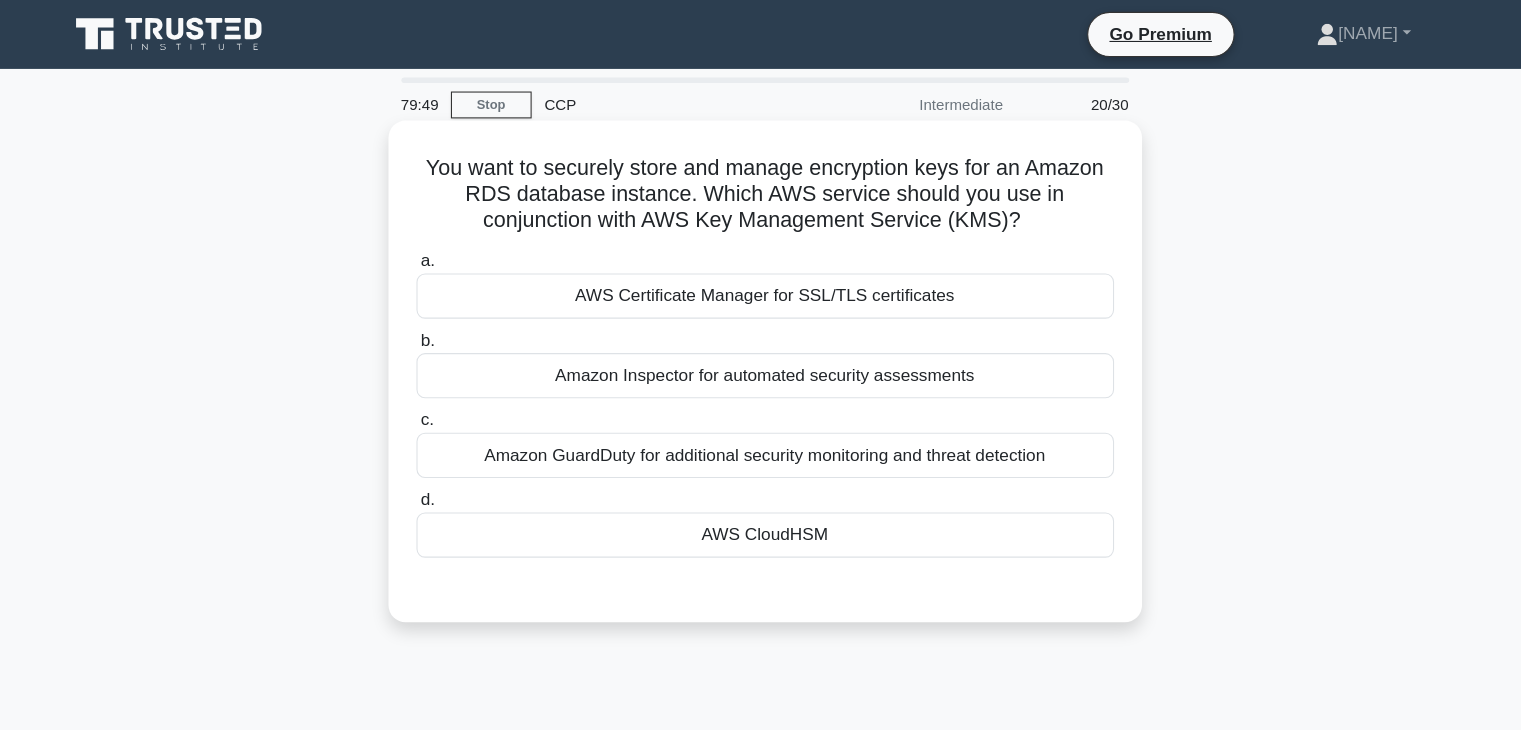 click on "AWS CloudHSM" at bounding box center [761, 497] 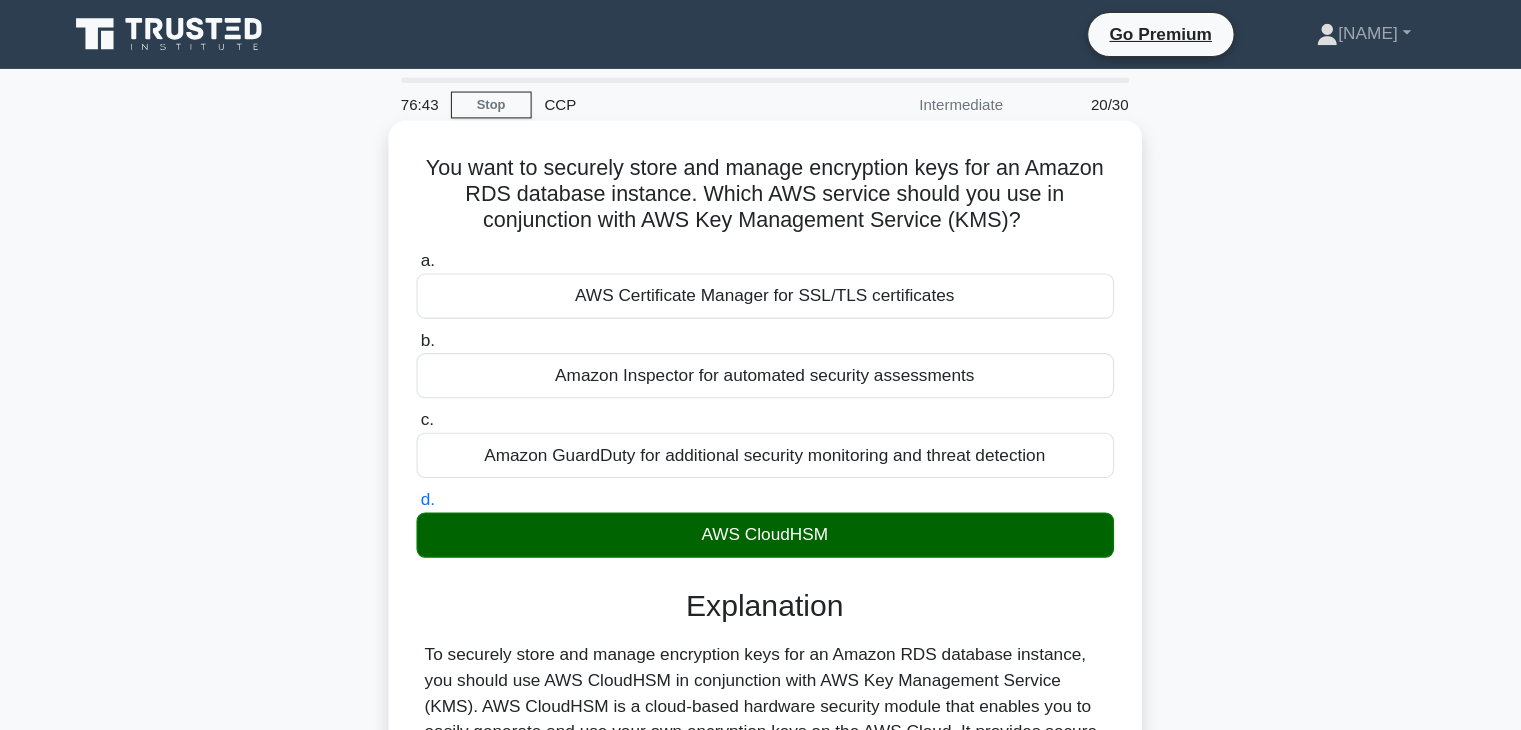 scroll, scrollTop: 351, scrollLeft: 0, axis: vertical 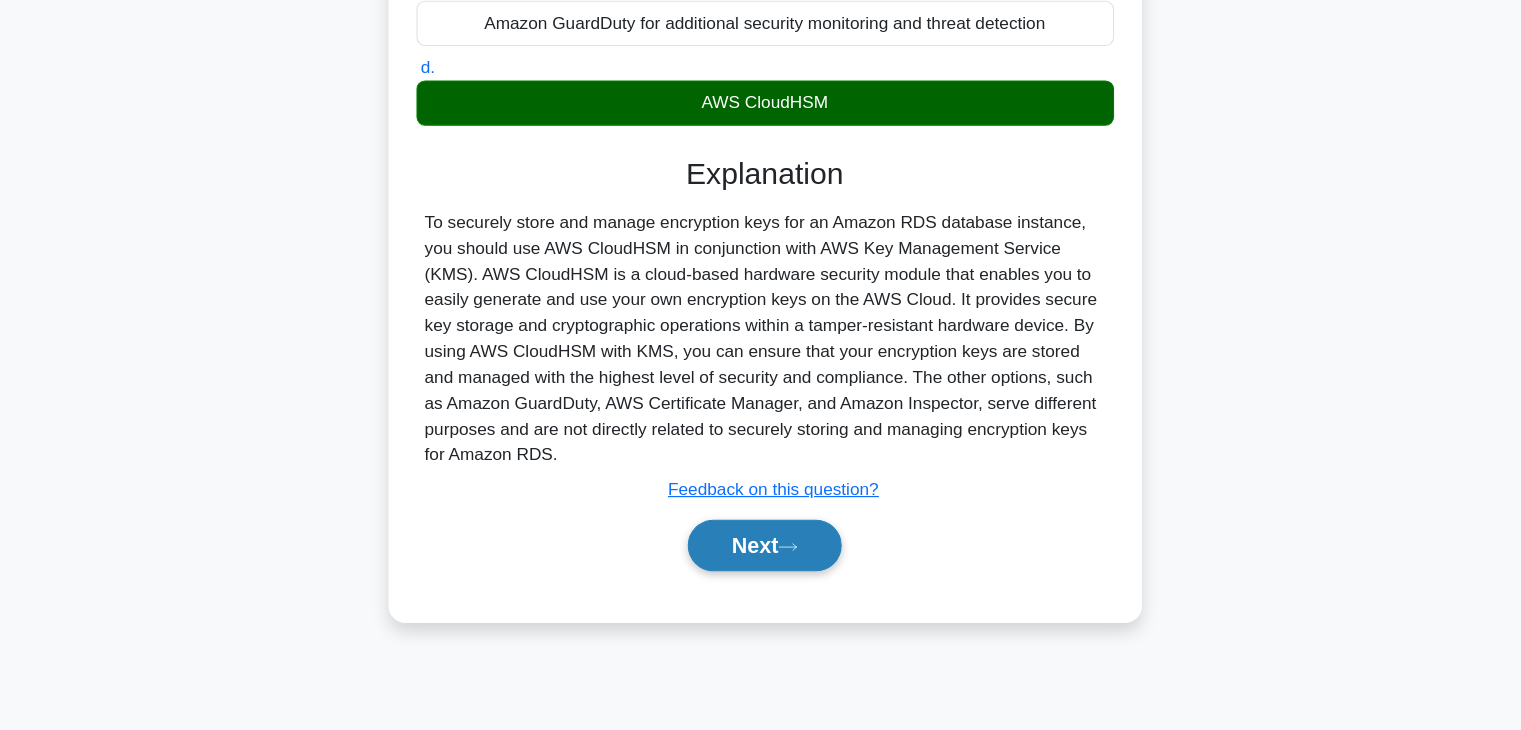 click on "Next" at bounding box center (760, 558) 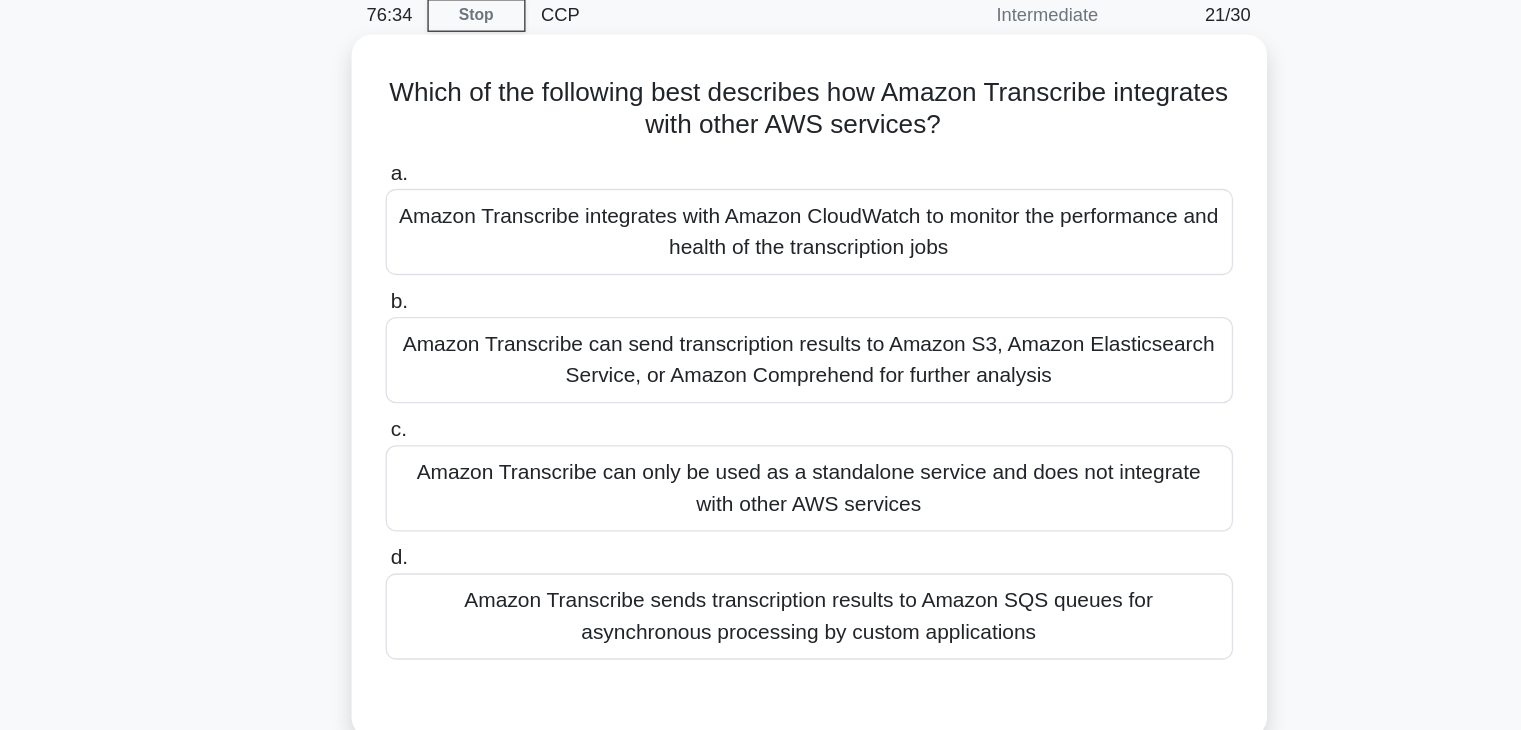 scroll, scrollTop: 56, scrollLeft: 0, axis: vertical 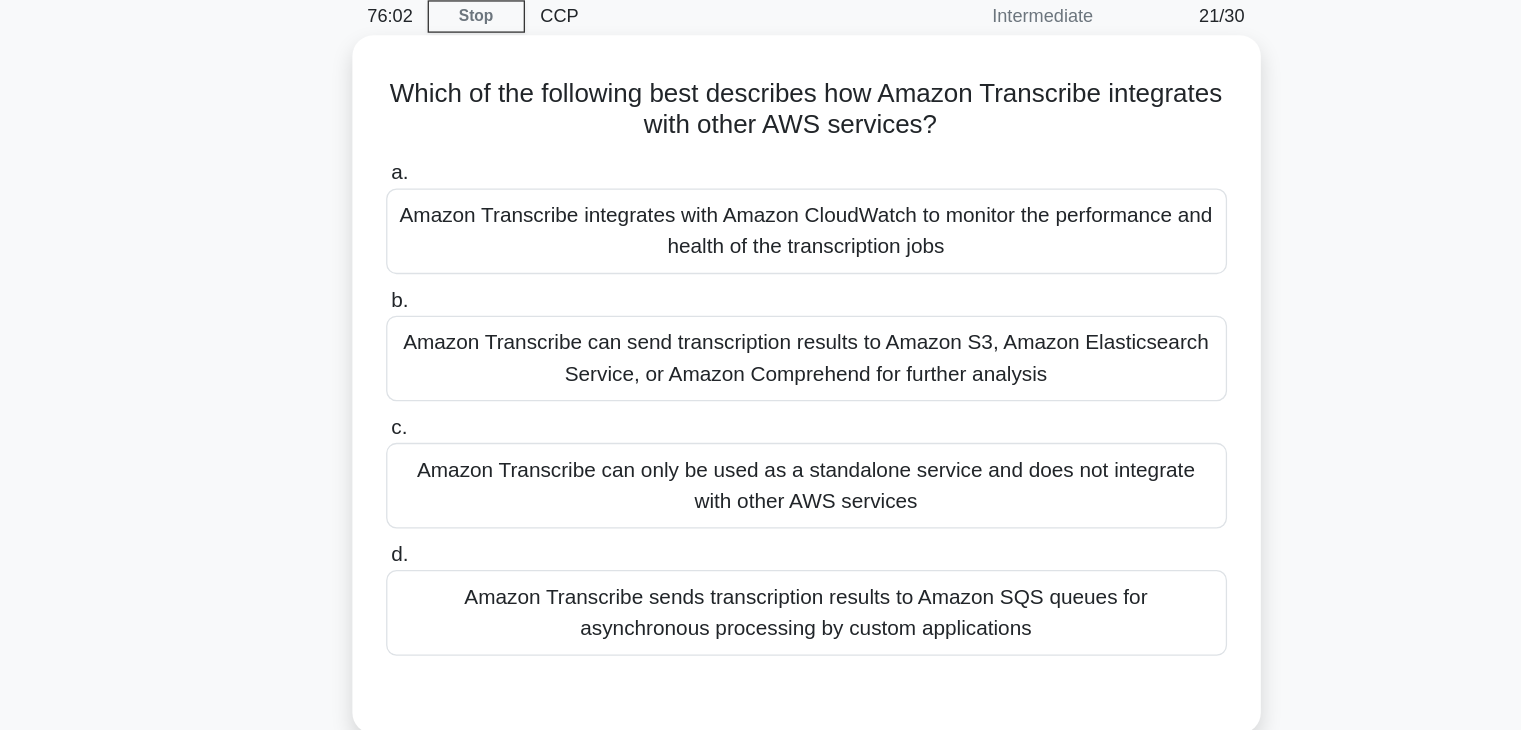 click on "Amazon Transcribe can only be used as a standalone service and does not integrate with other AWS services" at bounding box center (761, 403) 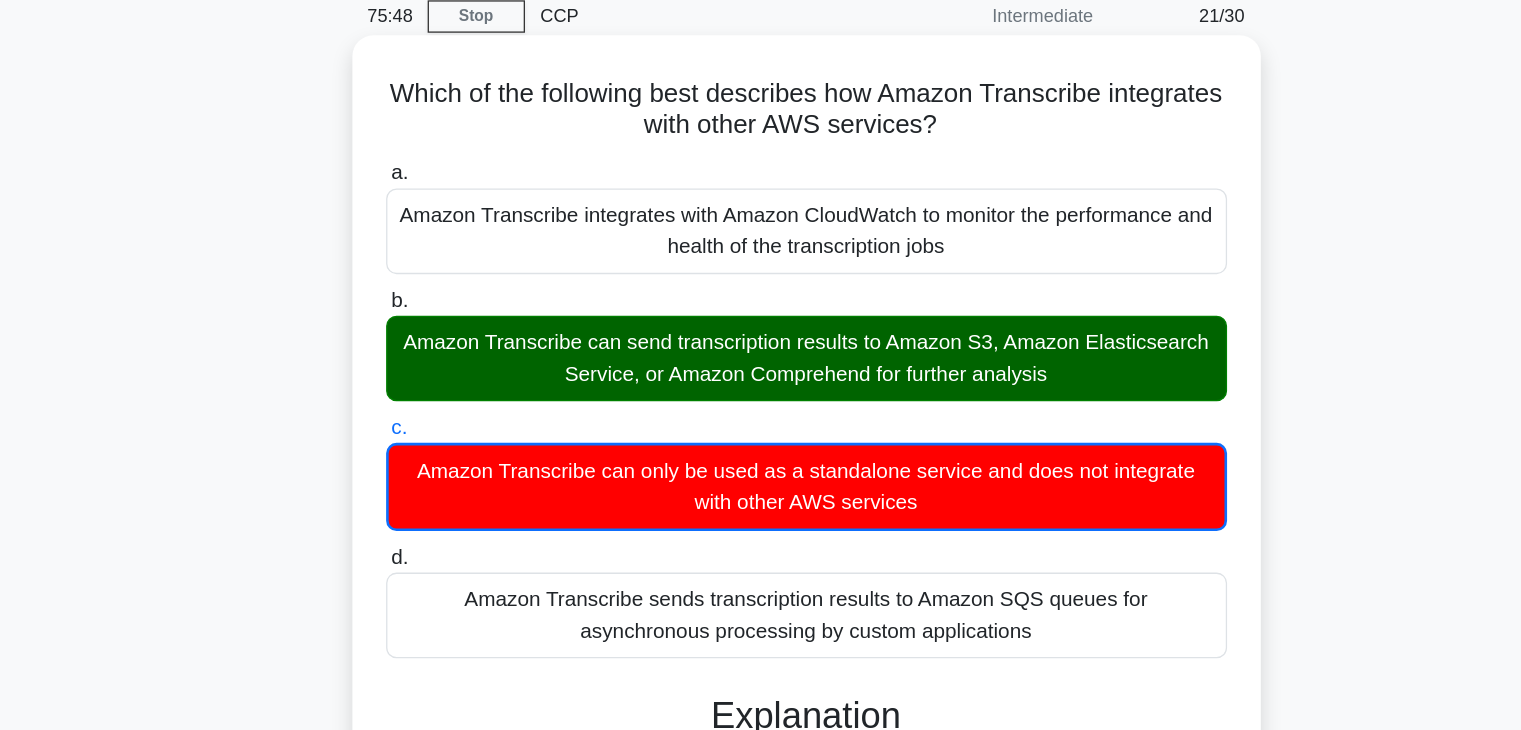 scroll, scrollTop: 55, scrollLeft: 0, axis: vertical 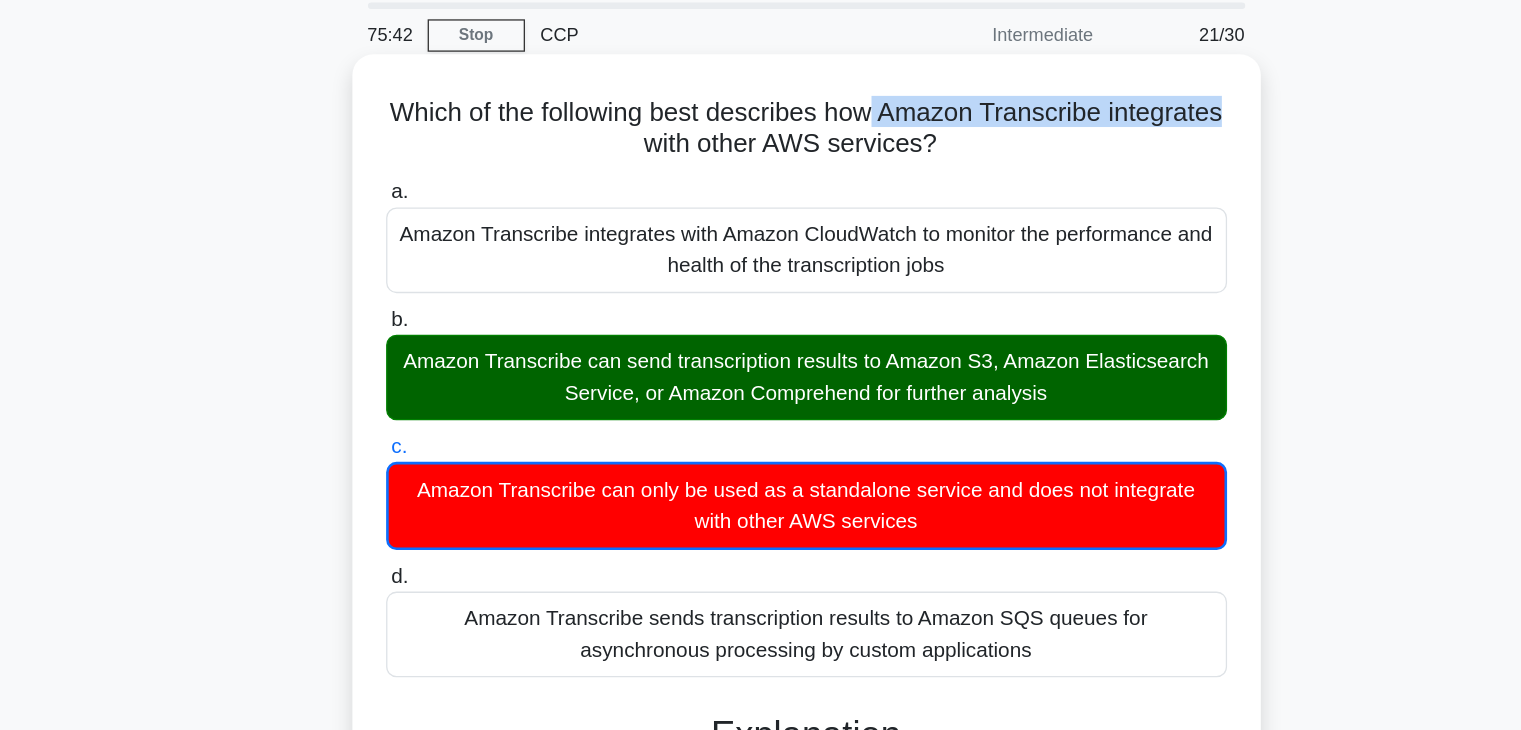 drag, startPoint x: 866, startPoint y: 102, endPoint x: 675, endPoint y: 126, distance: 192.50195 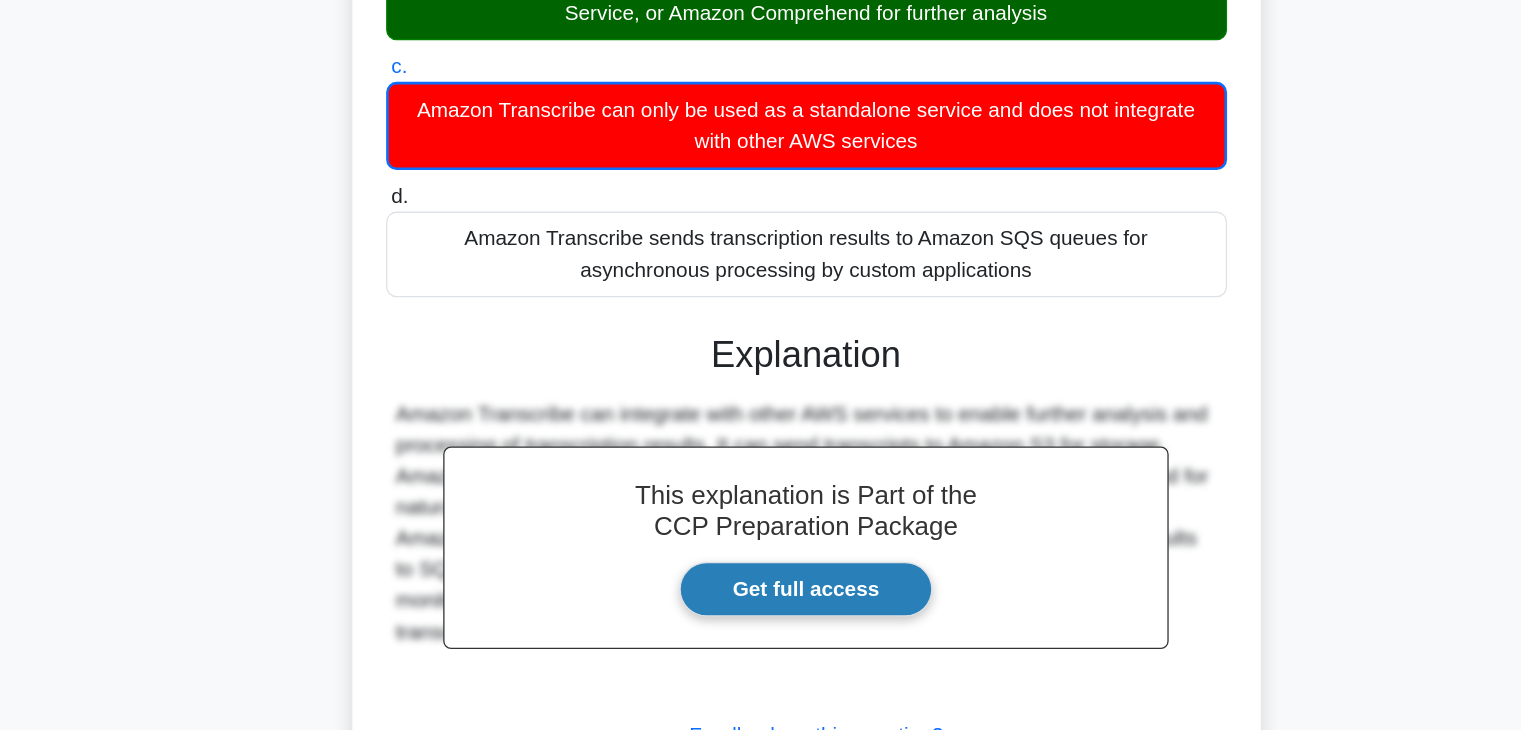 scroll, scrollTop: 360, scrollLeft: 0, axis: vertical 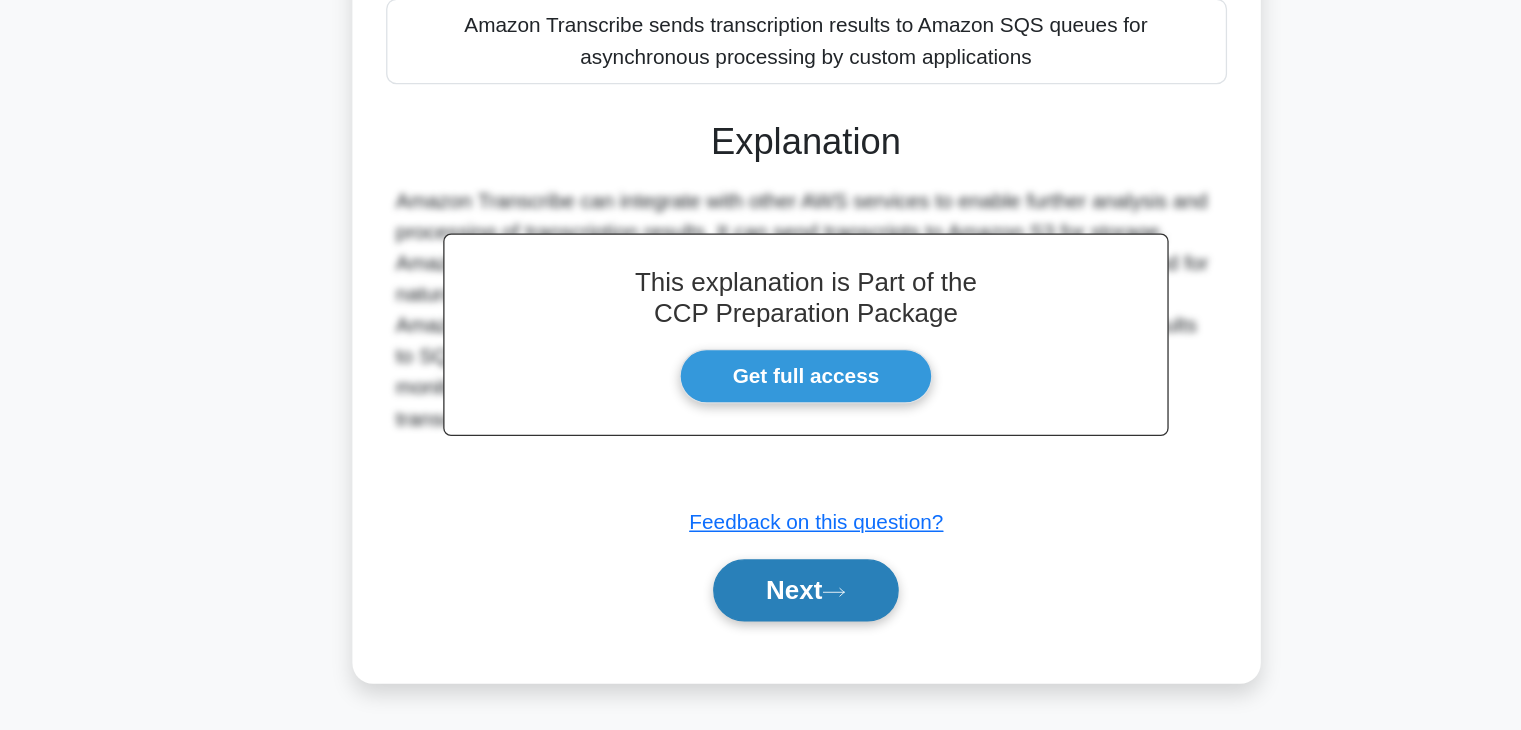 click on "Next" at bounding box center [760, 622] 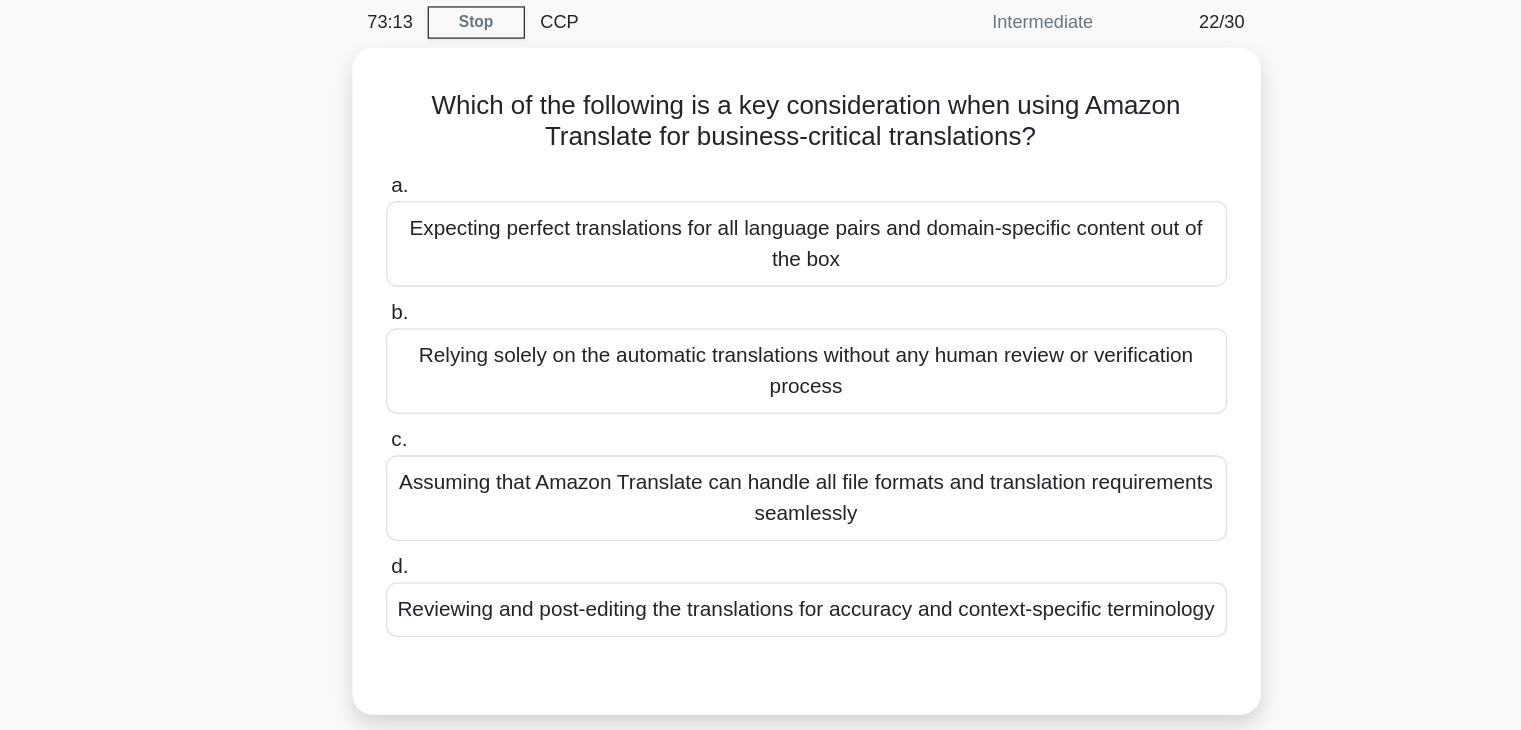 scroll, scrollTop: 56, scrollLeft: 0, axis: vertical 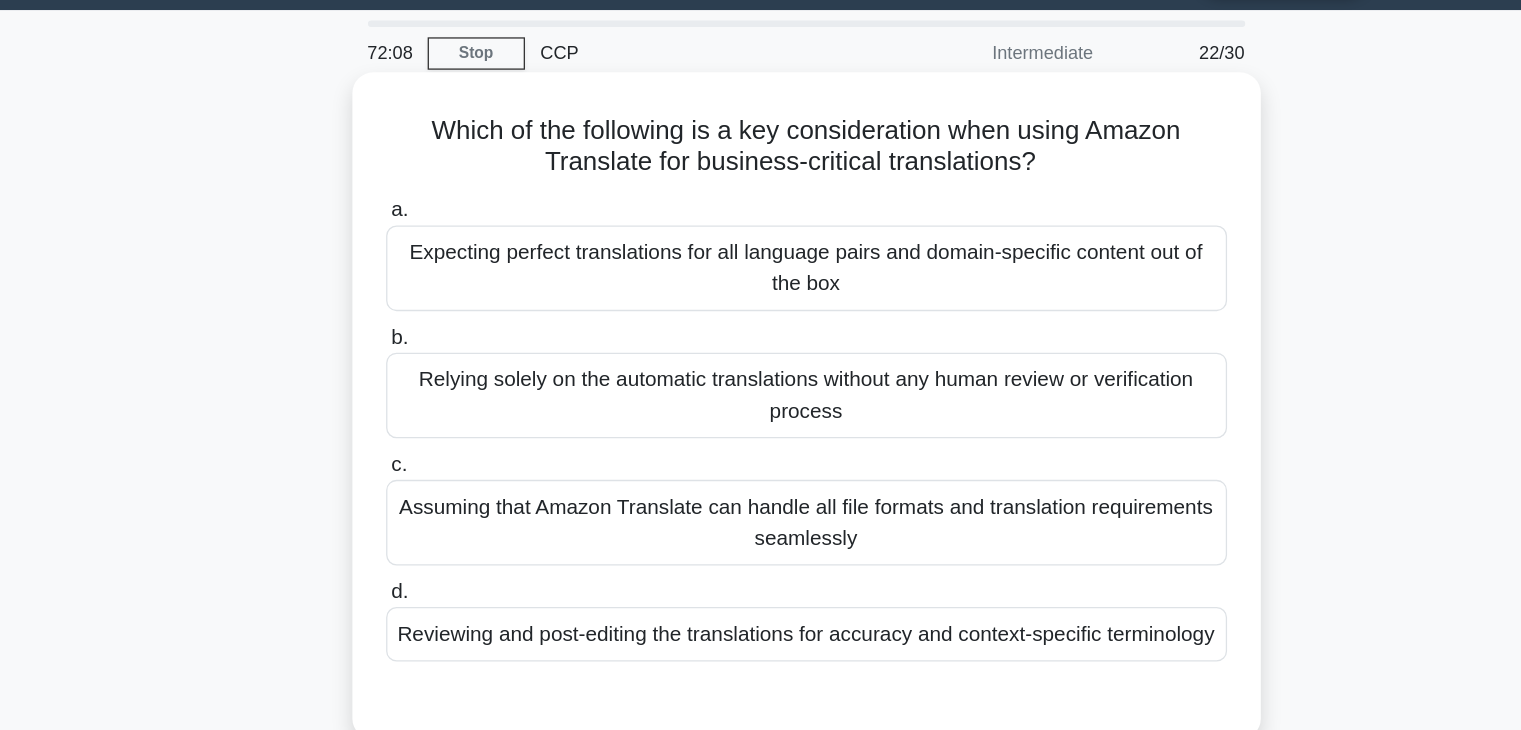 click on "Assuming that Amazon Translate can handle all file formats and translation requirements seamlessly" at bounding box center [761, 403] 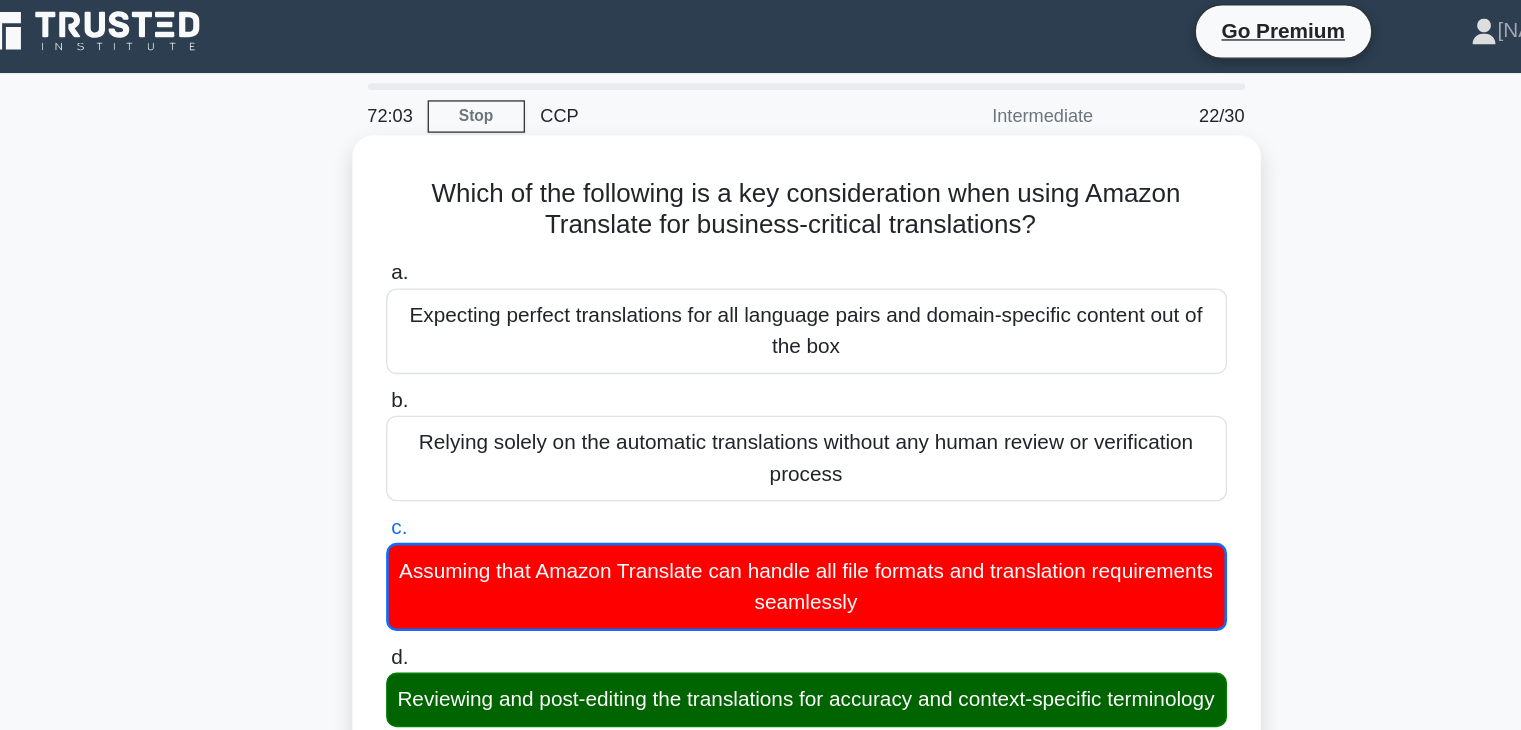 scroll, scrollTop: 0, scrollLeft: 0, axis: both 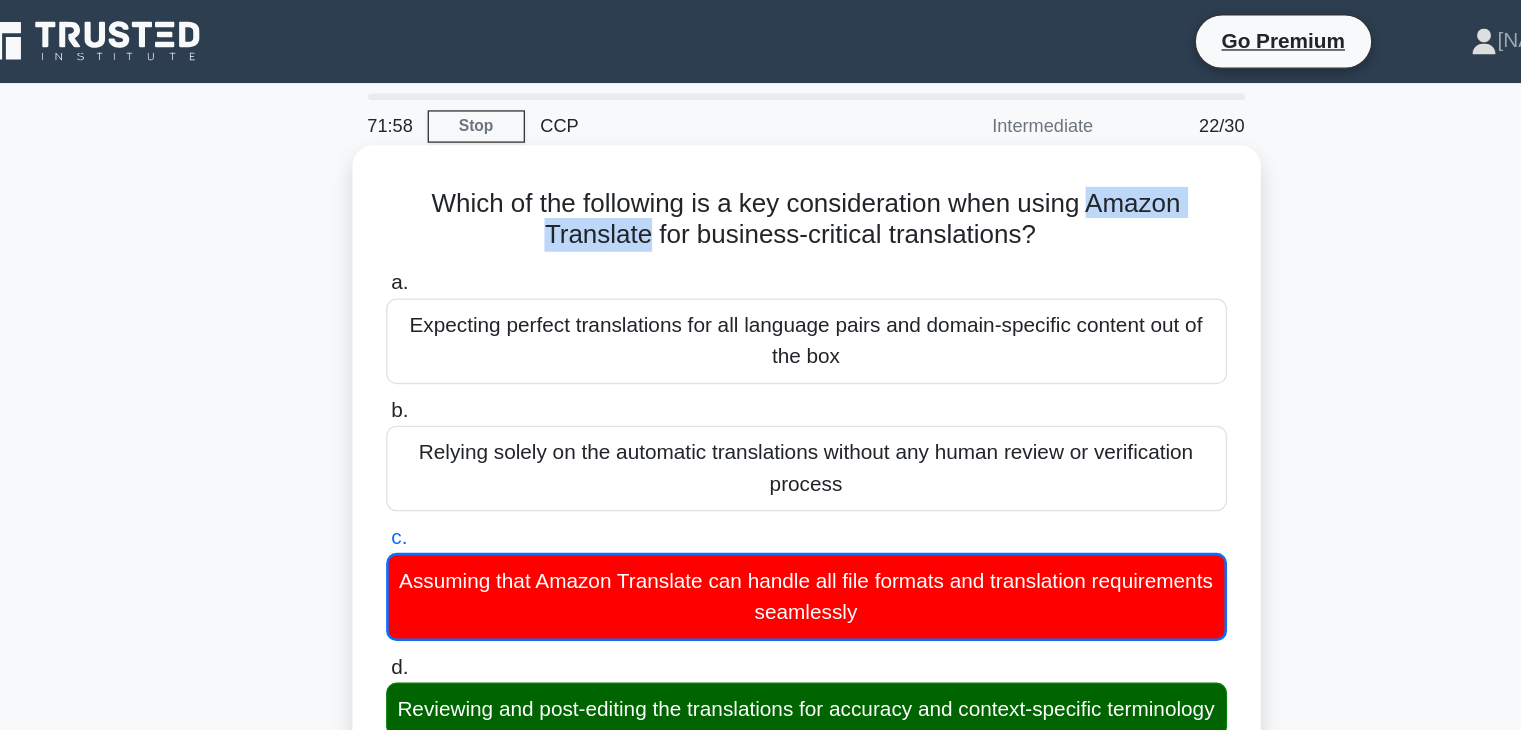 drag, startPoint x: 984, startPoint y: 157, endPoint x: 634, endPoint y: 192, distance: 351.74564 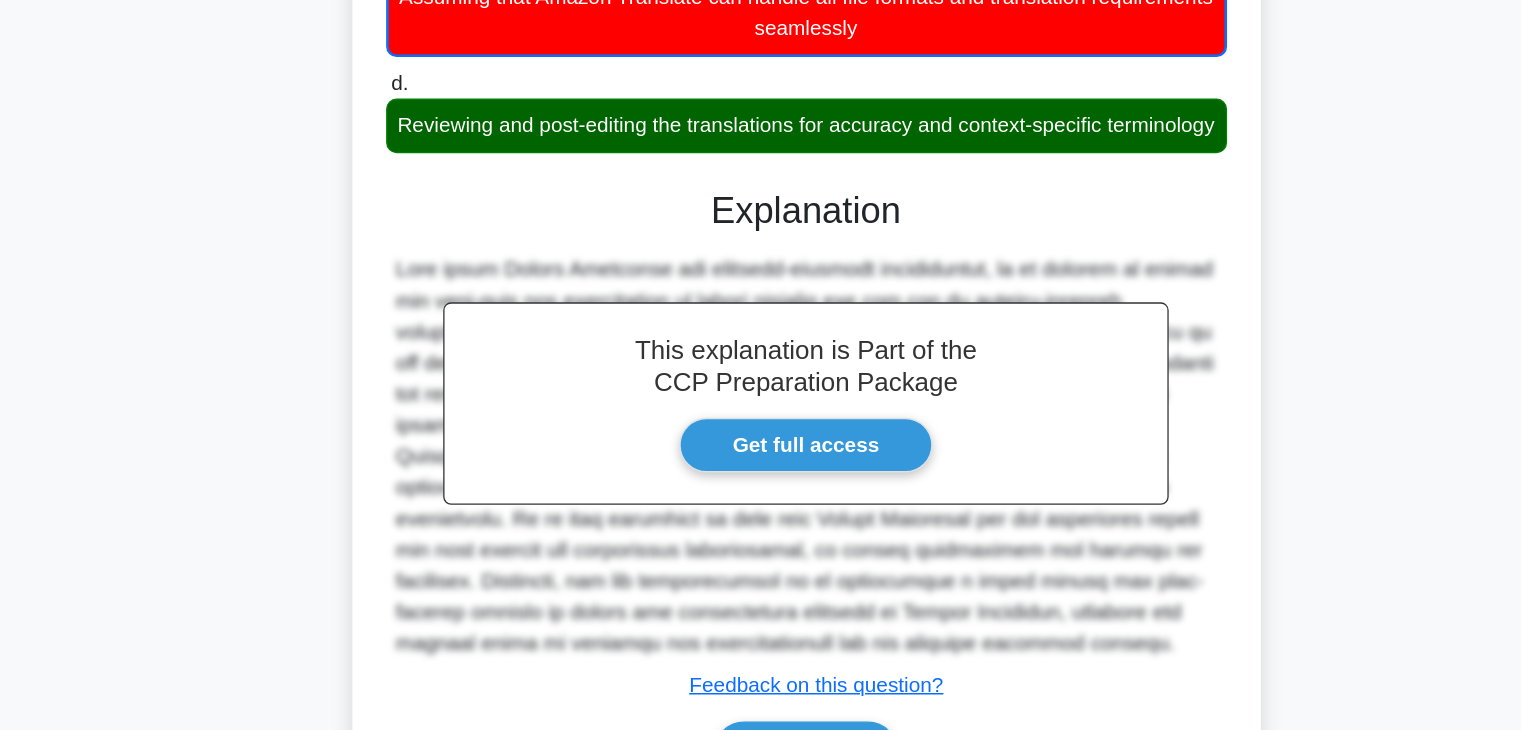 scroll, scrollTop: 432, scrollLeft: 0, axis: vertical 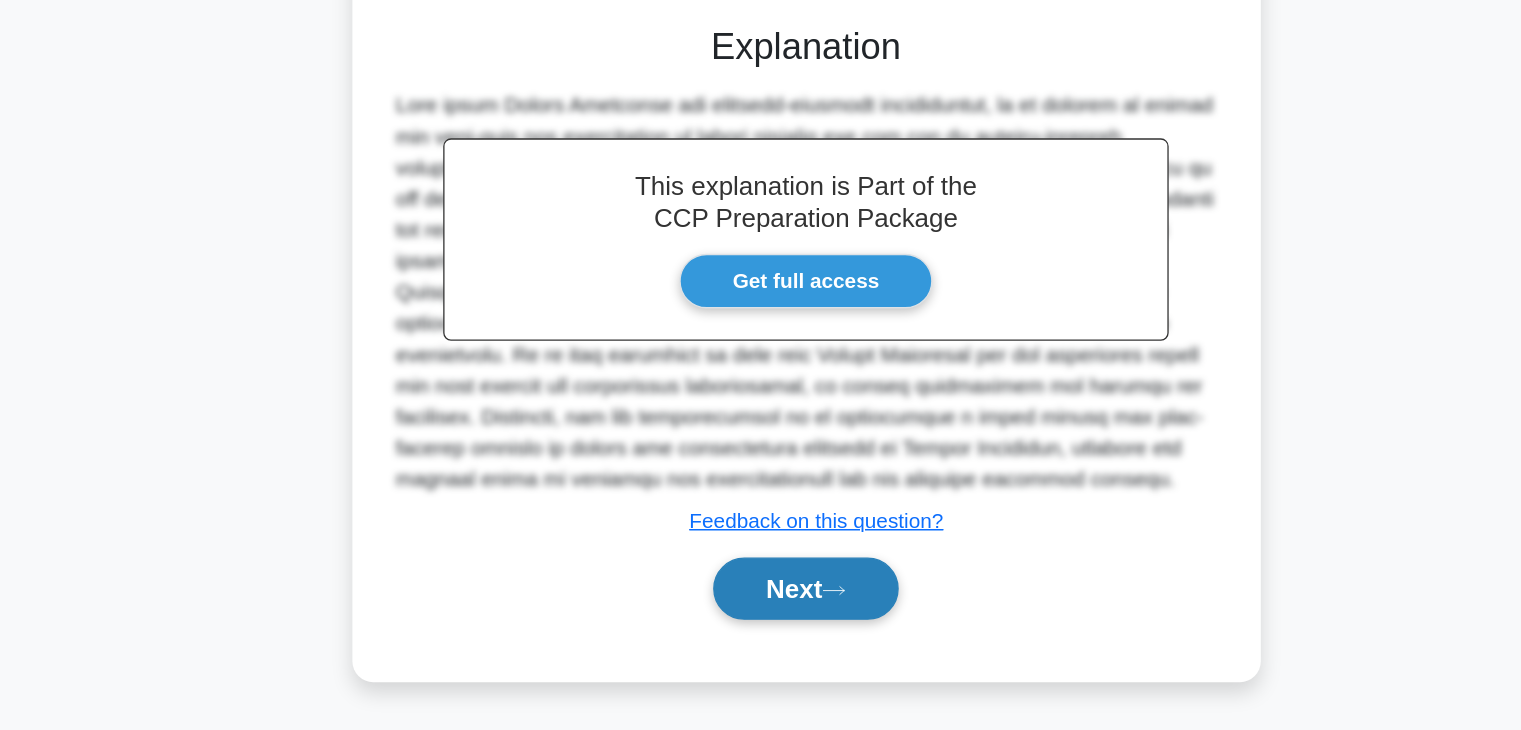 click on "Next" at bounding box center [760, 621] 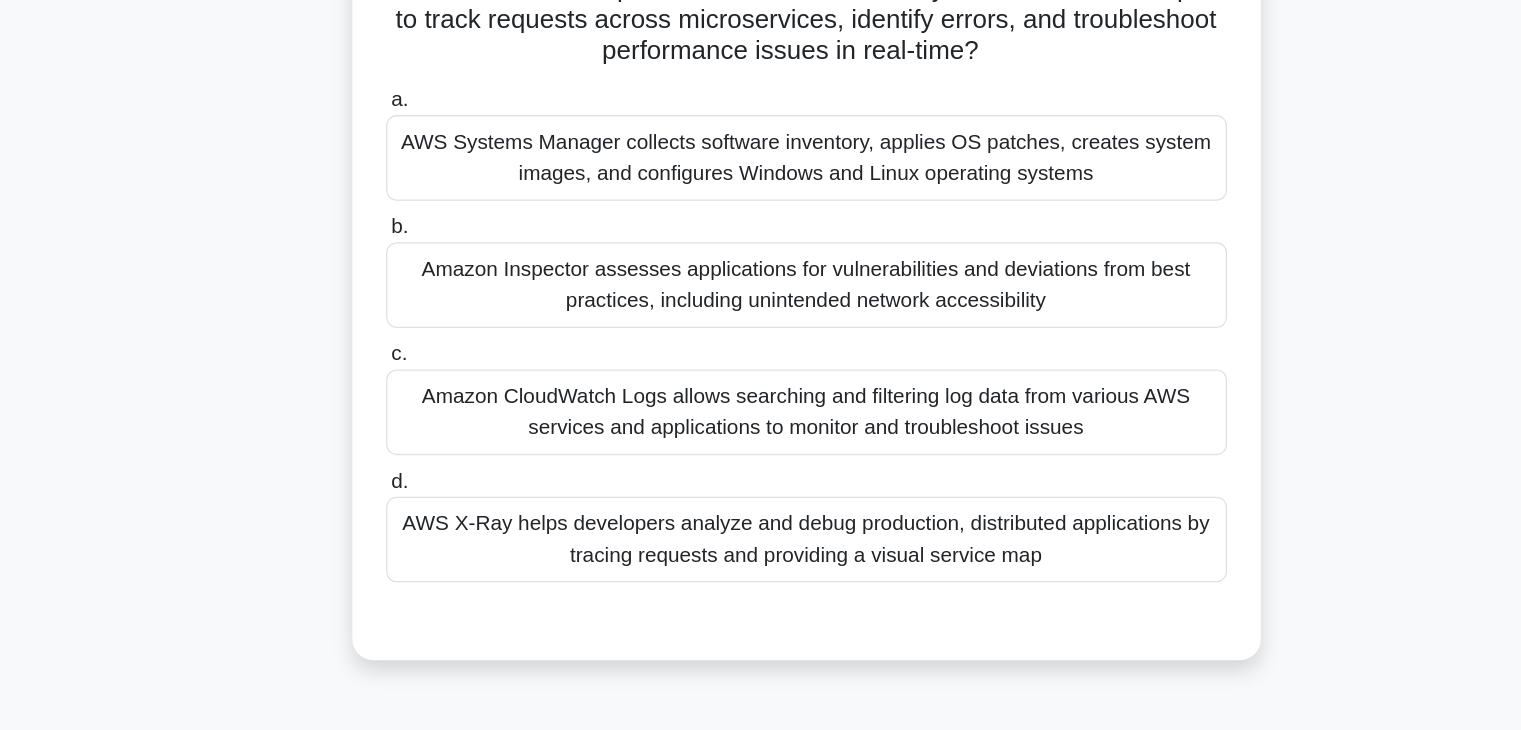 scroll, scrollTop: 0, scrollLeft: 0, axis: both 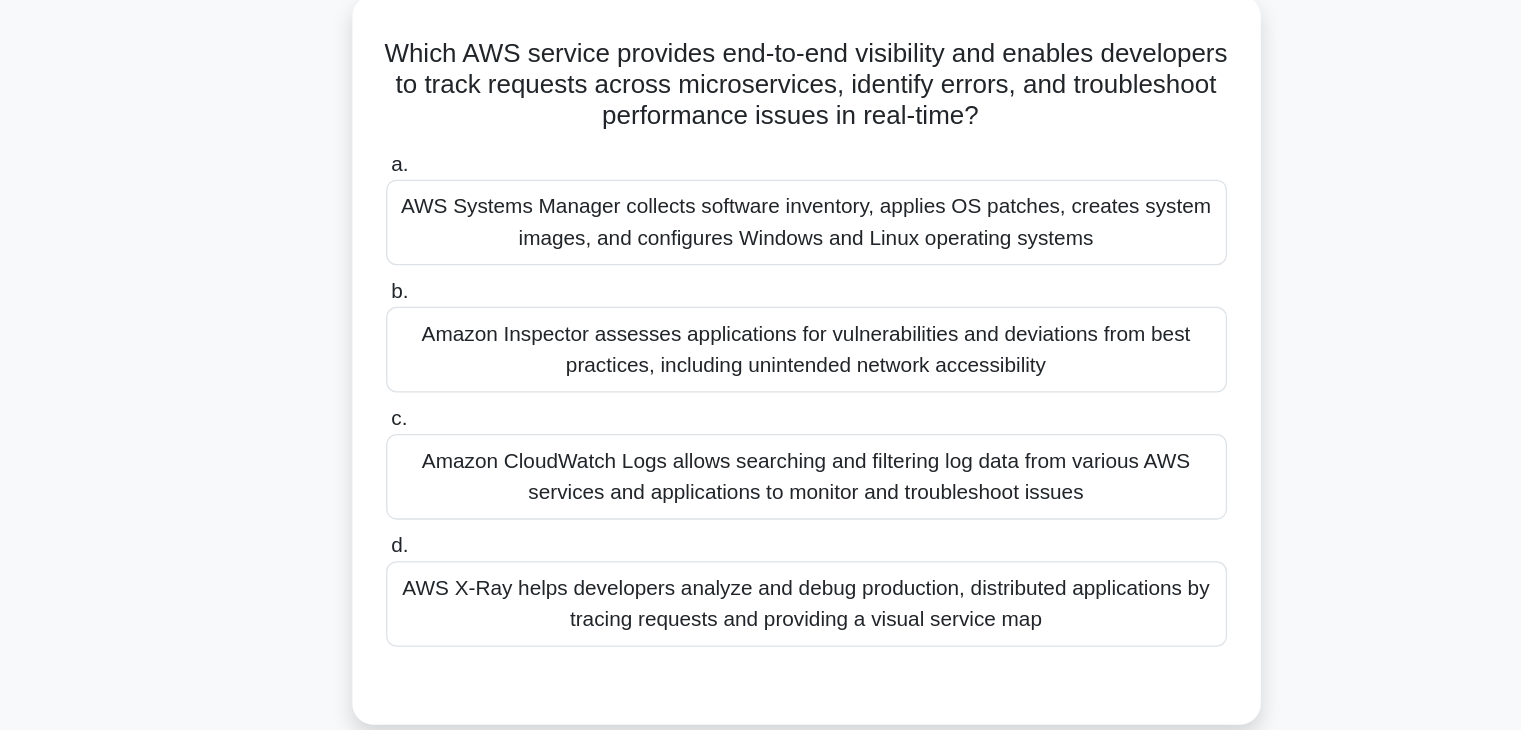 click on "AWS X-Ray helps developers analyze and debug production, distributed applications by tracing requests and providing a visual service map" at bounding box center [761, 581] 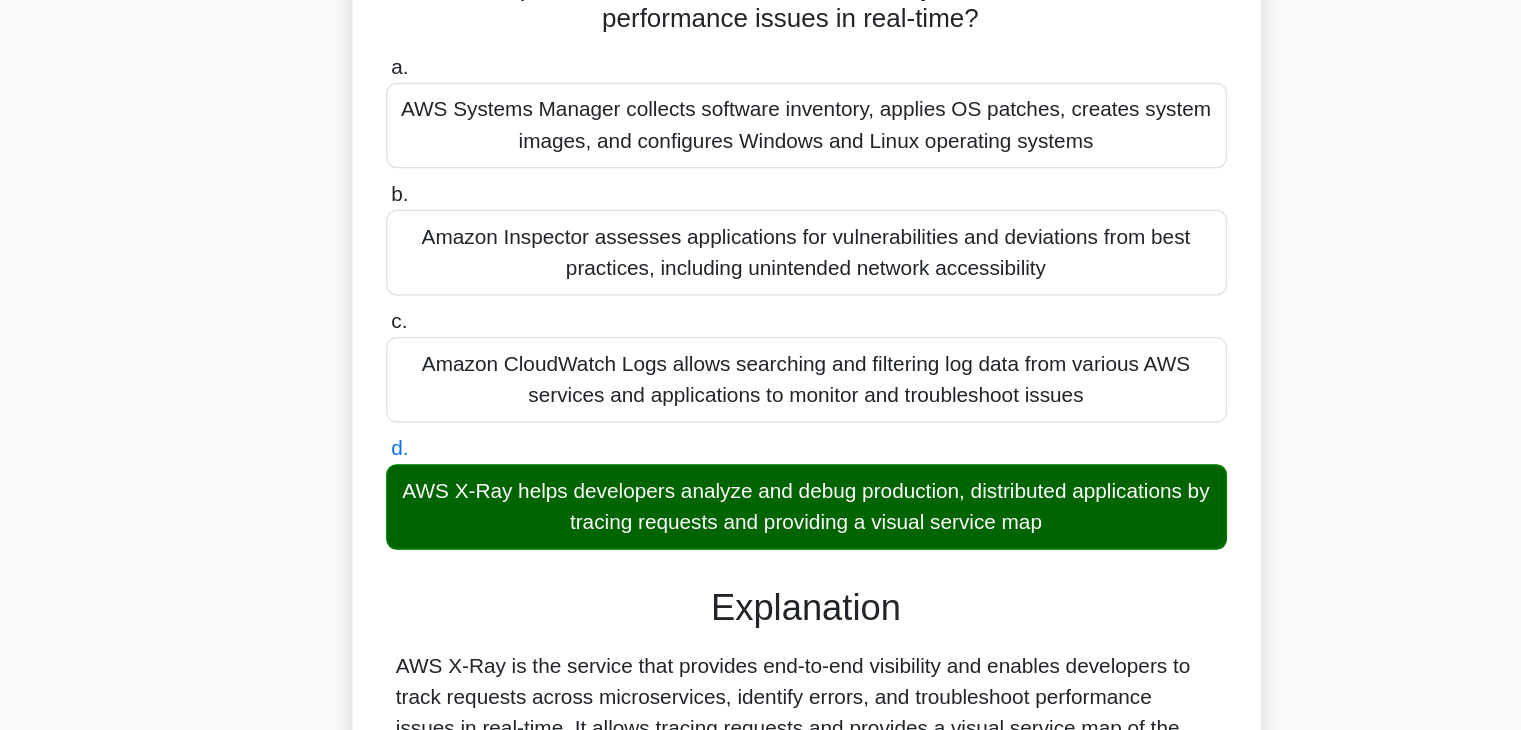 scroll, scrollTop: 135, scrollLeft: 0, axis: vertical 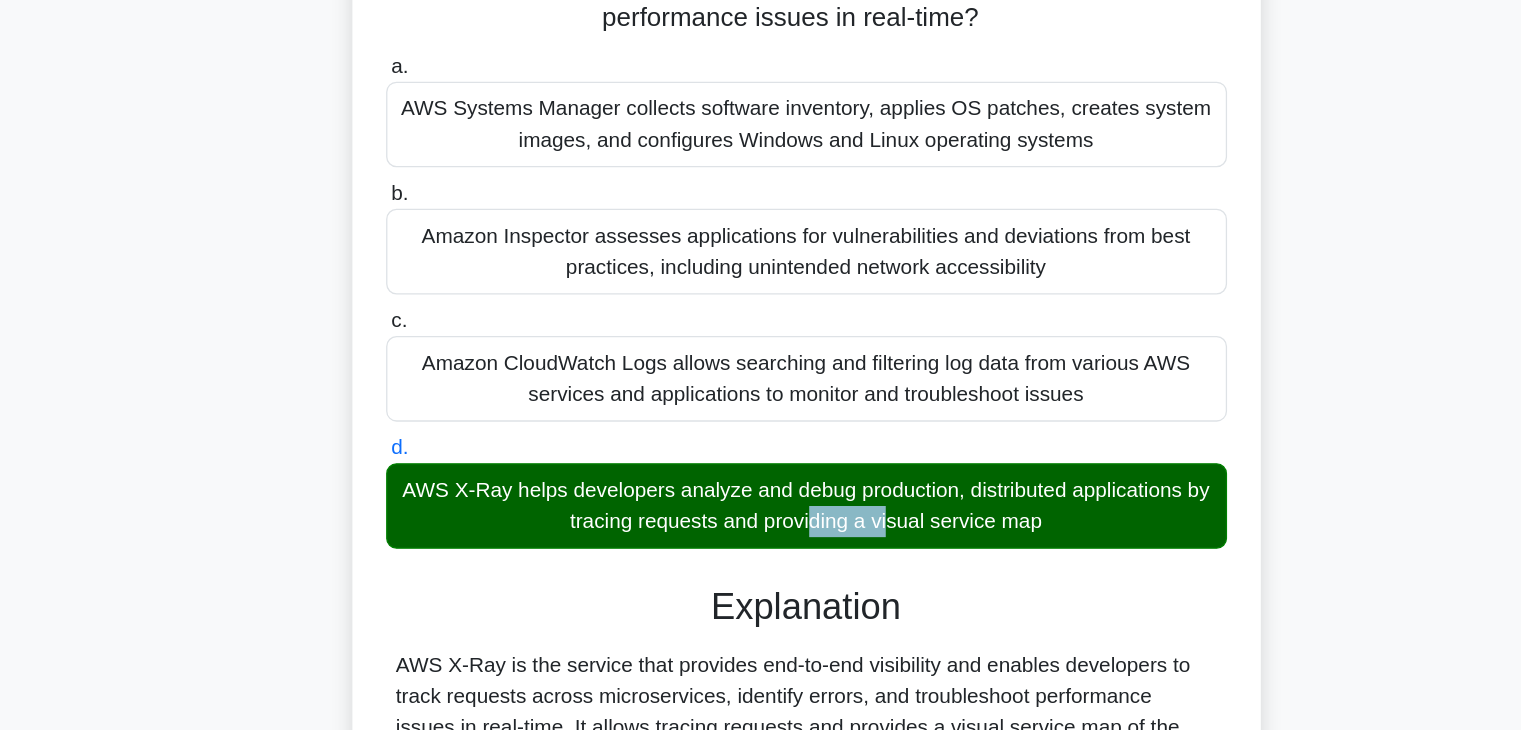 drag, startPoint x: 534, startPoint y: 432, endPoint x: 433, endPoint y: 431, distance: 101.00495 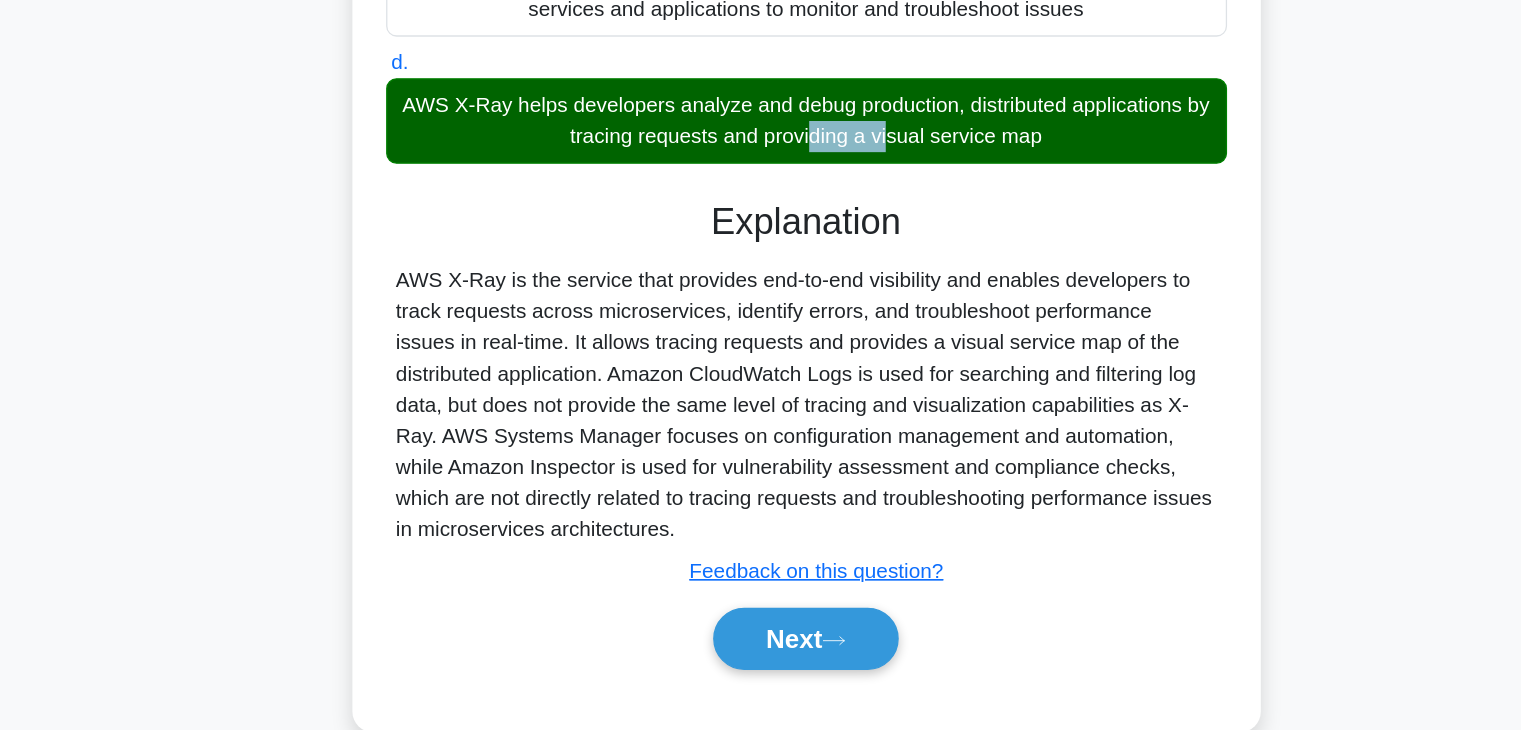 scroll, scrollTop: 358, scrollLeft: 0, axis: vertical 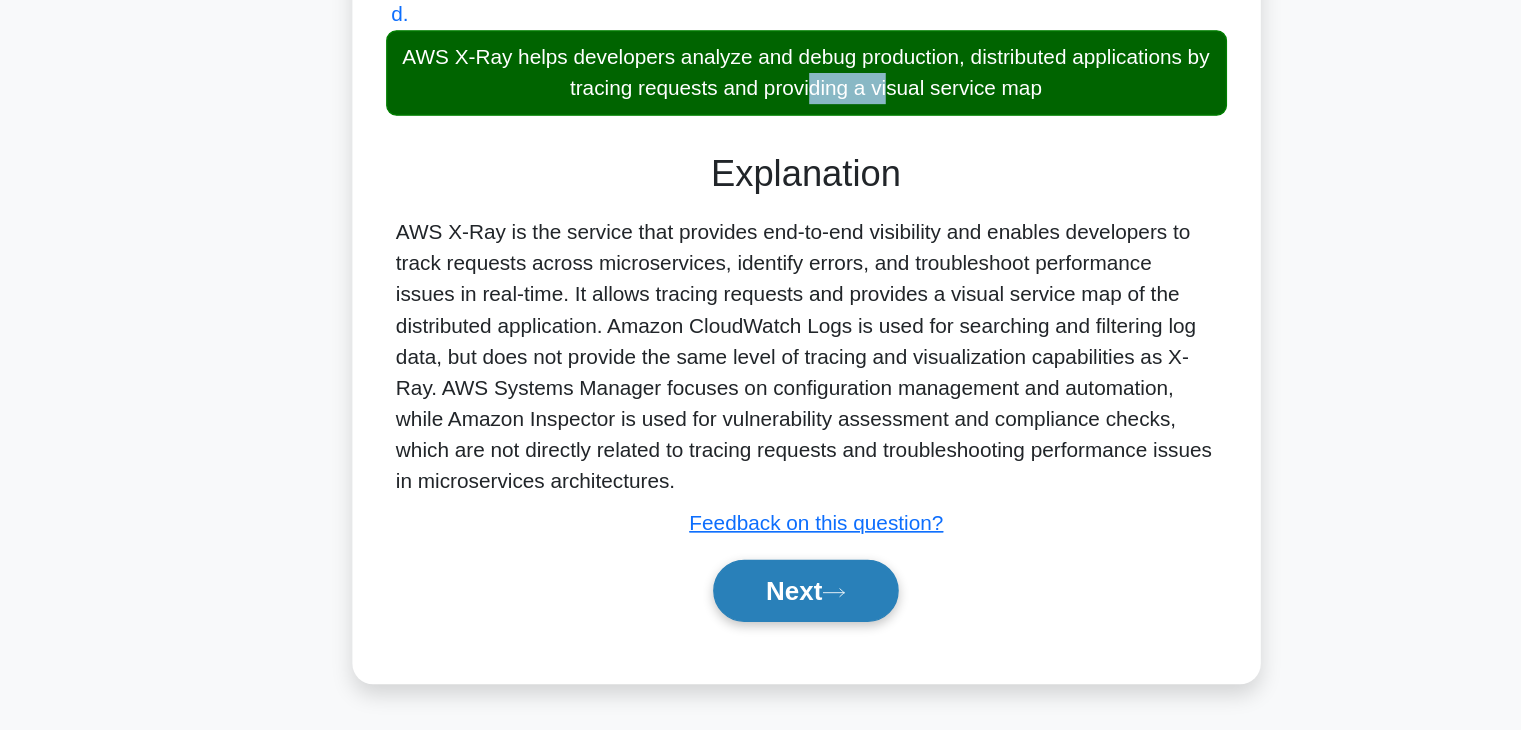 click on "Next" at bounding box center (760, 622) 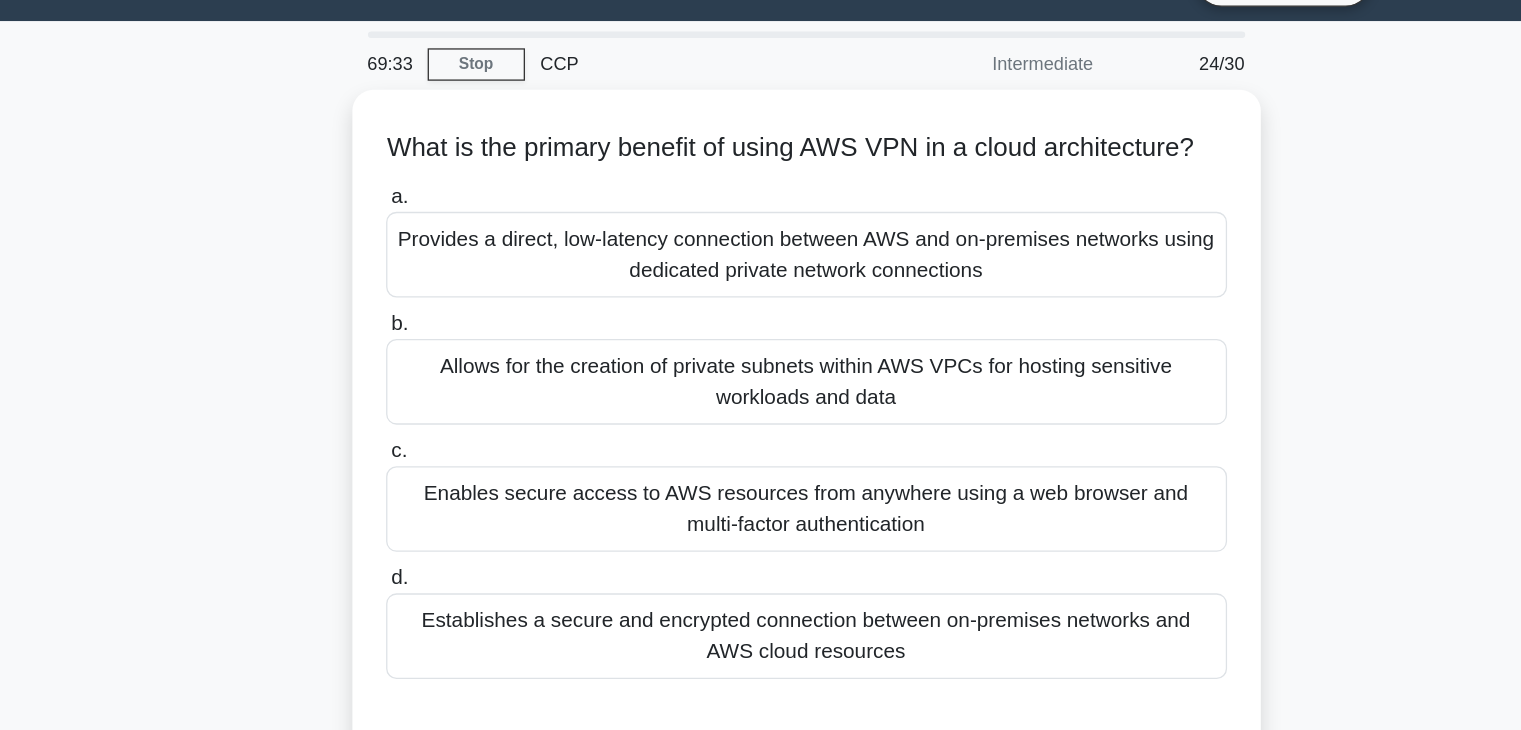 scroll, scrollTop: 47, scrollLeft: 0, axis: vertical 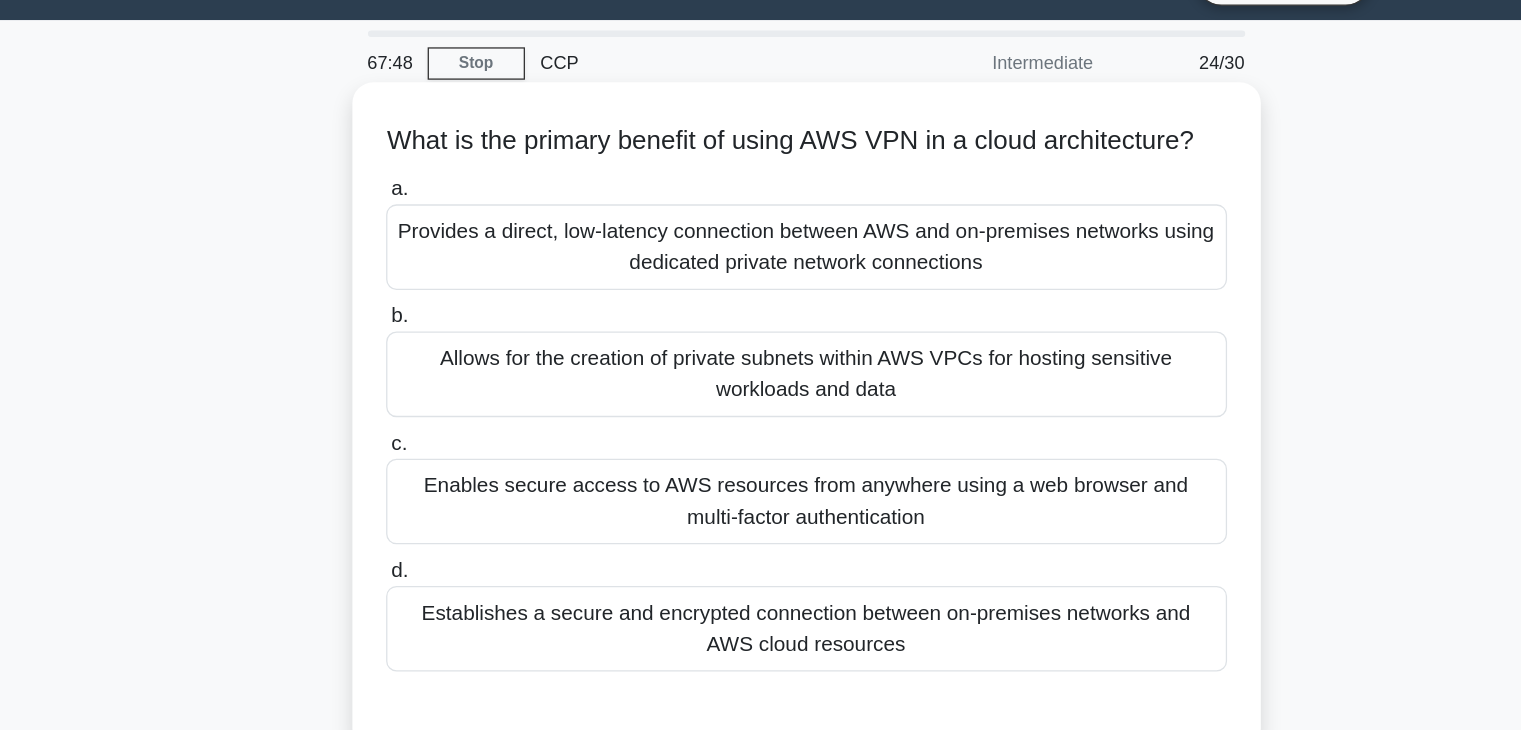 click on "Provides a direct, low-latency connection between AWS and on-premises networks using dedicated private network connections" at bounding box center (761, 191) 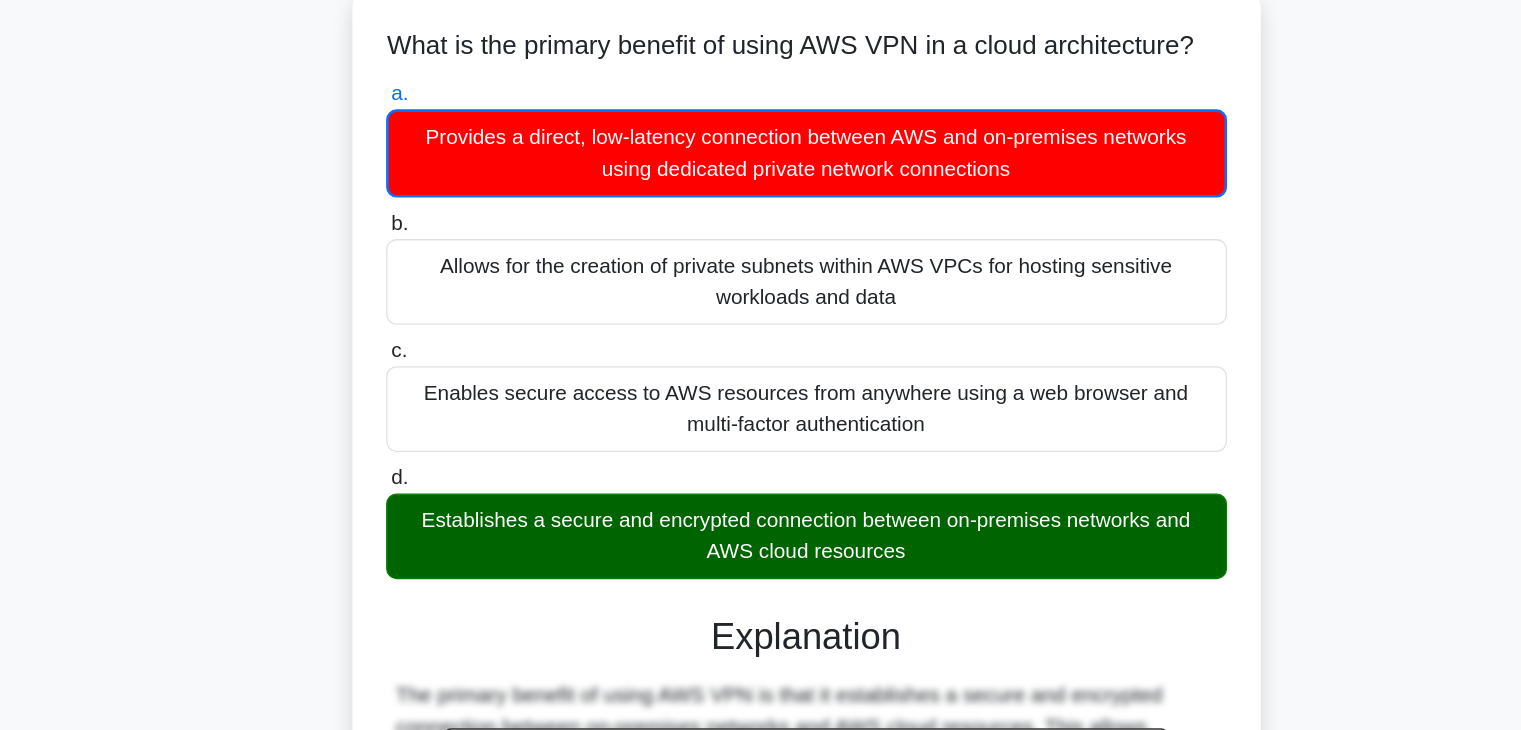scroll, scrollTop: 0, scrollLeft: 0, axis: both 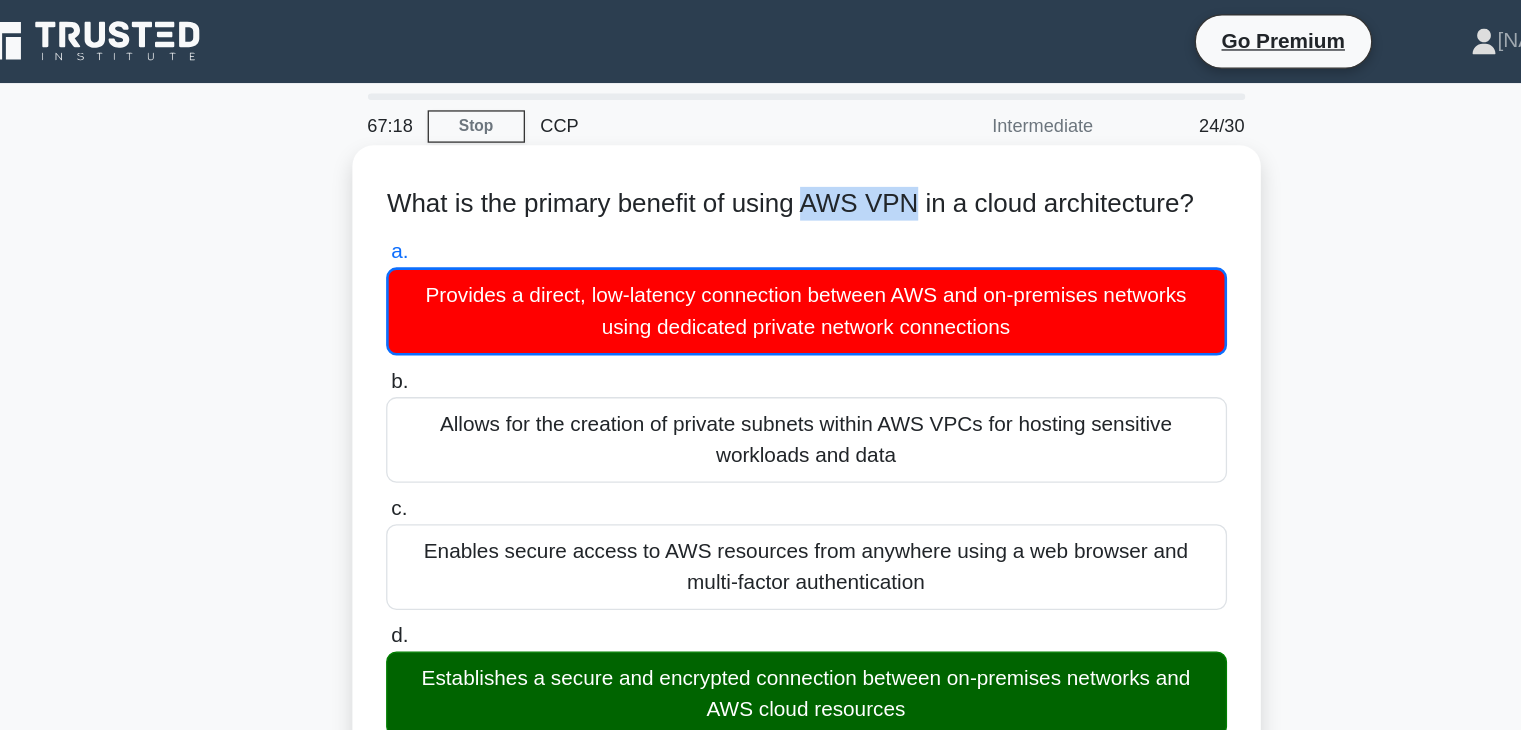 drag, startPoint x: 774, startPoint y: 161, endPoint x: 863, endPoint y: 152, distance: 89.453896 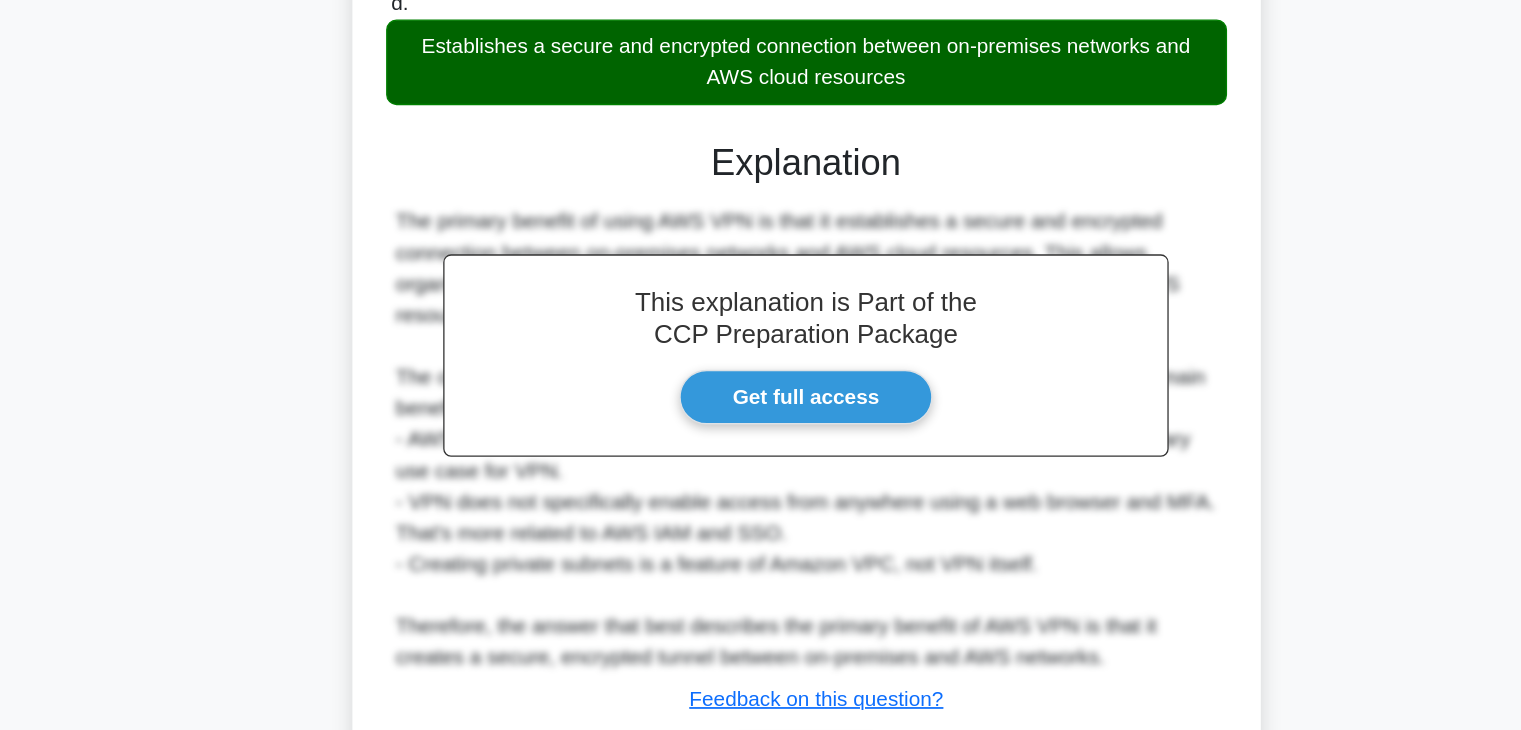 scroll, scrollTop: 480, scrollLeft: 0, axis: vertical 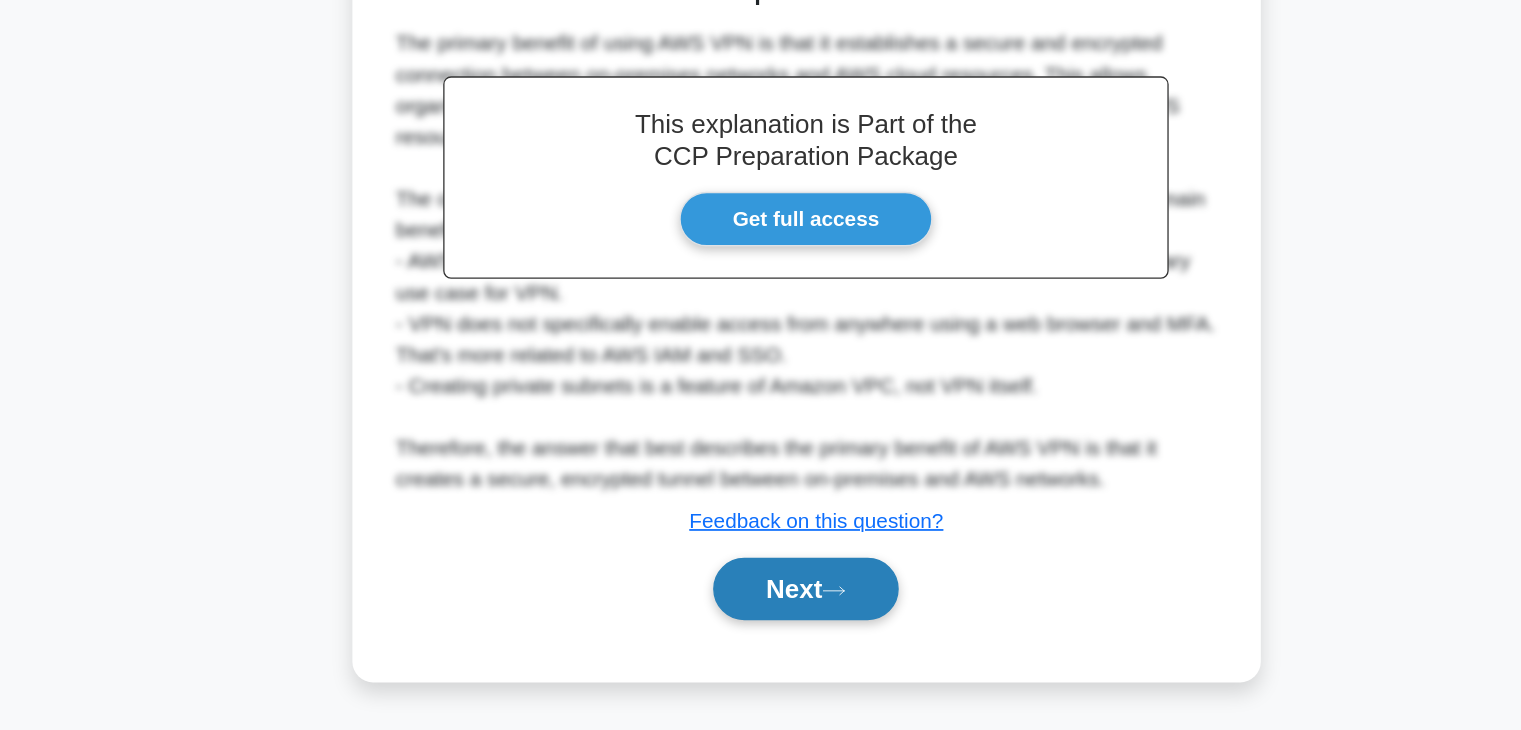 click on "Next" at bounding box center (760, 621) 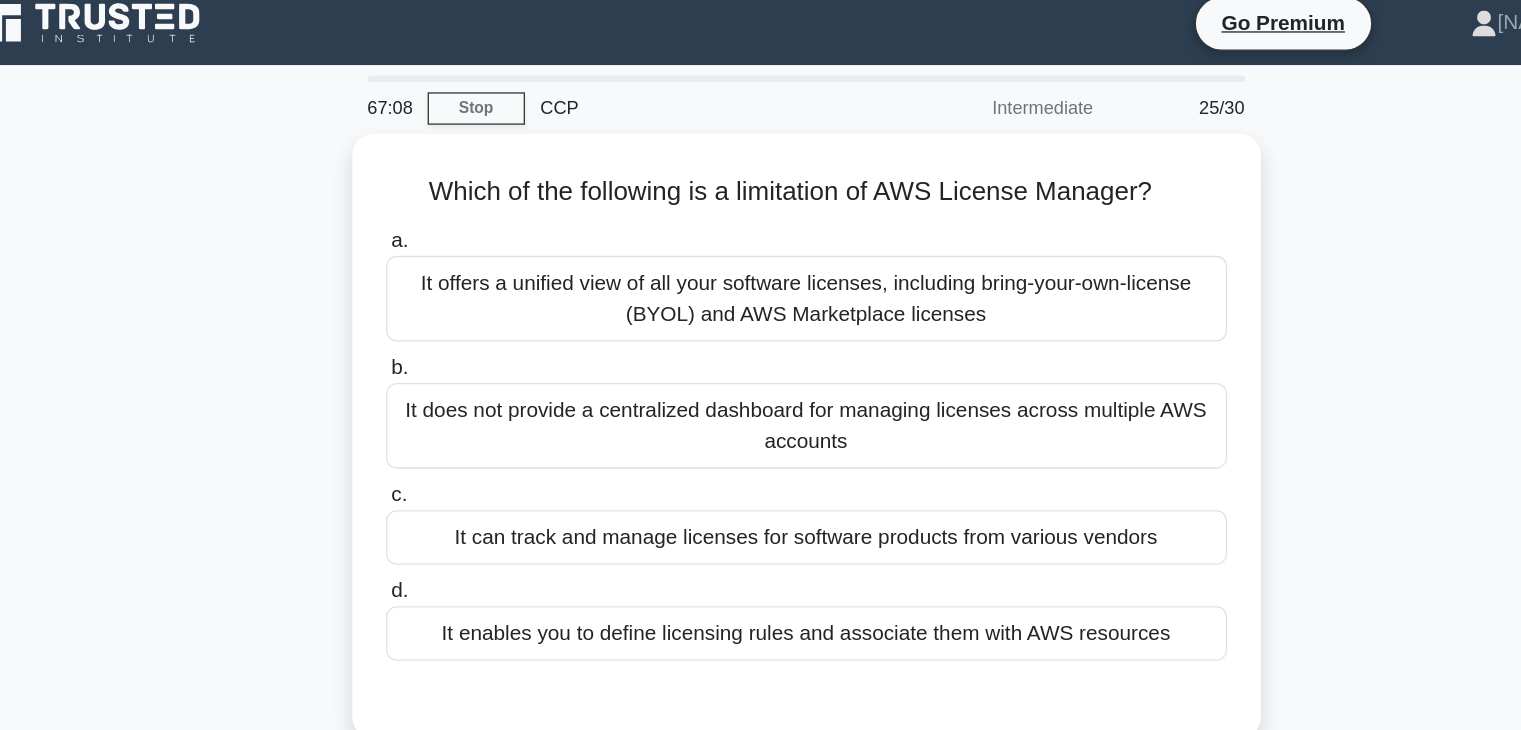 scroll, scrollTop: 13, scrollLeft: 0, axis: vertical 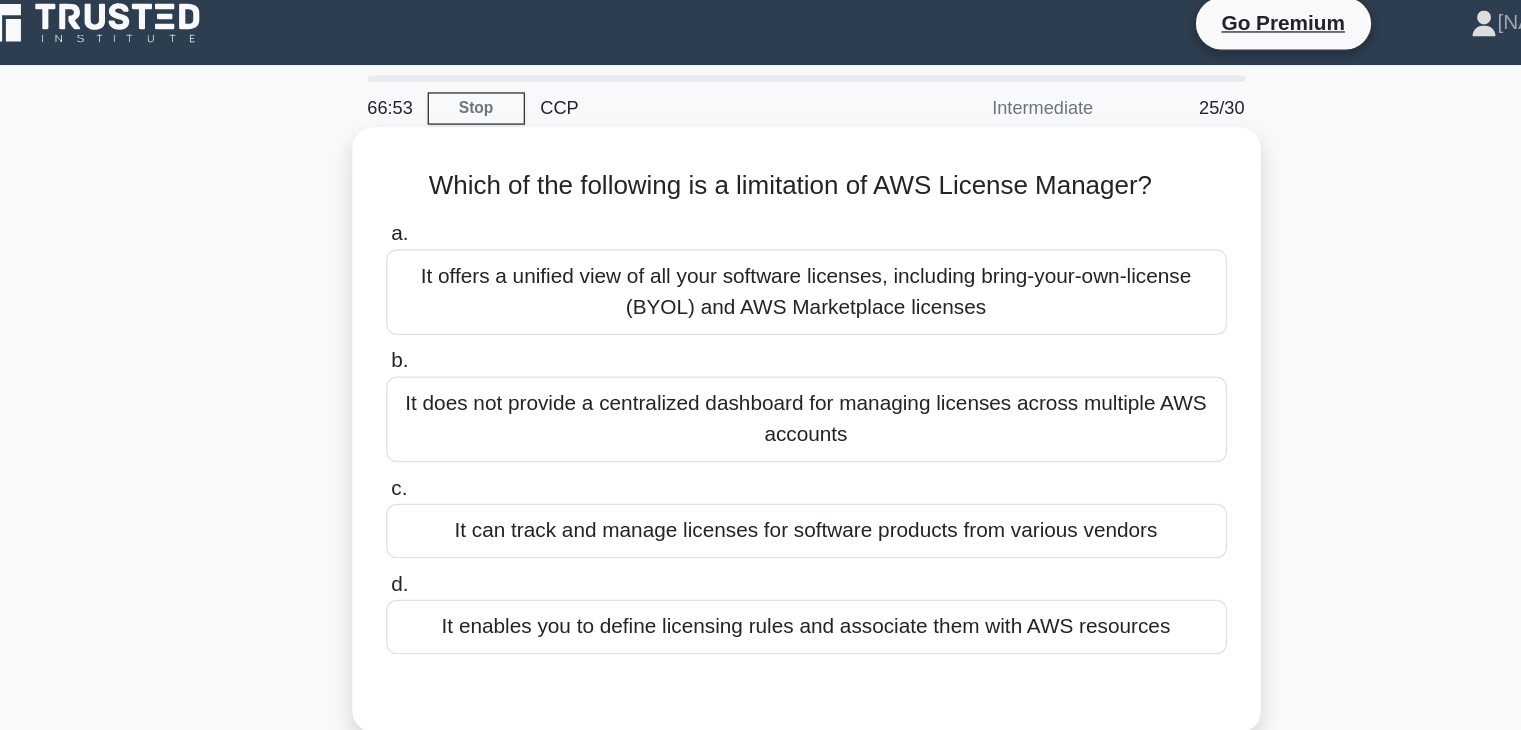 click on "It offers a unified view of all your software licenses, including bring-your-own-license (BYOL) and AWS Marketplace licenses" at bounding box center [761, 226] 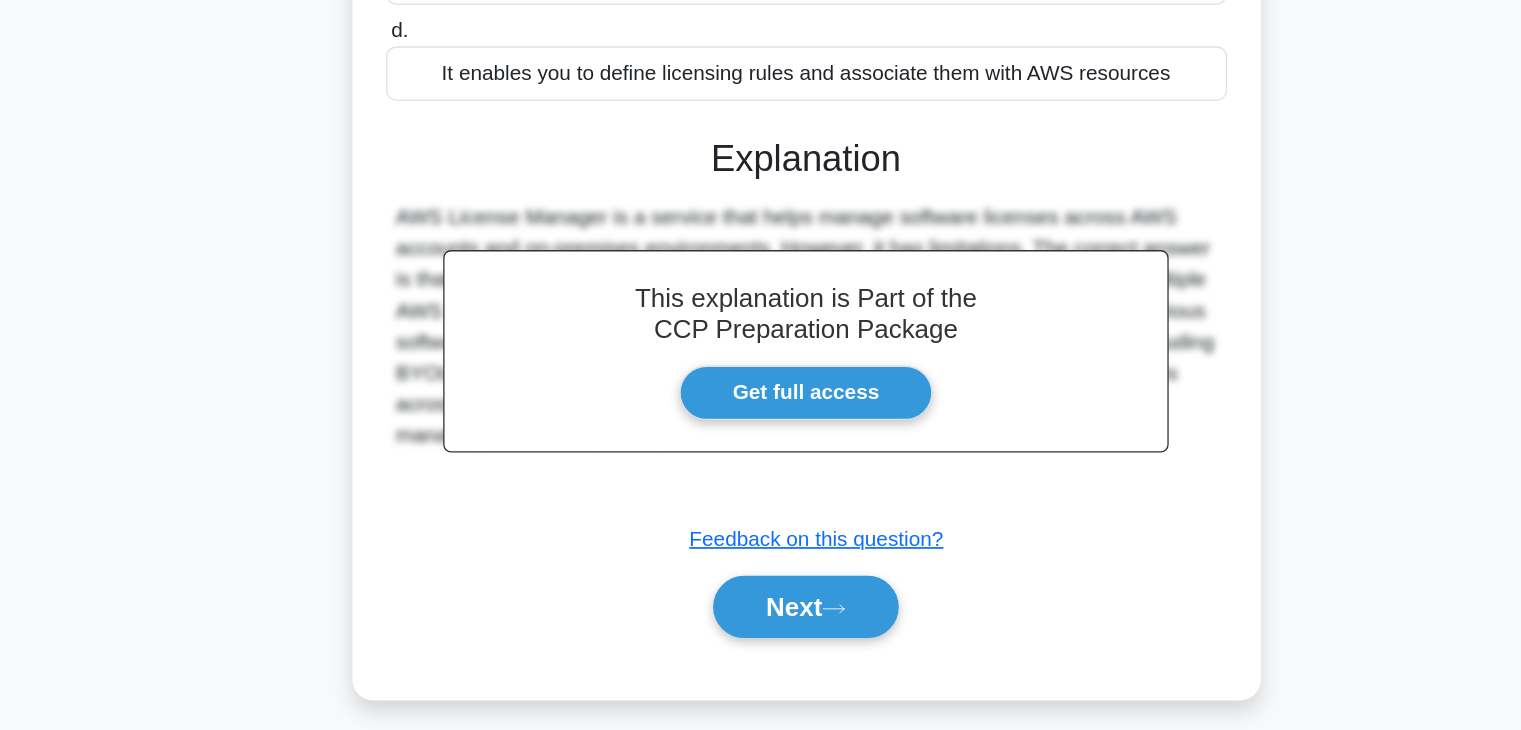 scroll, scrollTop: 278, scrollLeft: 0, axis: vertical 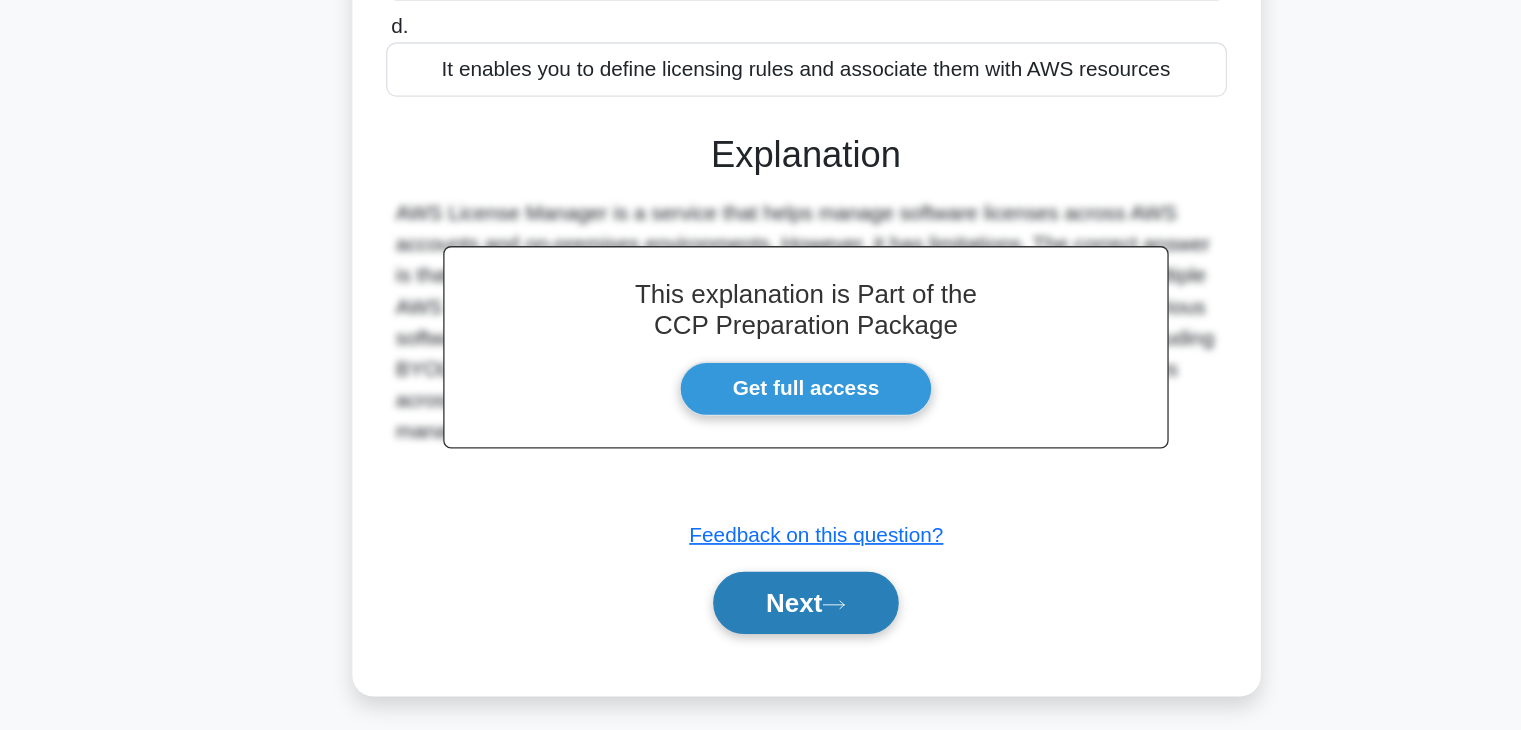 click on "Next" at bounding box center [760, 632] 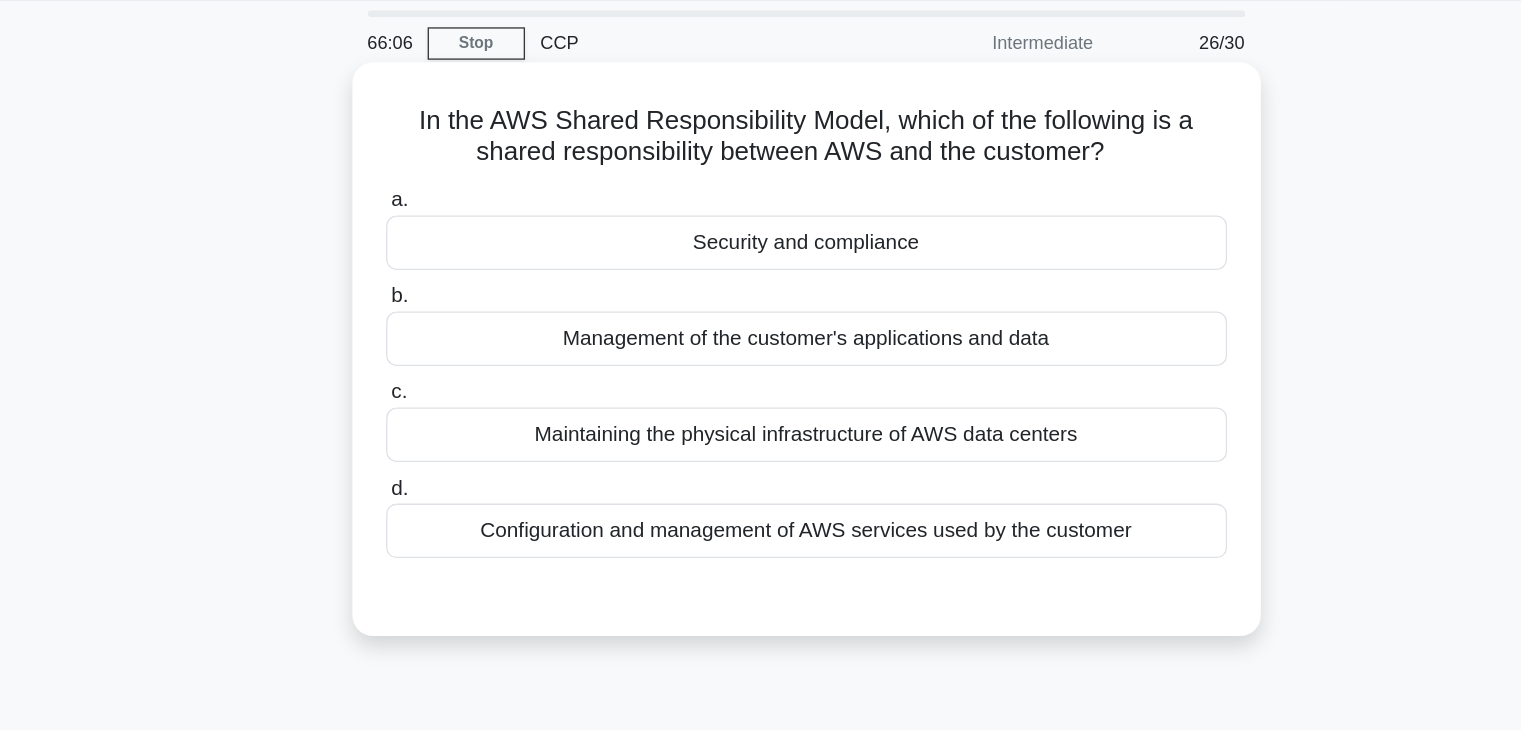 scroll, scrollTop: 64, scrollLeft: 0, axis: vertical 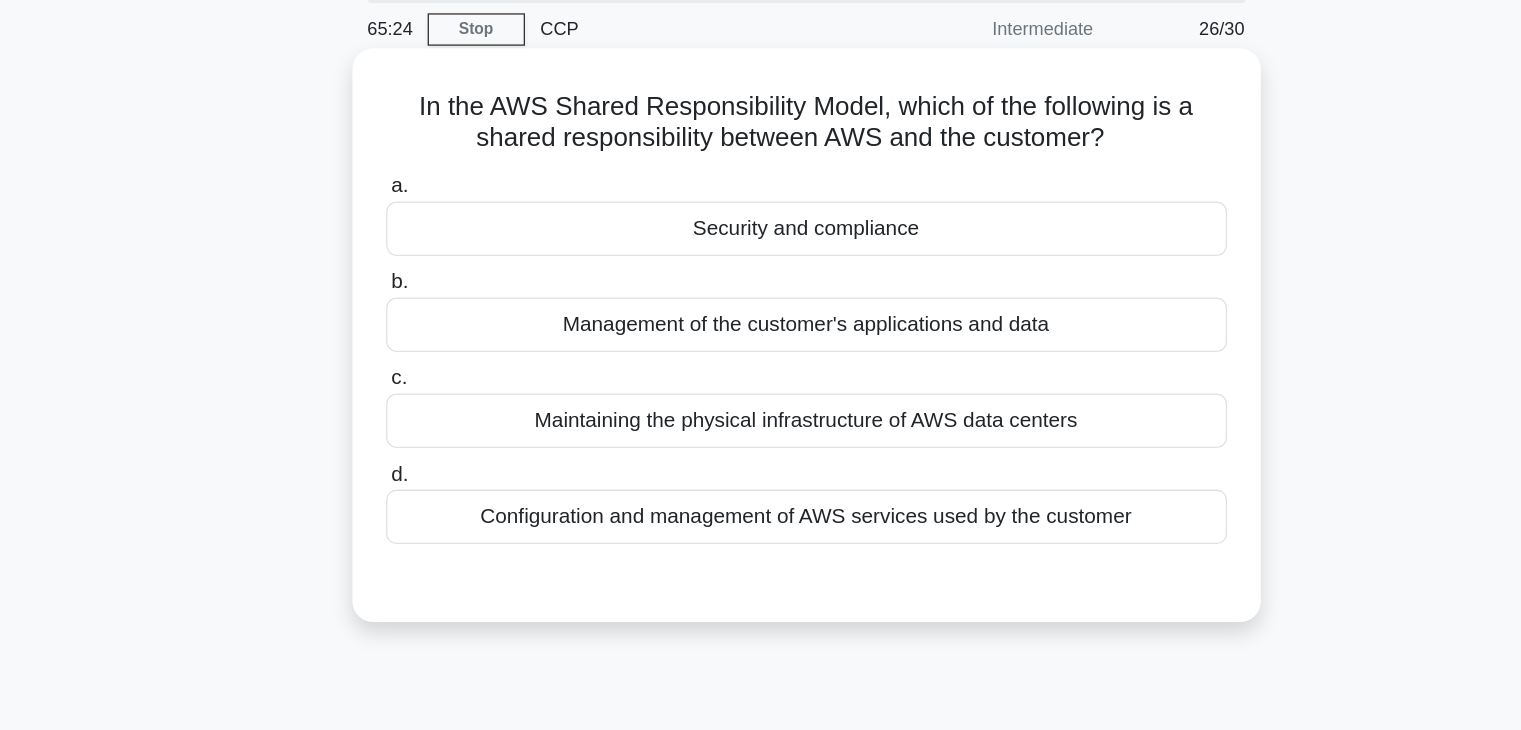 click on "Configuration and management of AWS services used by the customer" at bounding box center (761, 409) 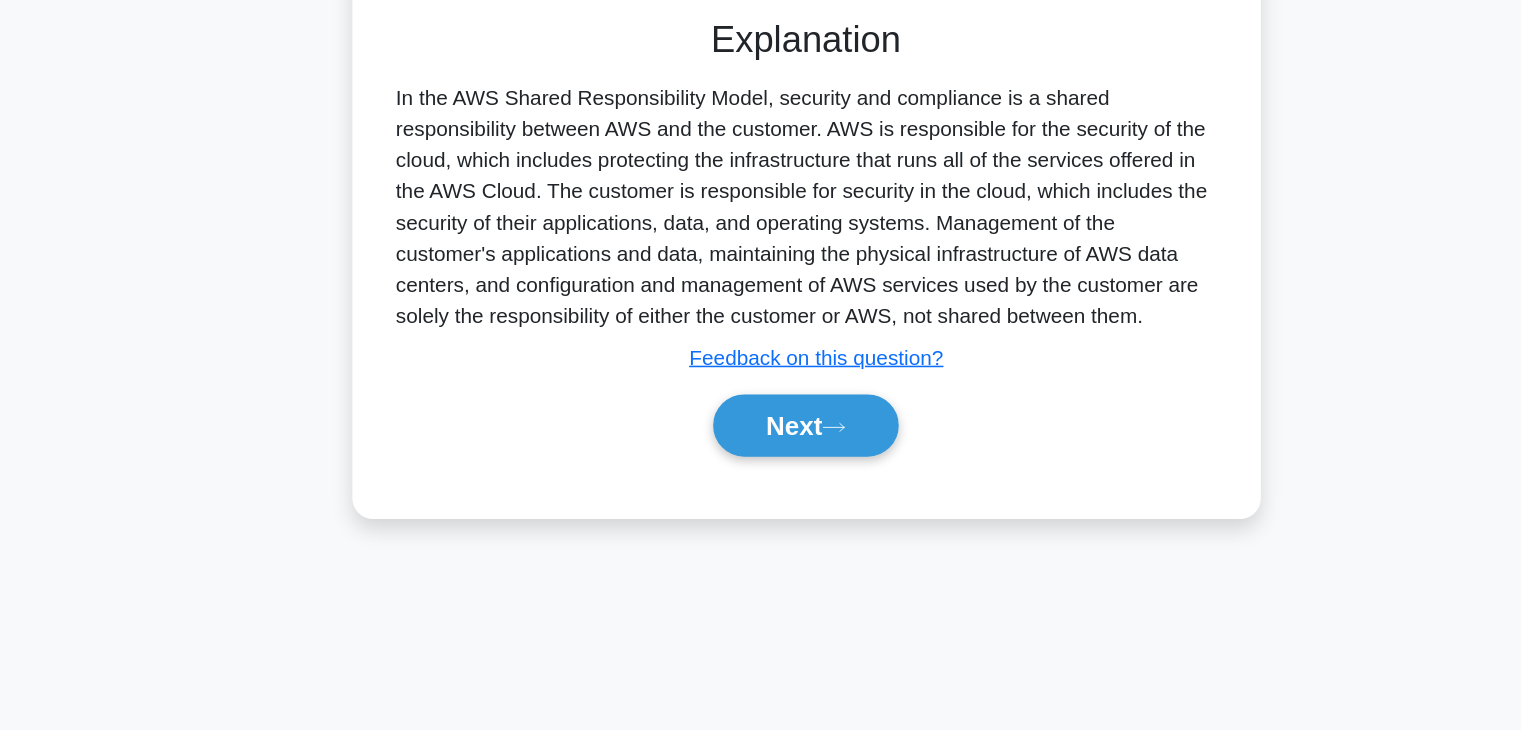 scroll, scrollTop: 351, scrollLeft: 0, axis: vertical 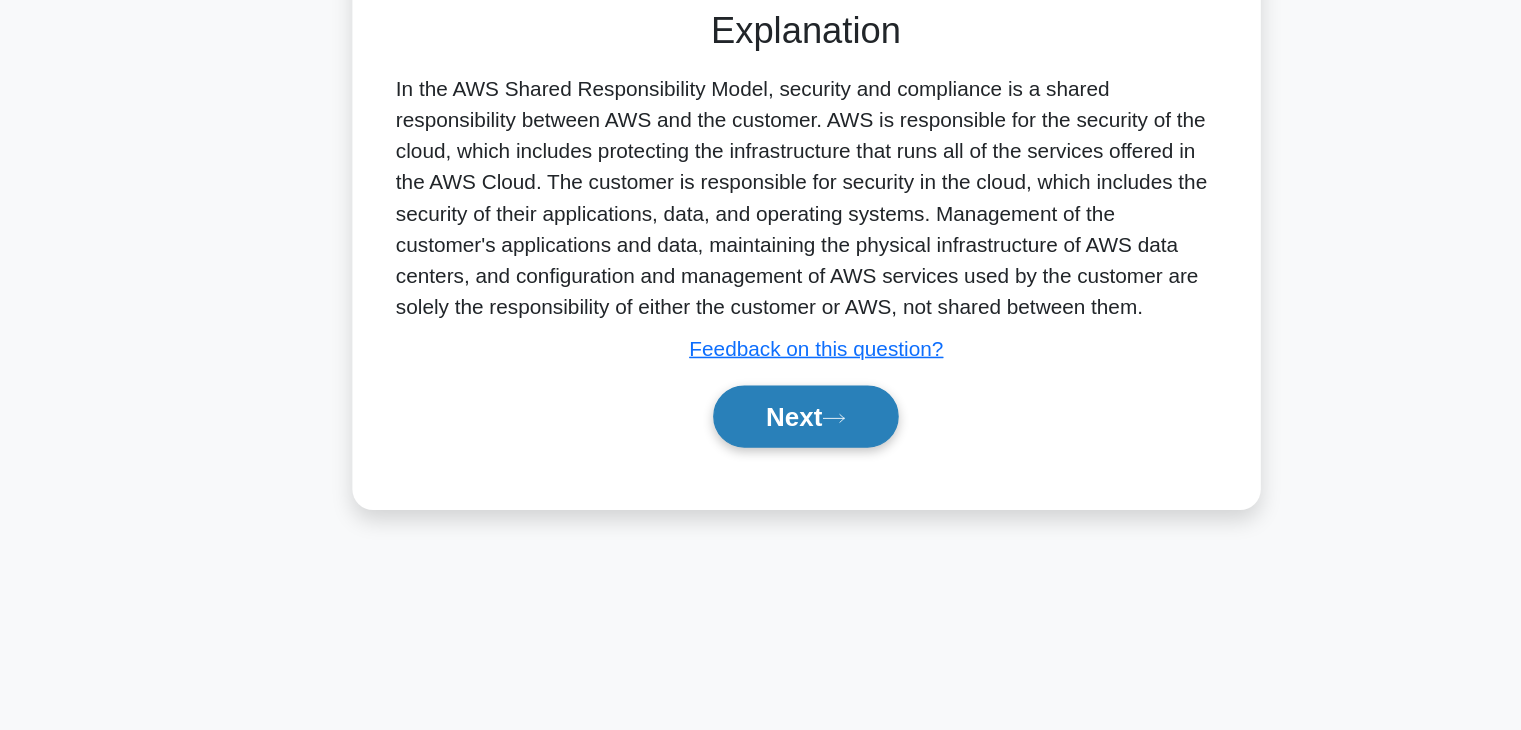 click on "Next" at bounding box center (760, 488) 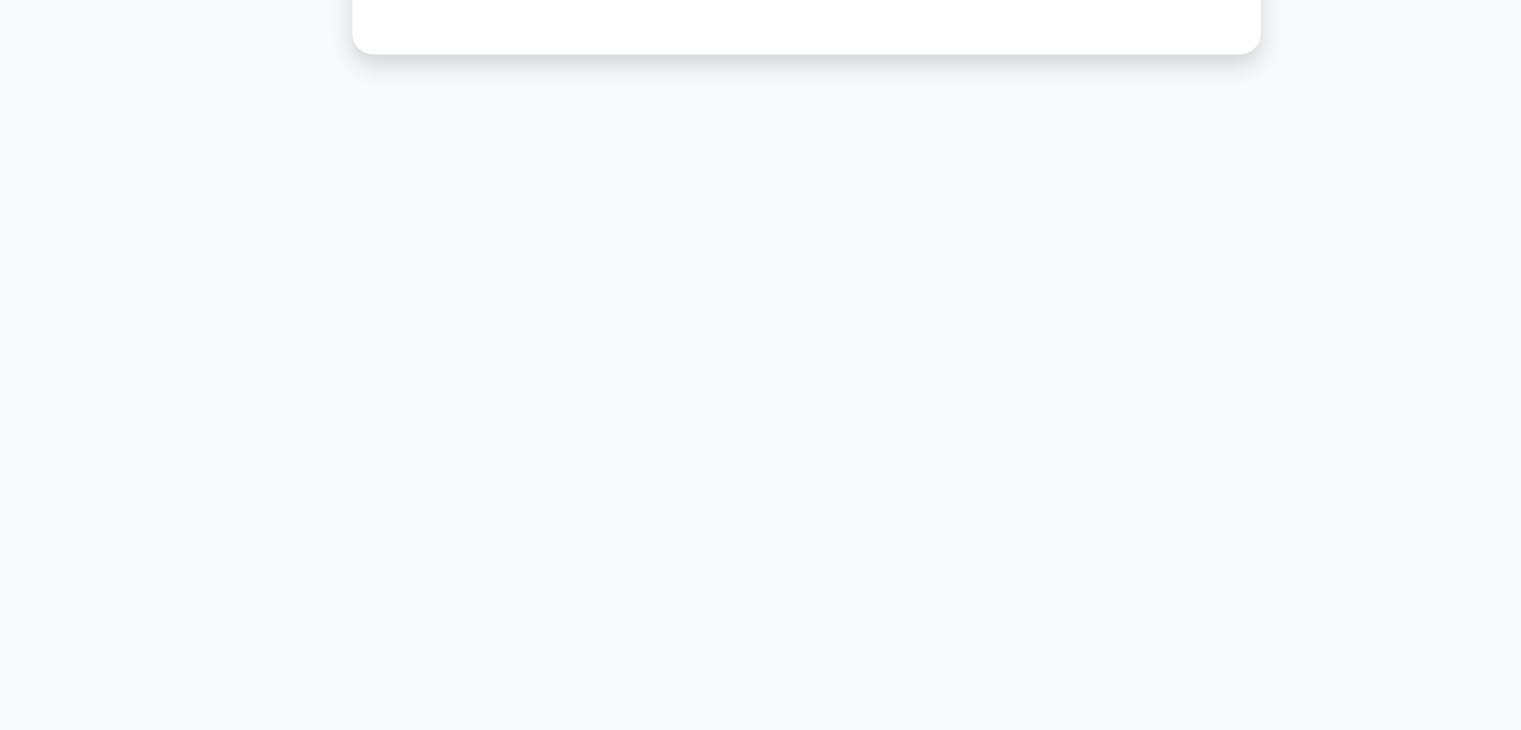 scroll, scrollTop: 0, scrollLeft: 0, axis: both 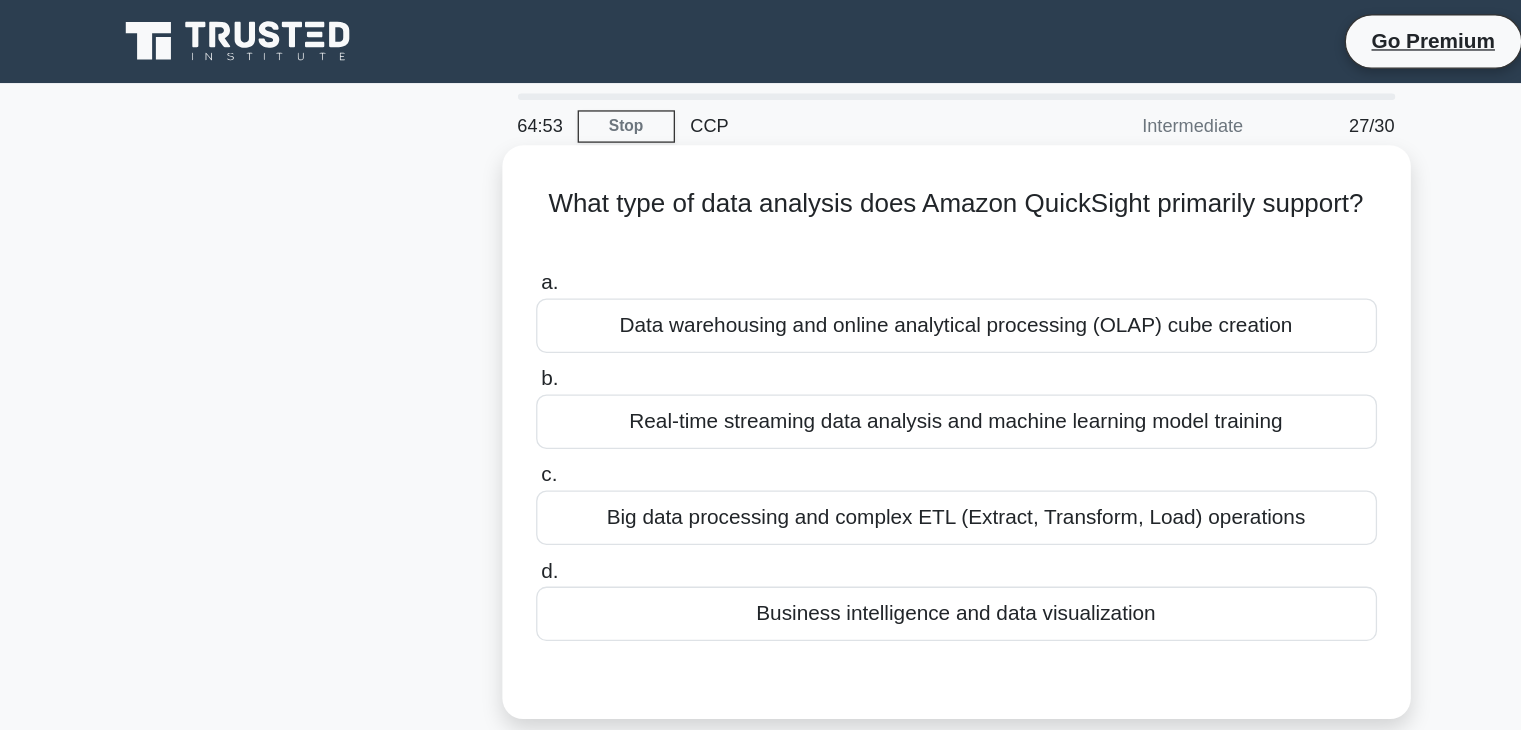 click on "Business intelligence and data visualization" at bounding box center (761, 473) 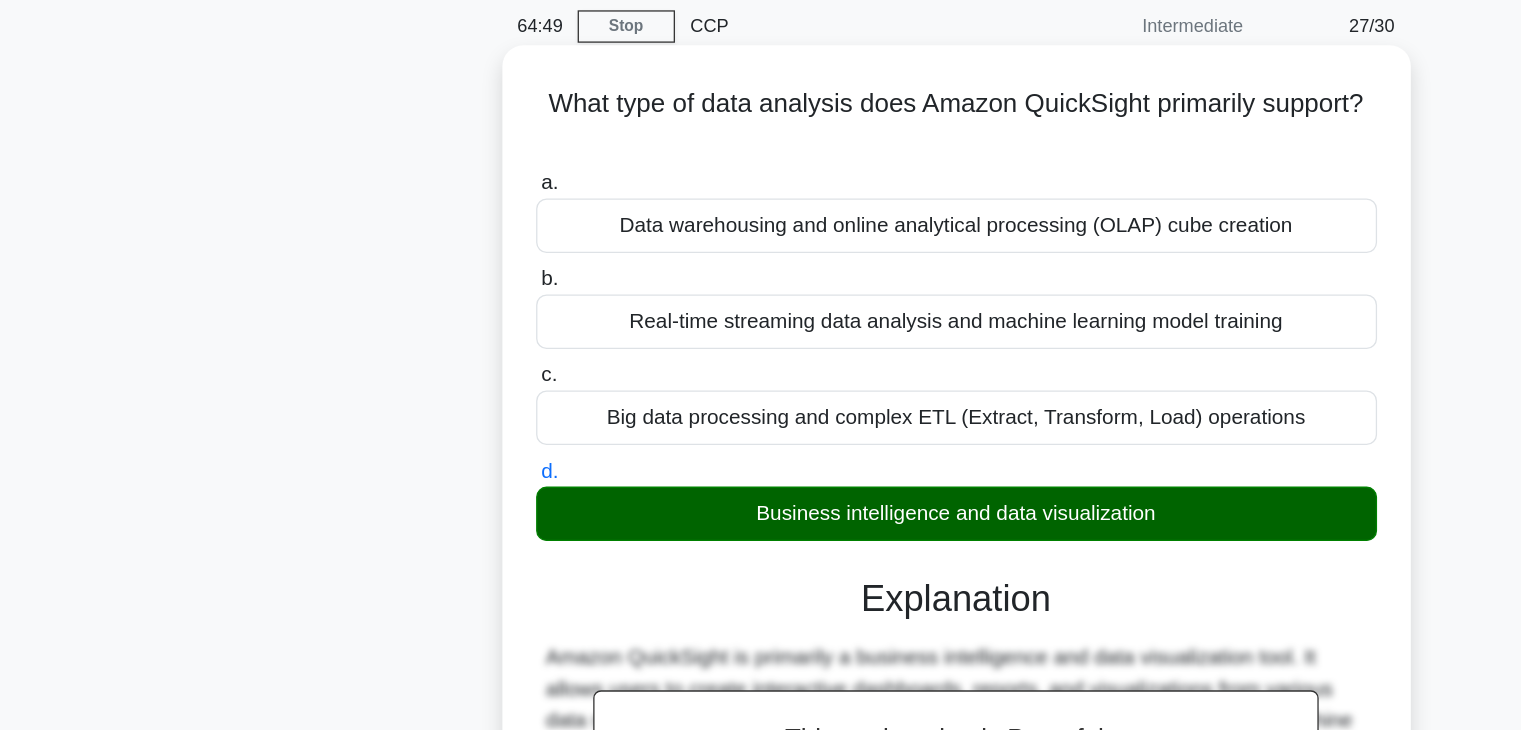 scroll, scrollTop: 66, scrollLeft: 0, axis: vertical 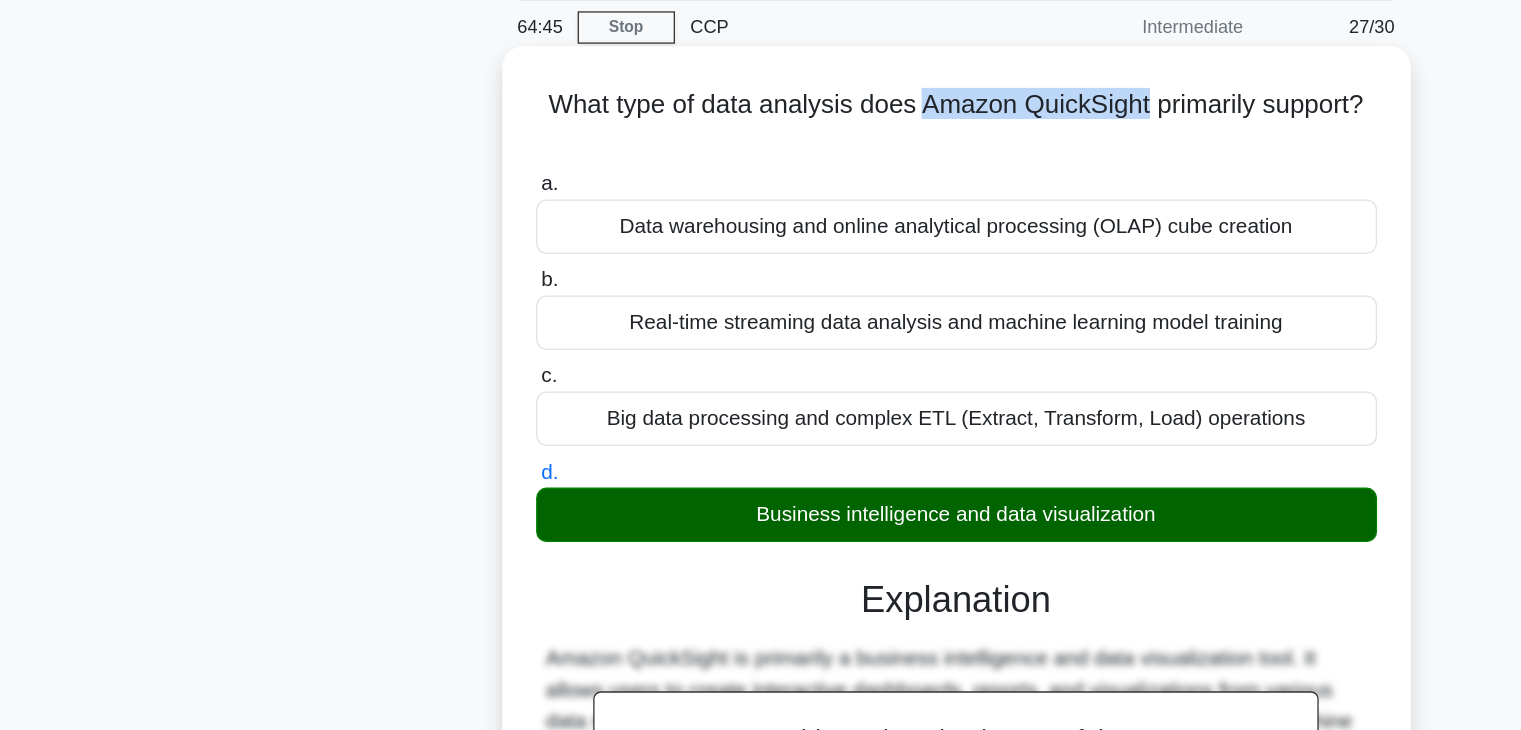 drag, startPoint x: 734, startPoint y: 99, endPoint x: 909, endPoint y: 87, distance: 175.41095 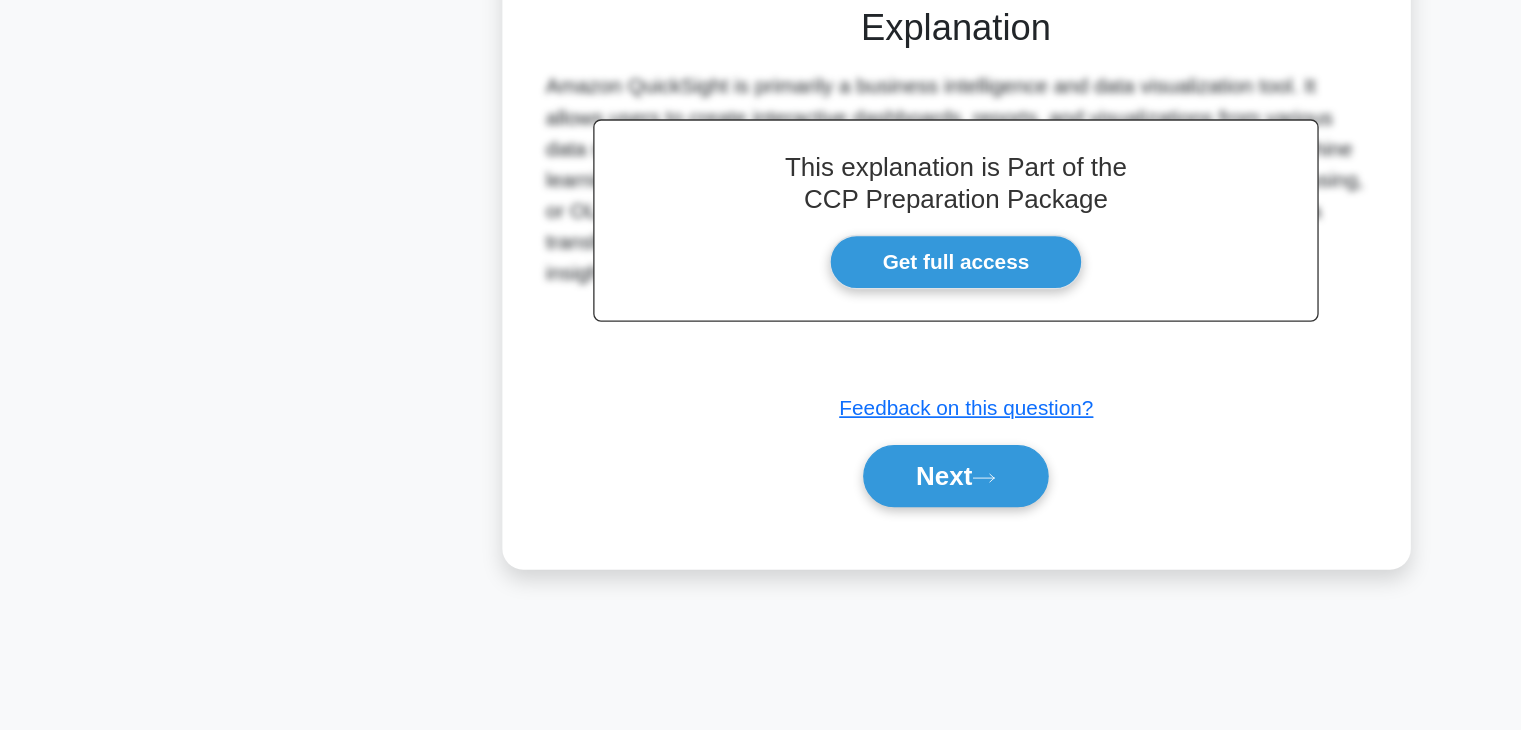 scroll, scrollTop: 350, scrollLeft: 0, axis: vertical 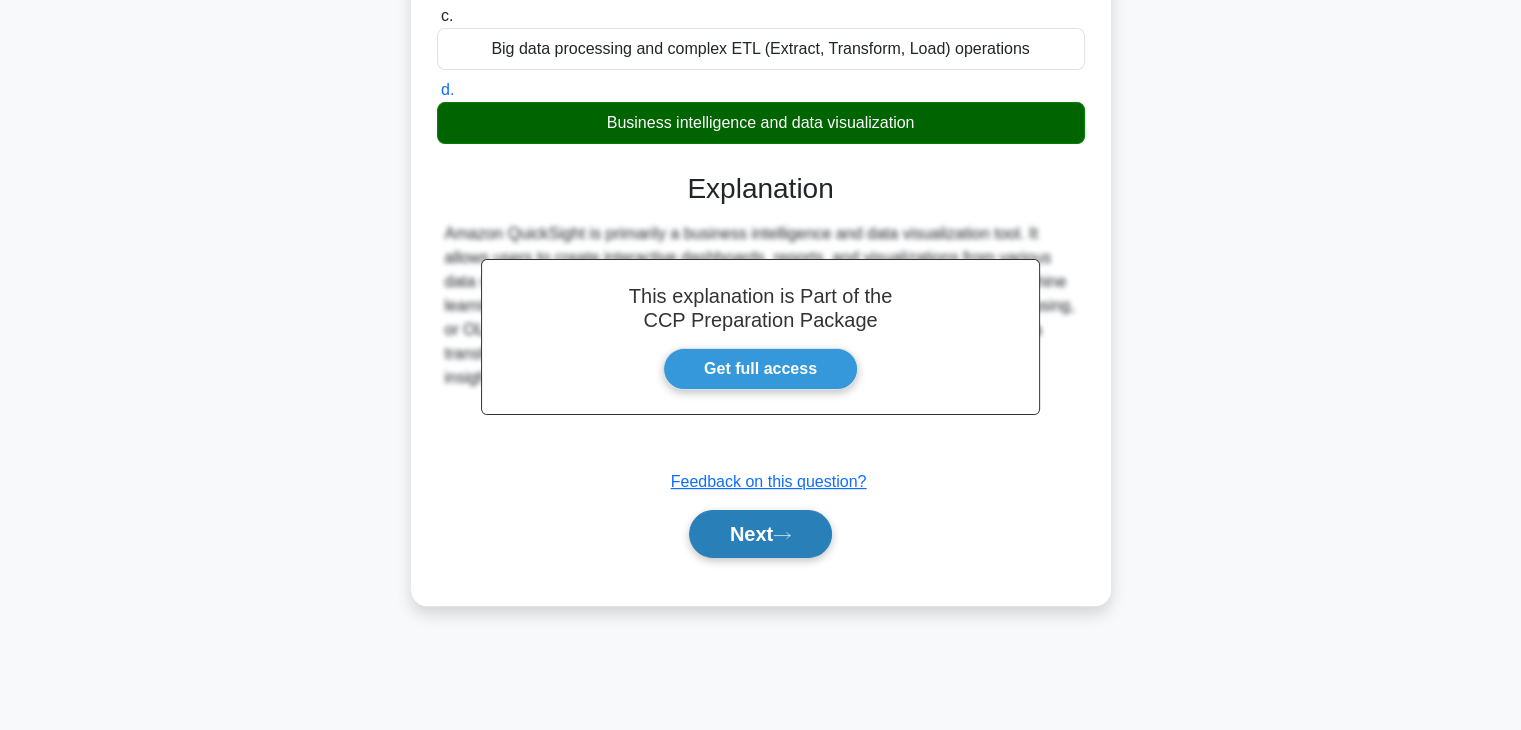 click 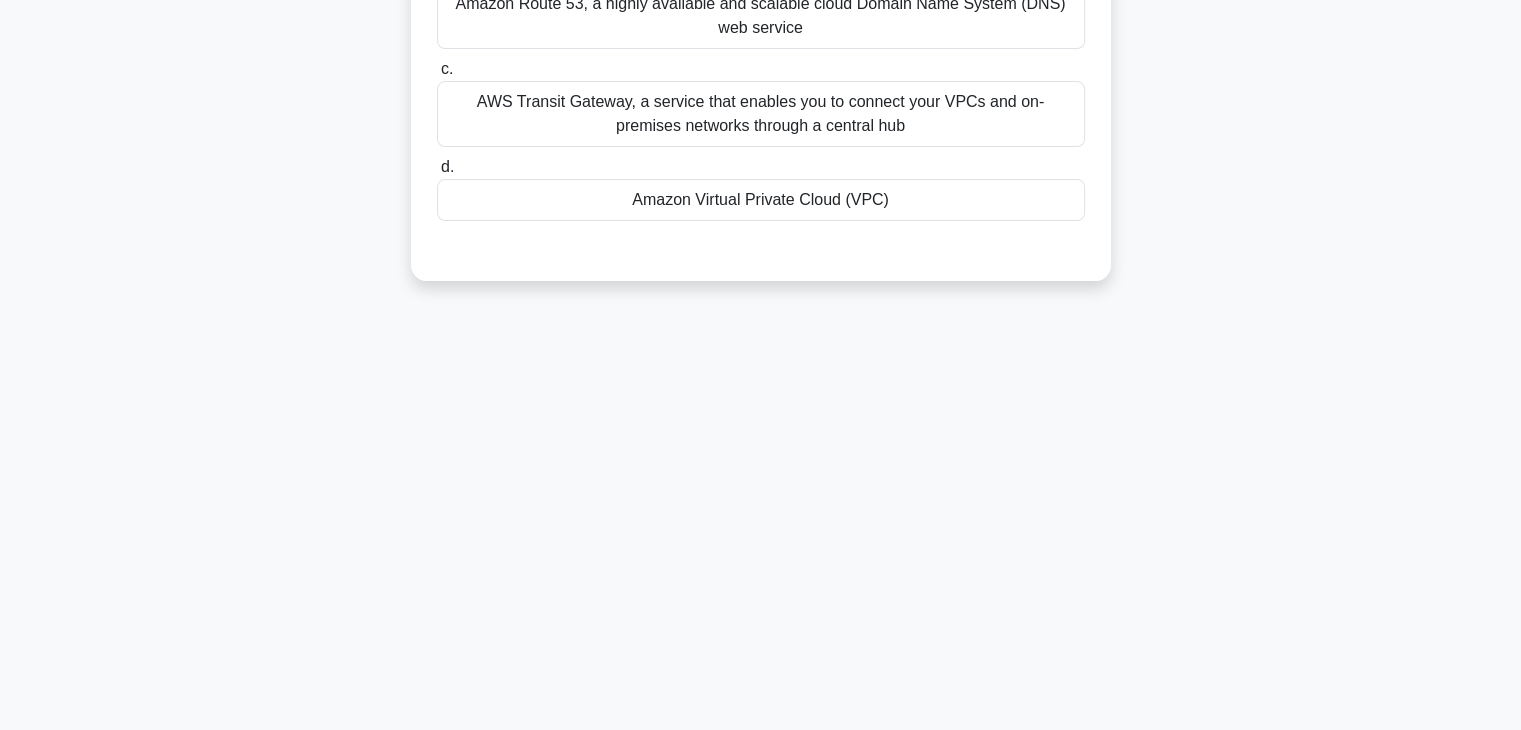 scroll, scrollTop: 0, scrollLeft: 0, axis: both 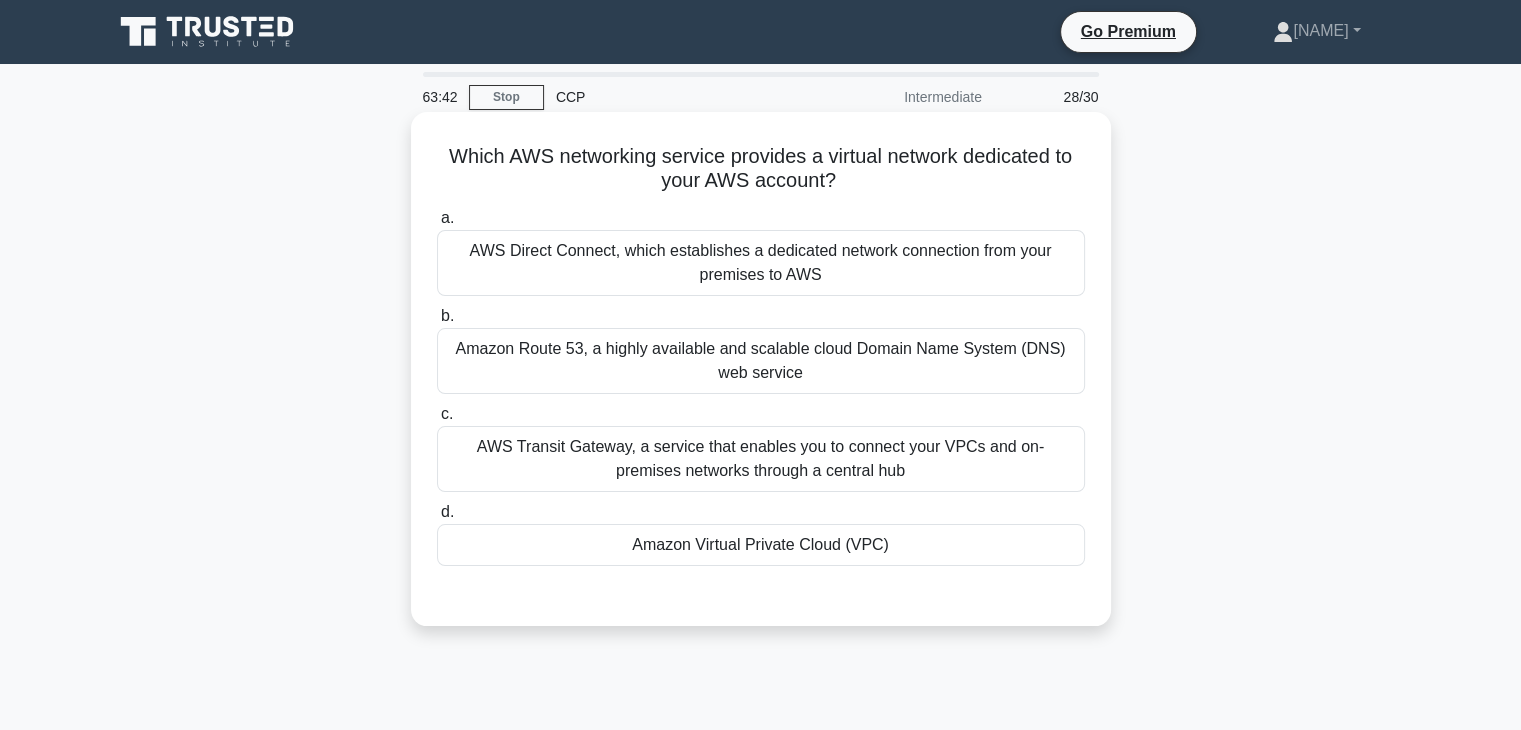 click on "Amazon Virtual Private Cloud (VPC)" at bounding box center [761, 545] 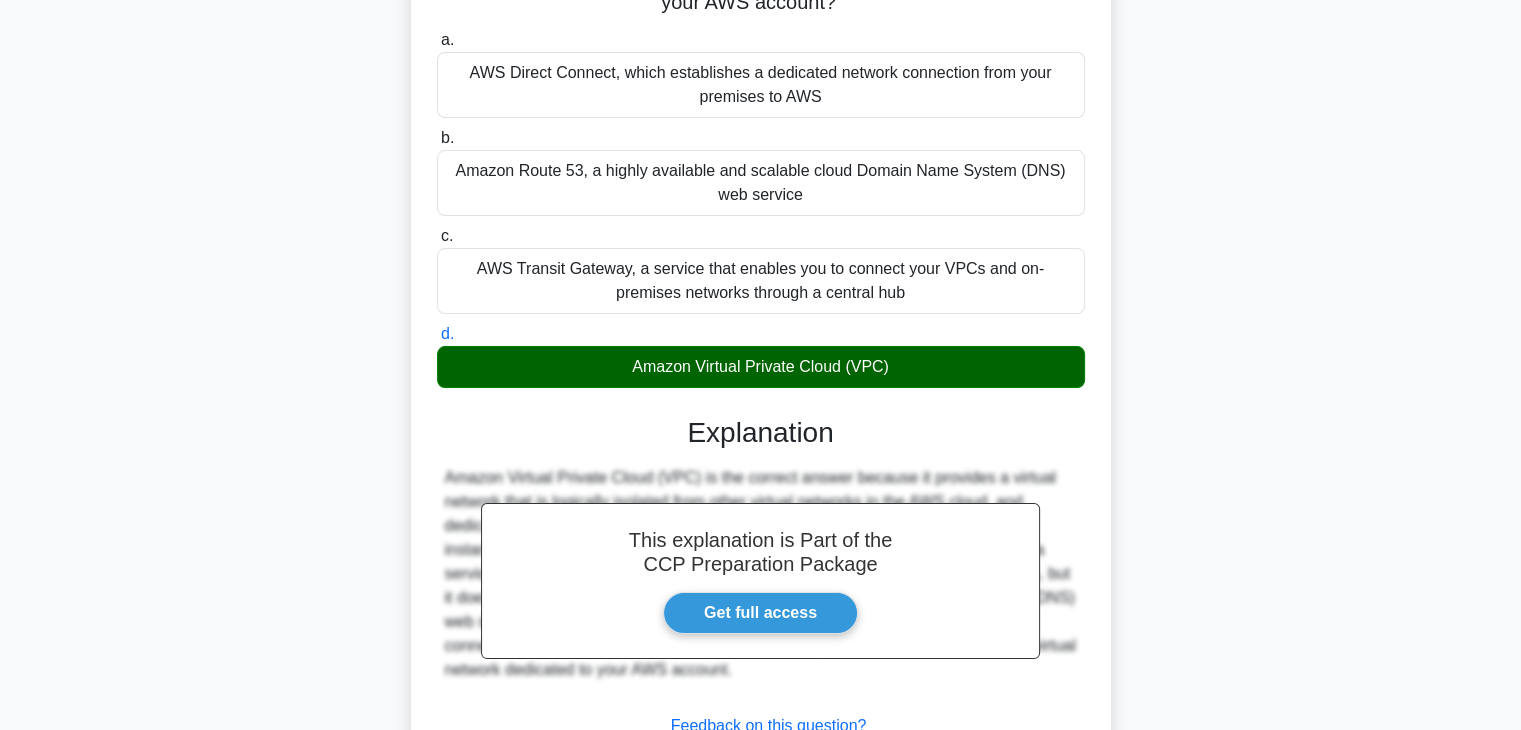 scroll, scrollTop: 351, scrollLeft: 0, axis: vertical 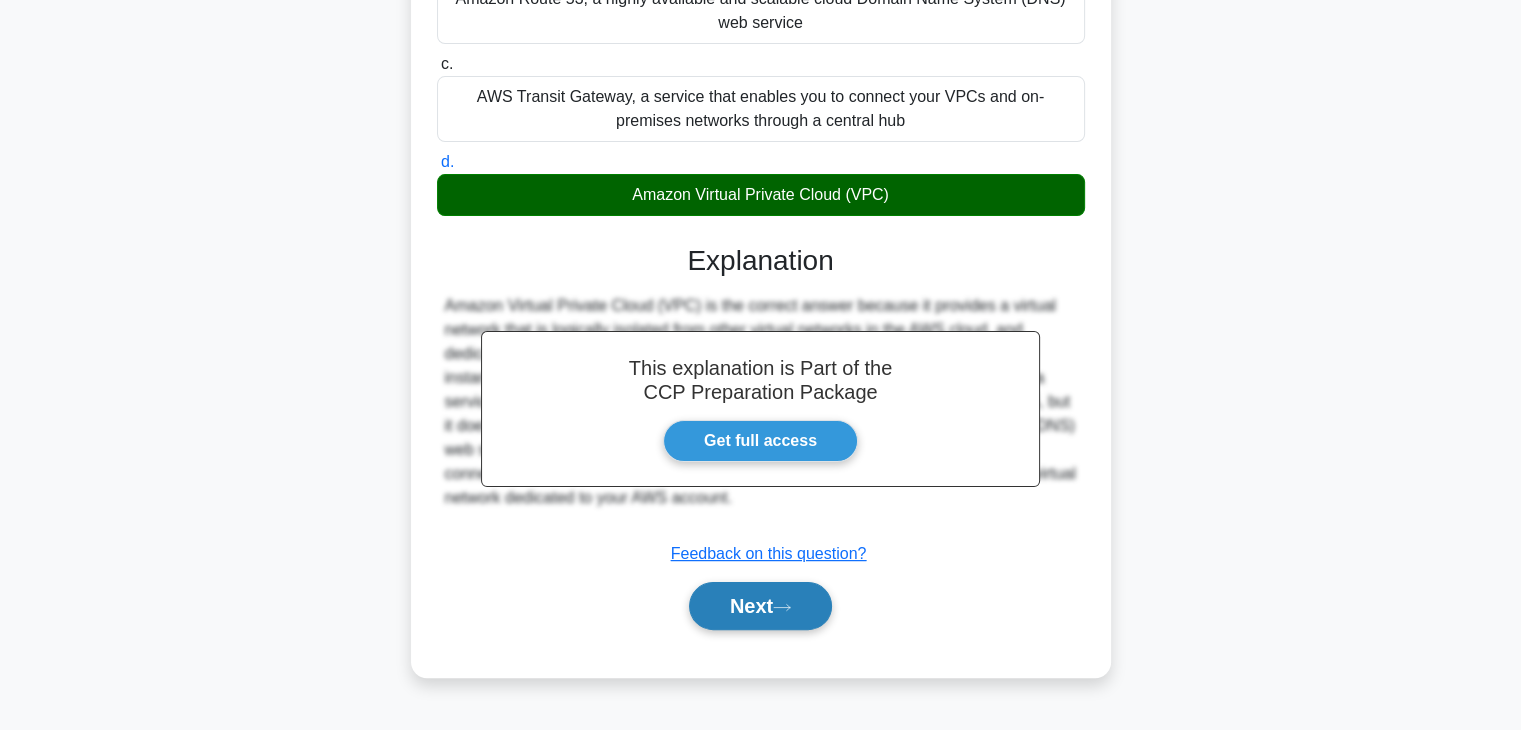click 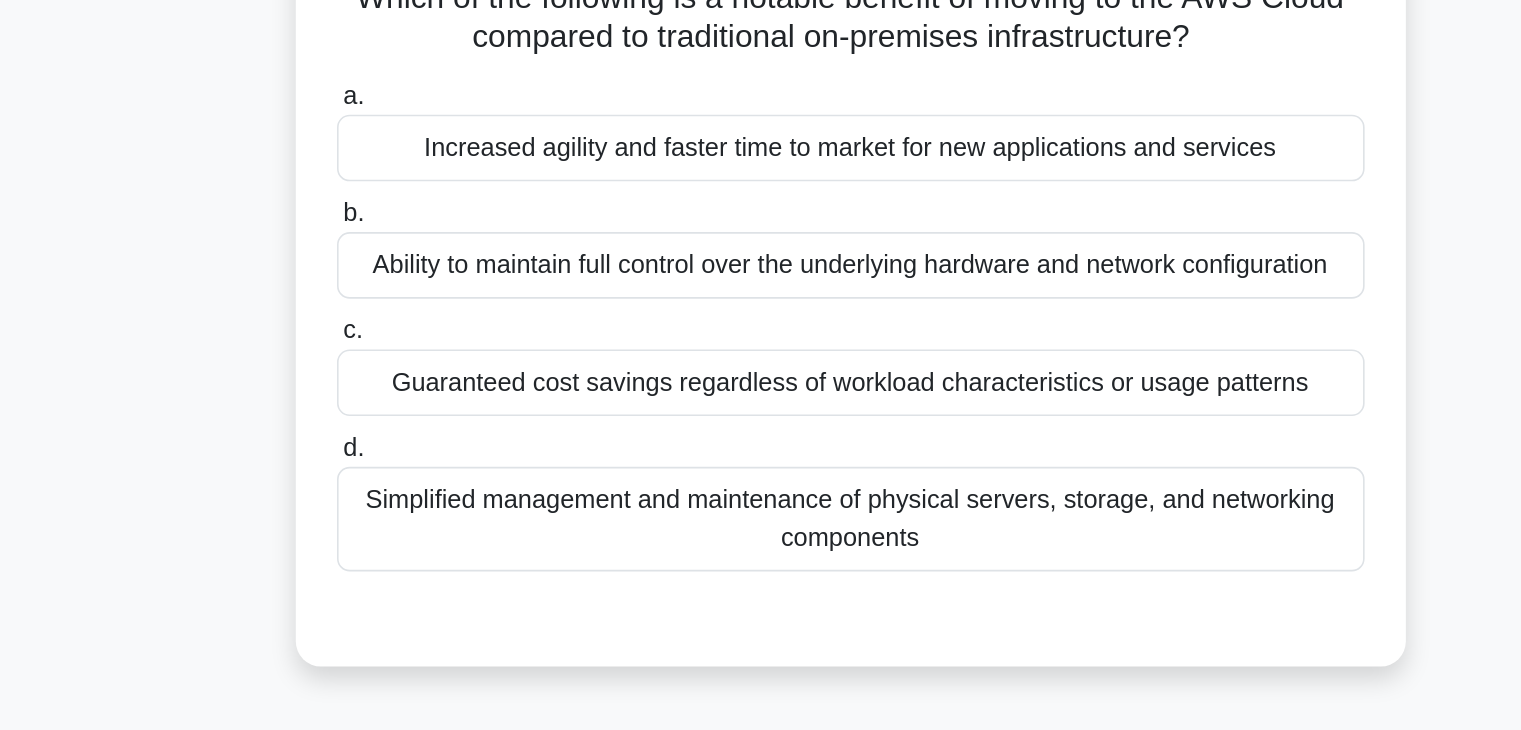 scroll, scrollTop: 13, scrollLeft: 0, axis: vertical 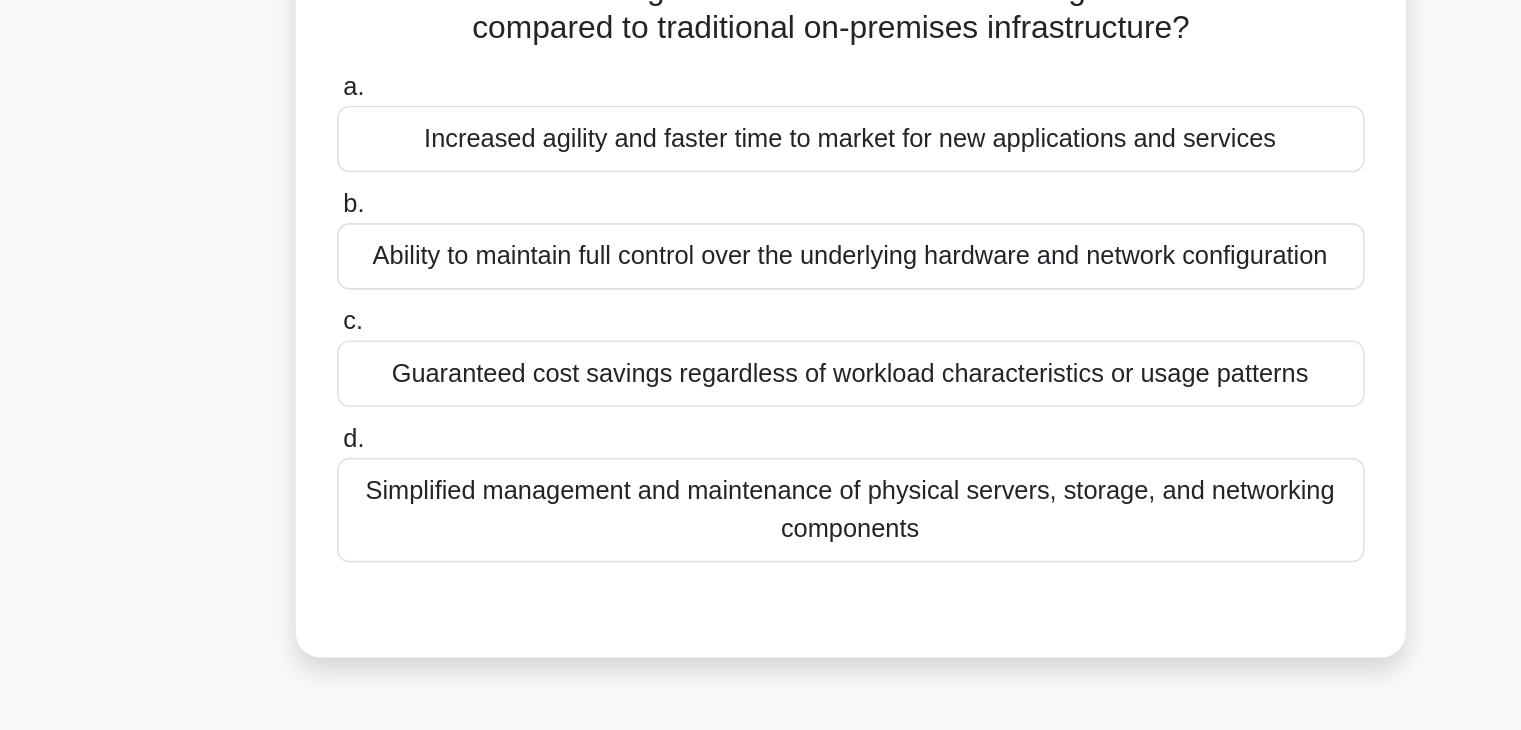 click on "Simplified management and maintenance of physical servers, storage, and networking components" at bounding box center [761, 472] 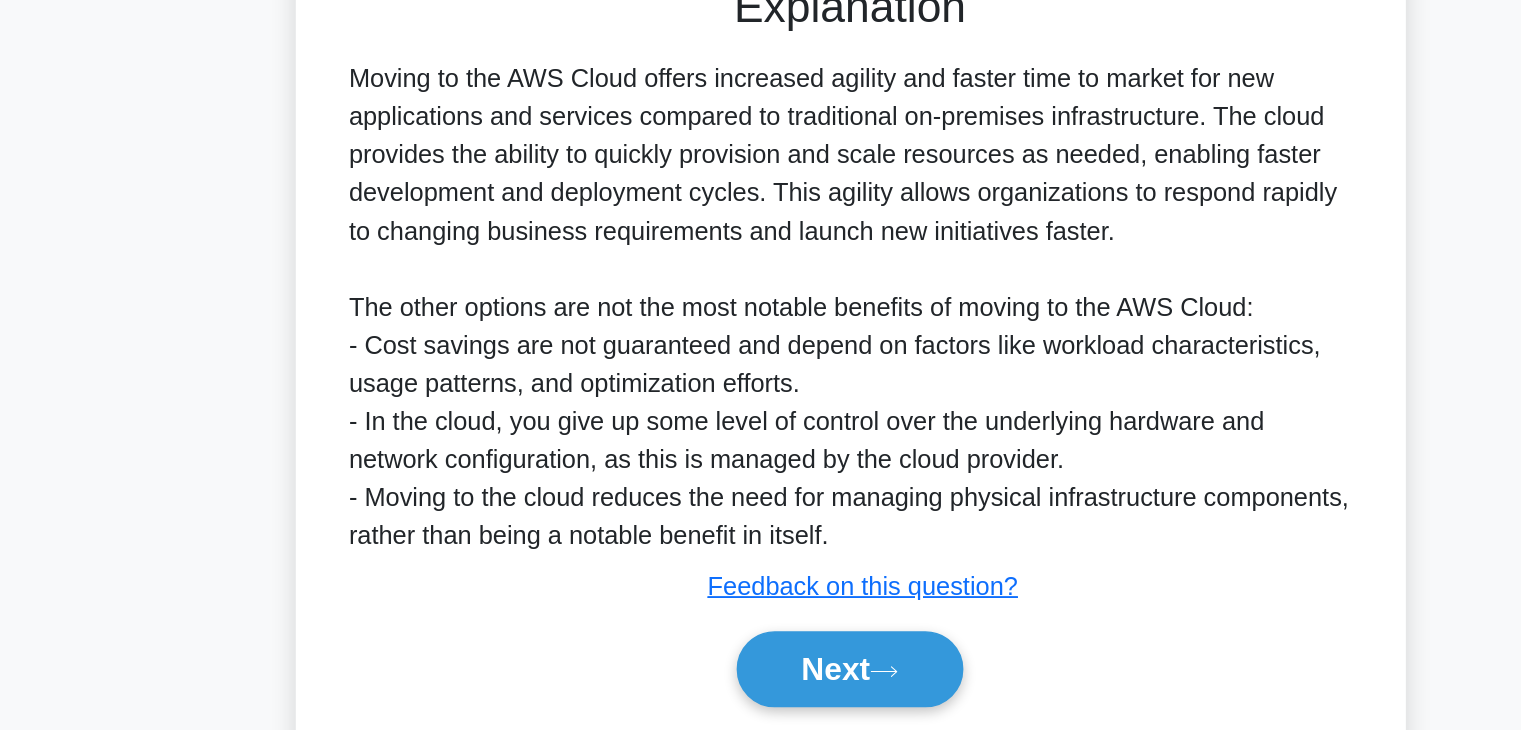 scroll, scrollTop: 348, scrollLeft: 0, axis: vertical 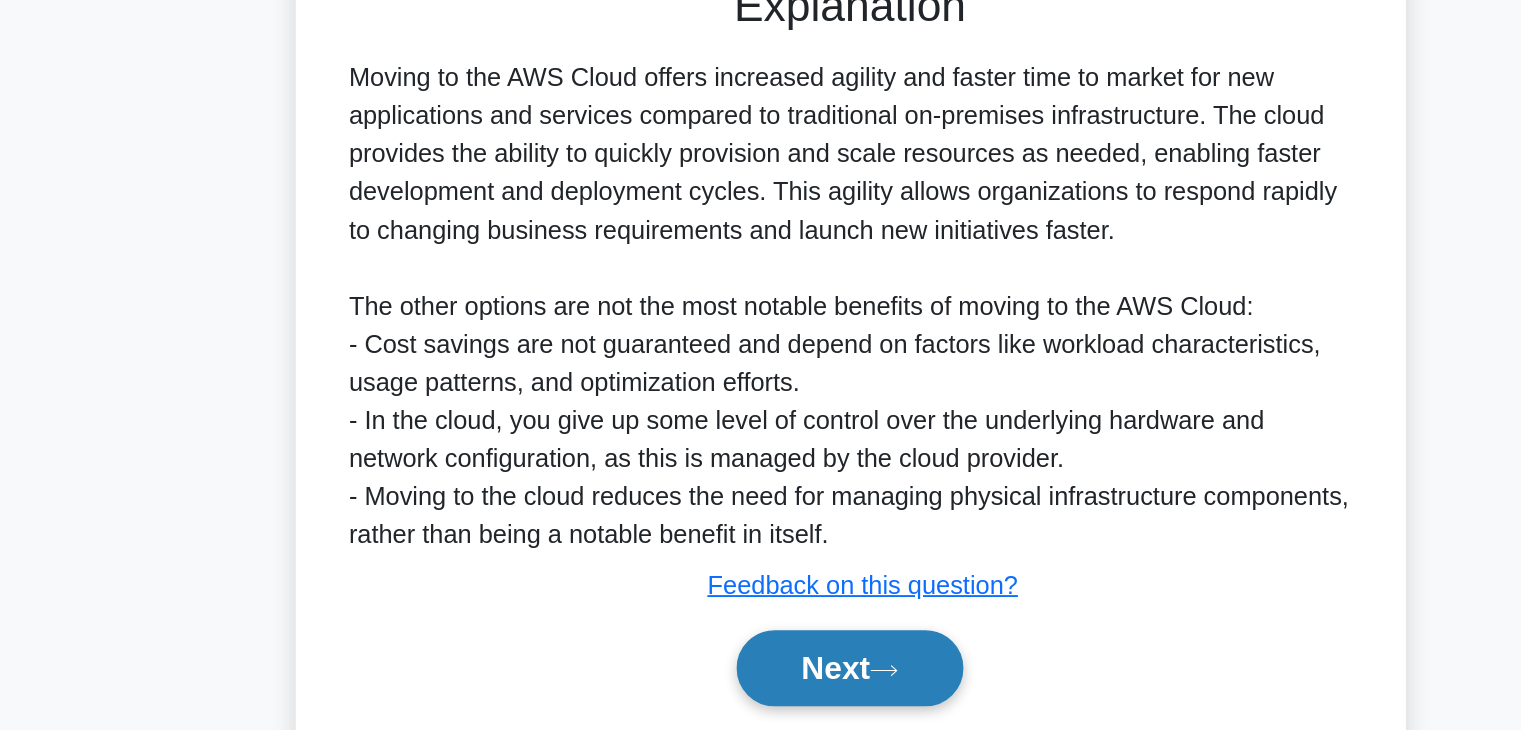 click on "Next" at bounding box center (760, 634) 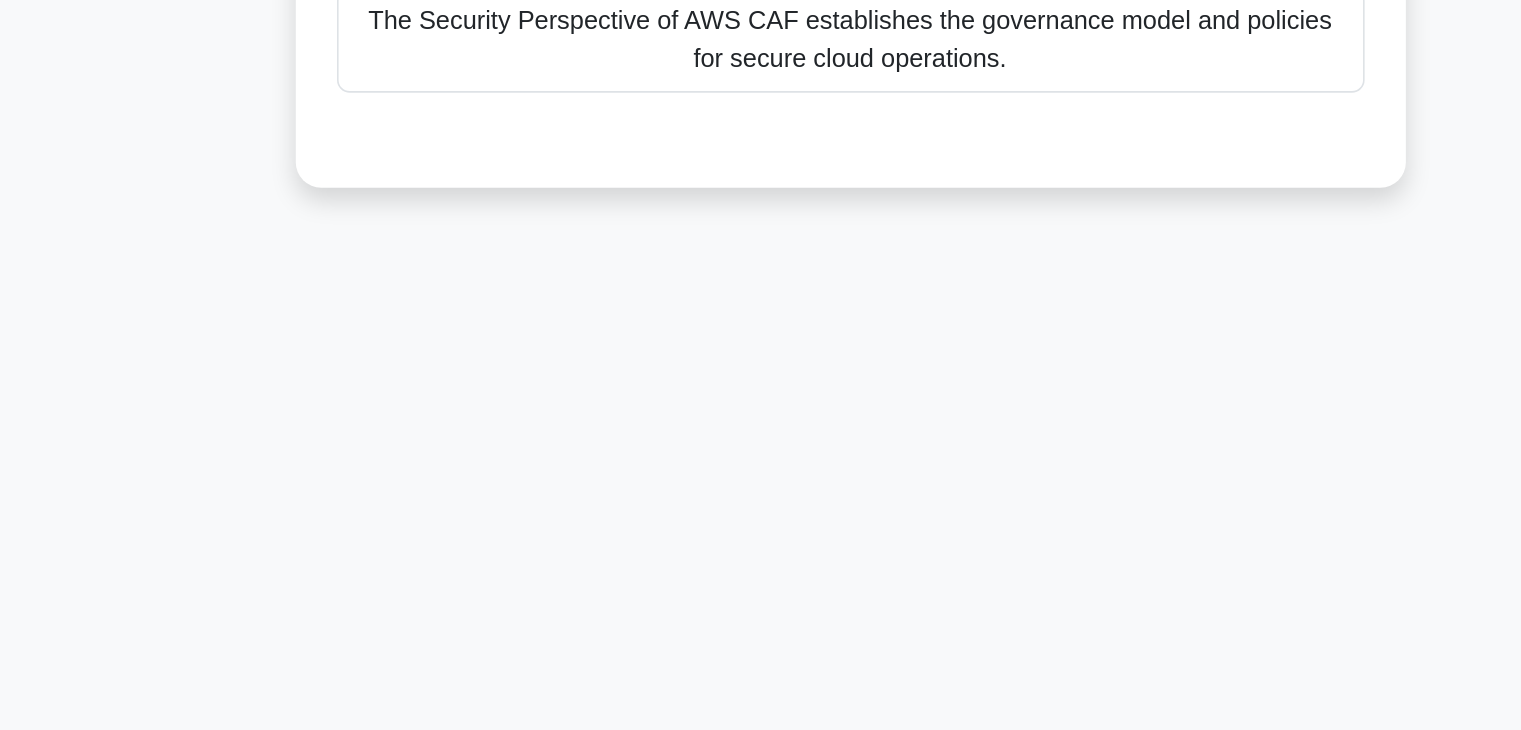 scroll, scrollTop: 0, scrollLeft: 0, axis: both 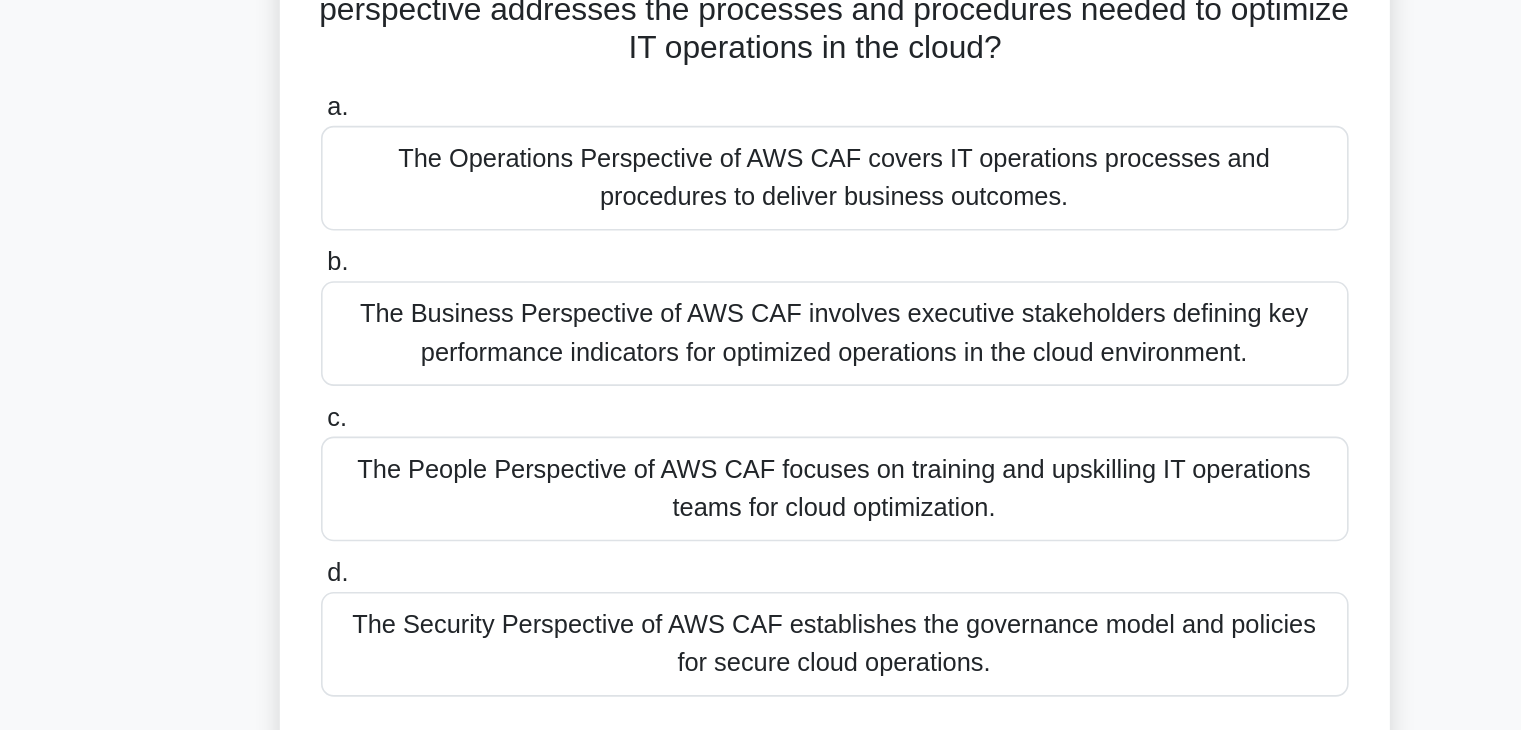 click on "The Business Perspective of AWS CAF involves executive stakeholders defining key performance indicators for optimized operations in the cloud environment." at bounding box center [761, 385] 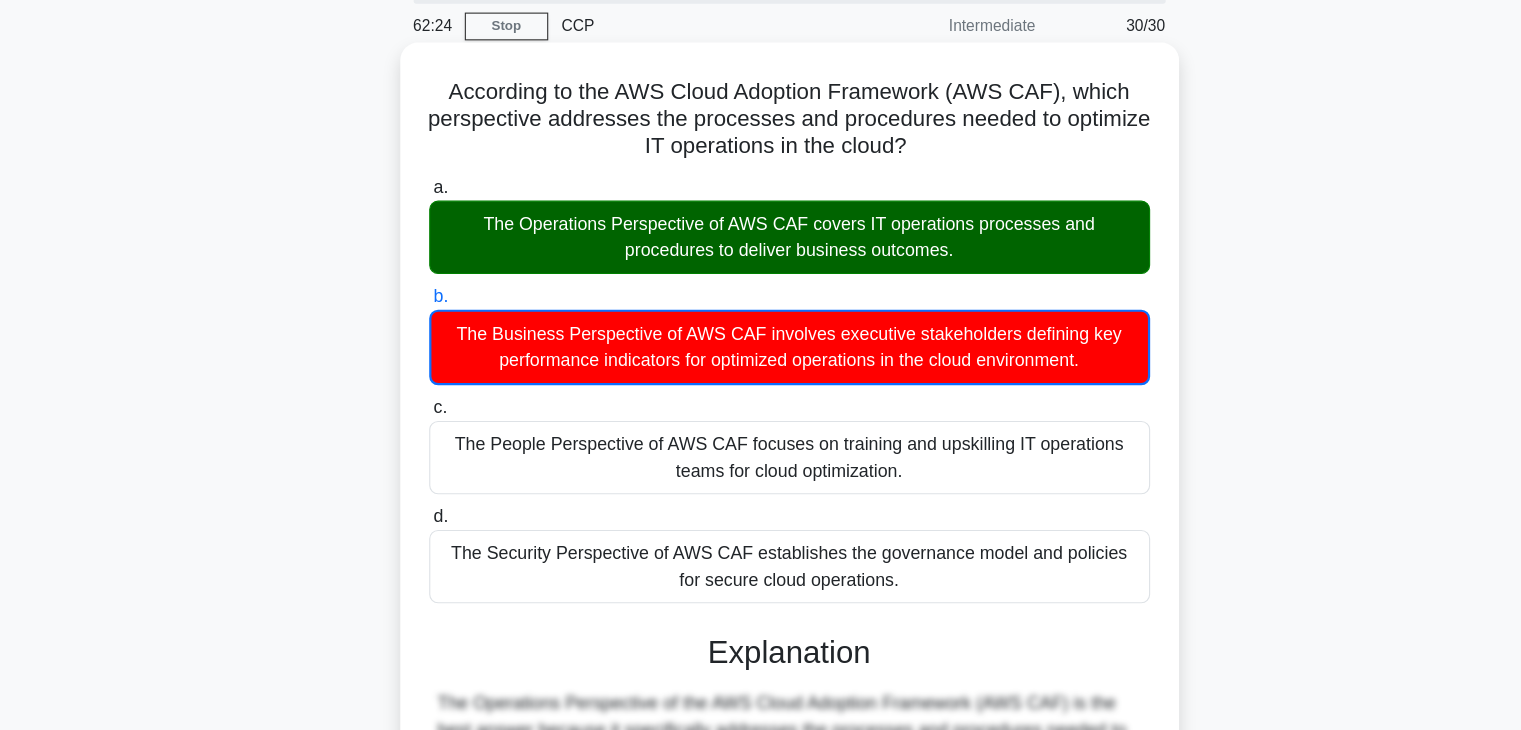 scroll, scrollTop: 384, scrollLeft: 0, axis: vertical 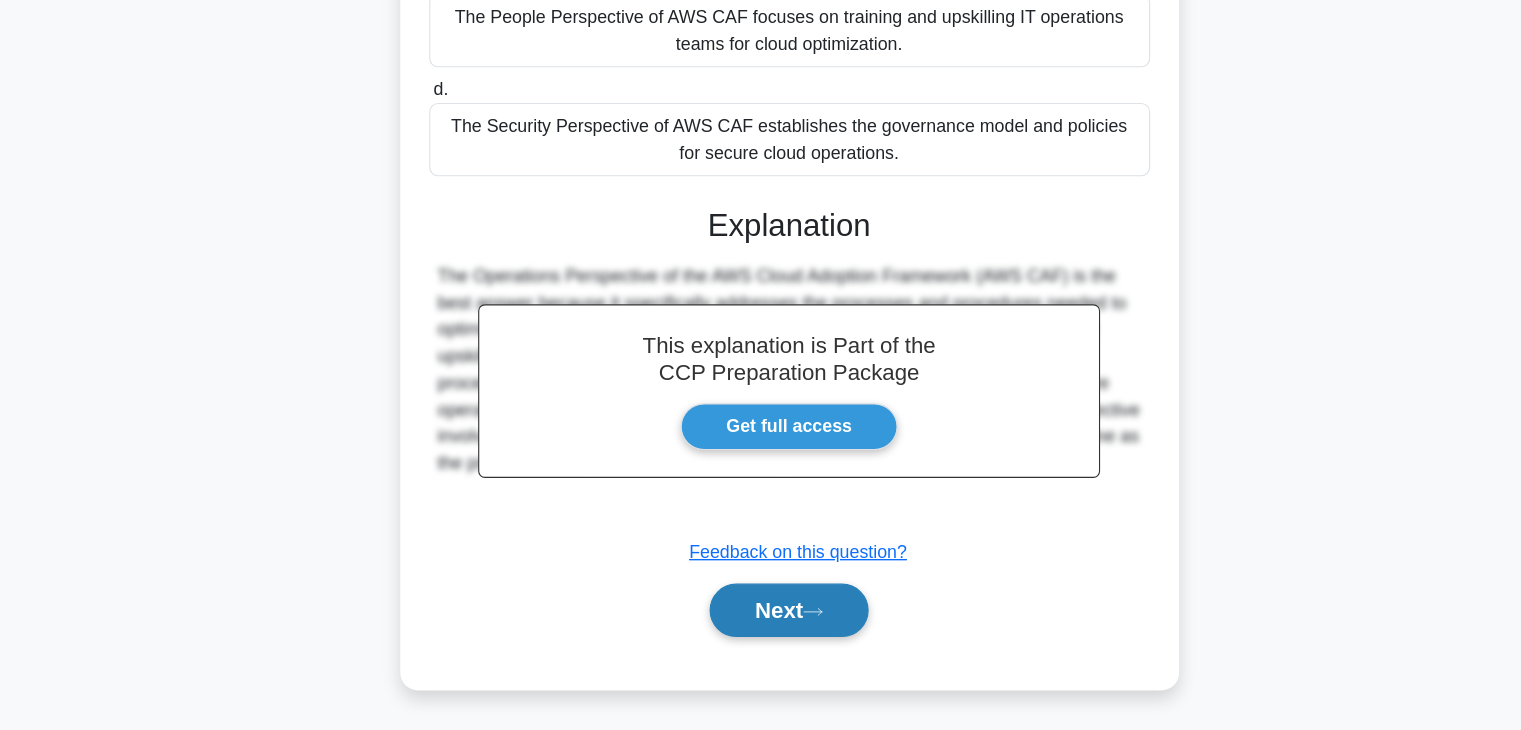 click 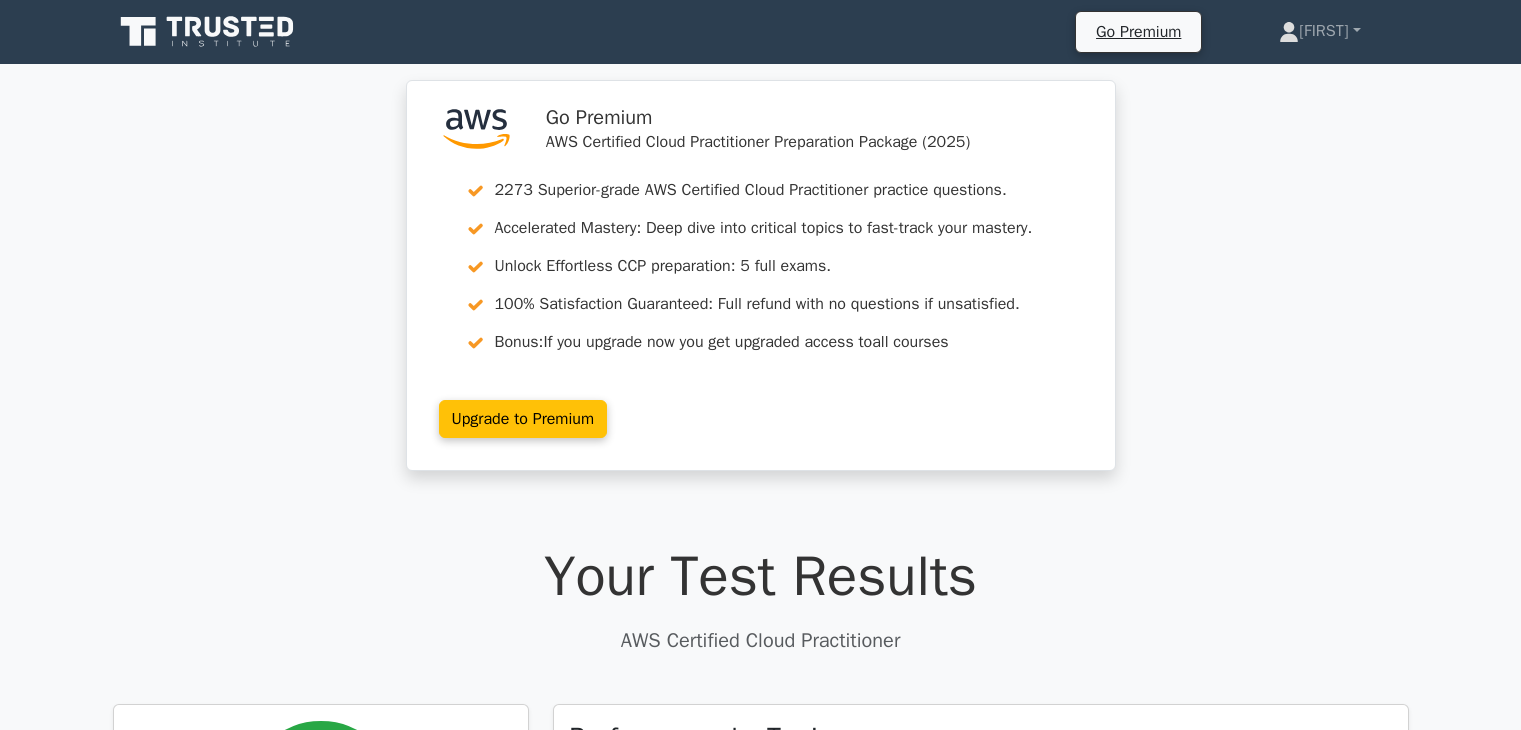 scroll, scrollTop: 8561, scrollLeft: 0, axis: vertical 